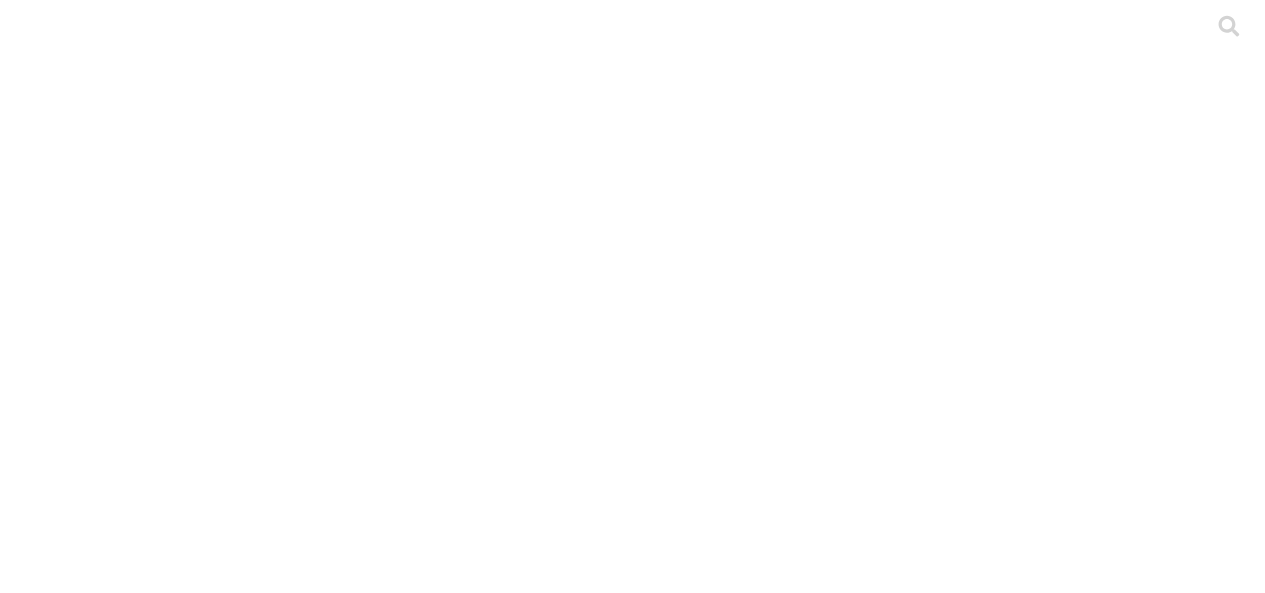 scroll, scrollTop: 0, scrollLeft: 0, axis: both 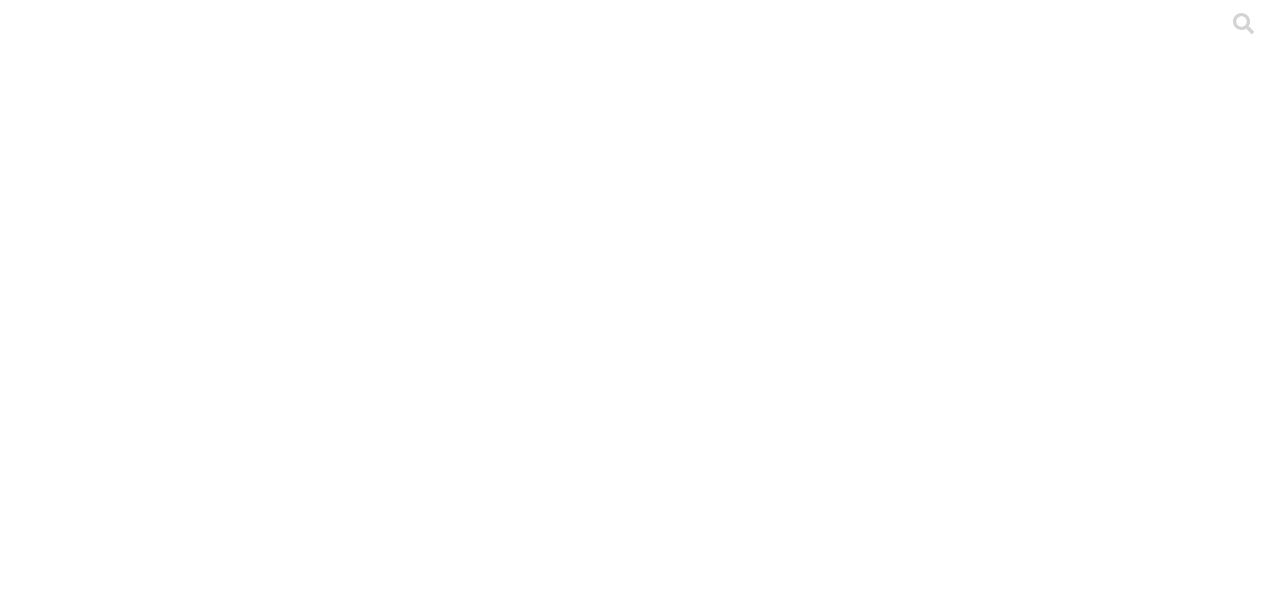 click on "ETL" at bounding box center [80, 2147] 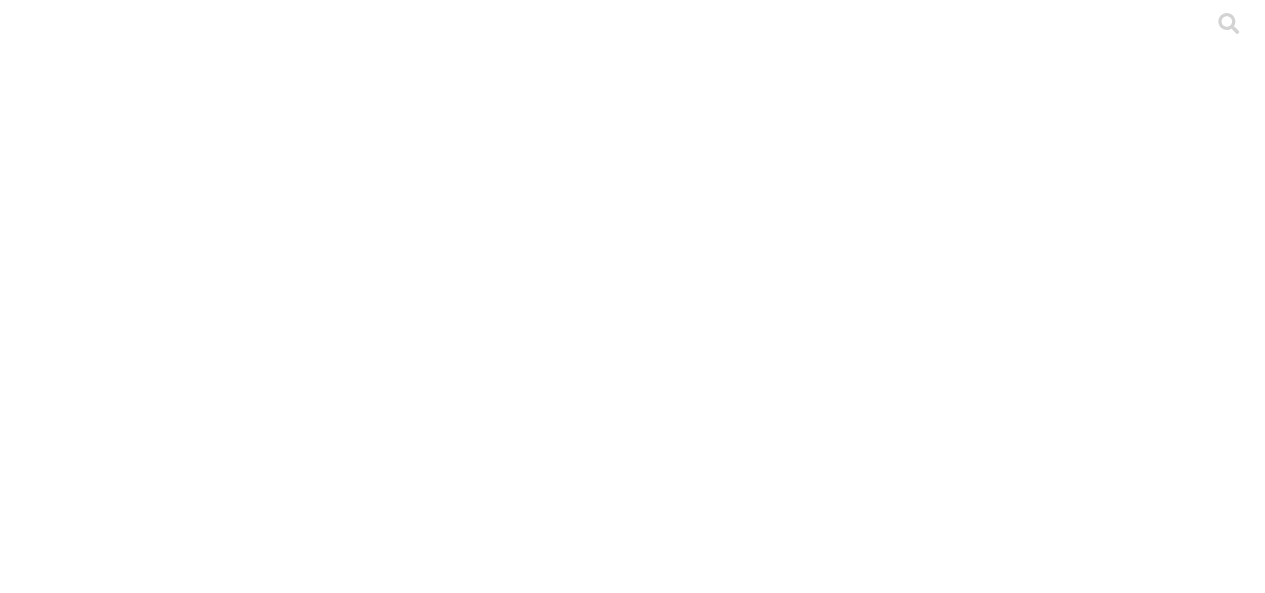scroll, scrollTop: 50, scrollLeft: 0, axis: vertical 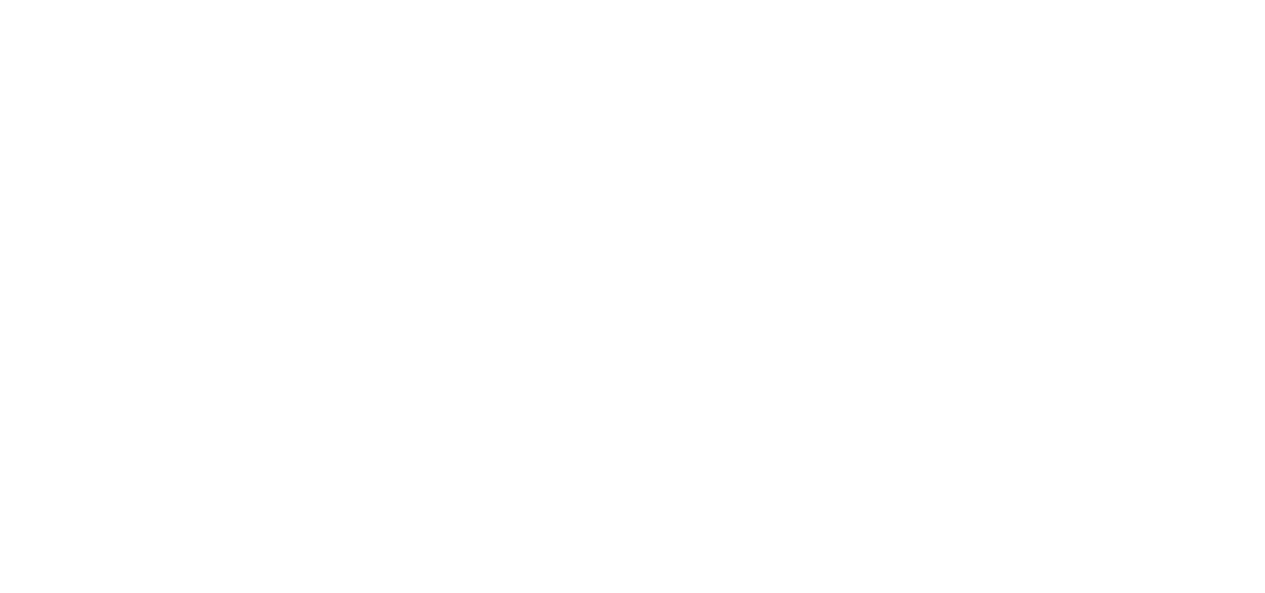 click on "MOSQUERA" at bounding box center [632, 12326] 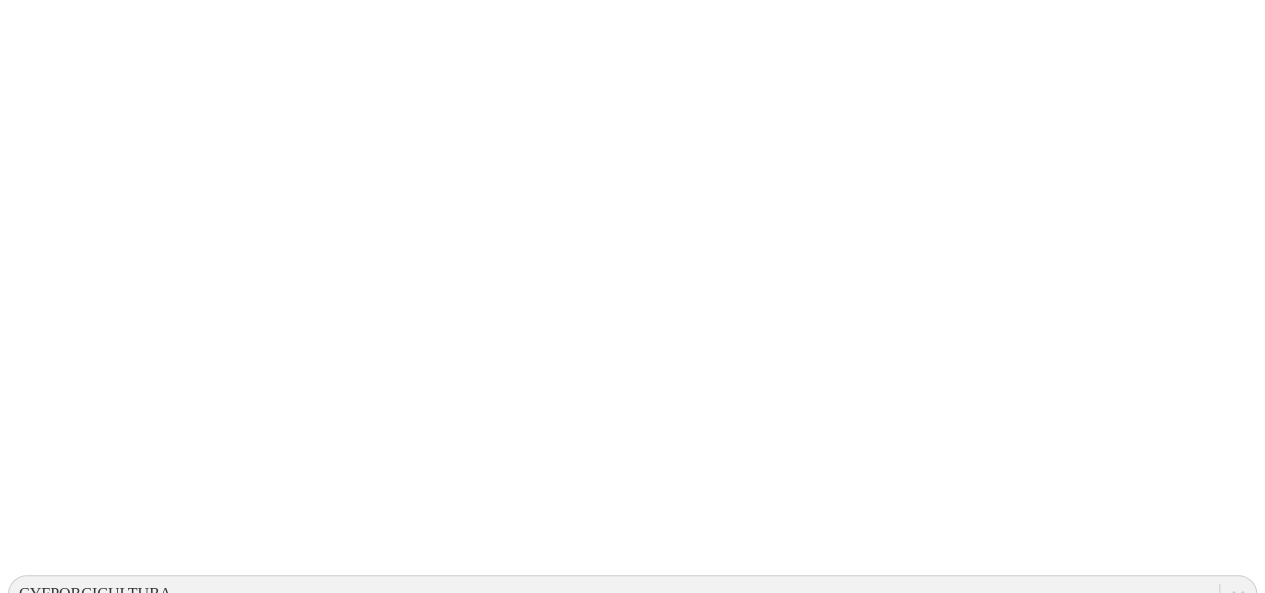 click on "SEIKOU" at bounding box center (632, 18494) 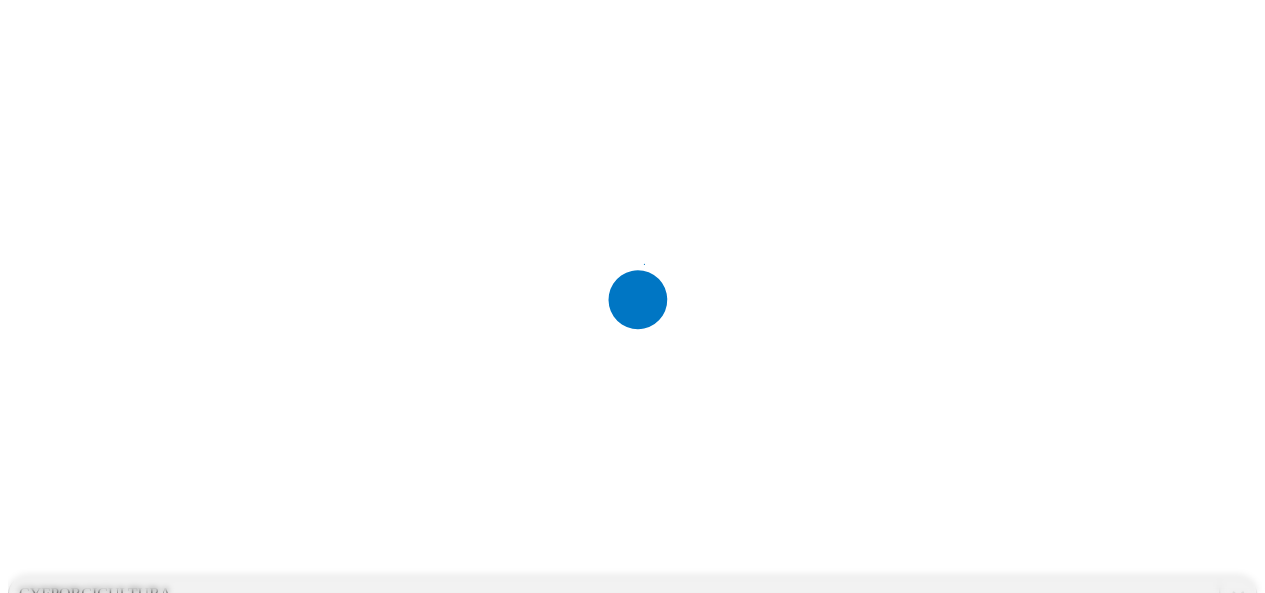 scroll, scrollTop: 0, scrollLeft: 0, axis: both 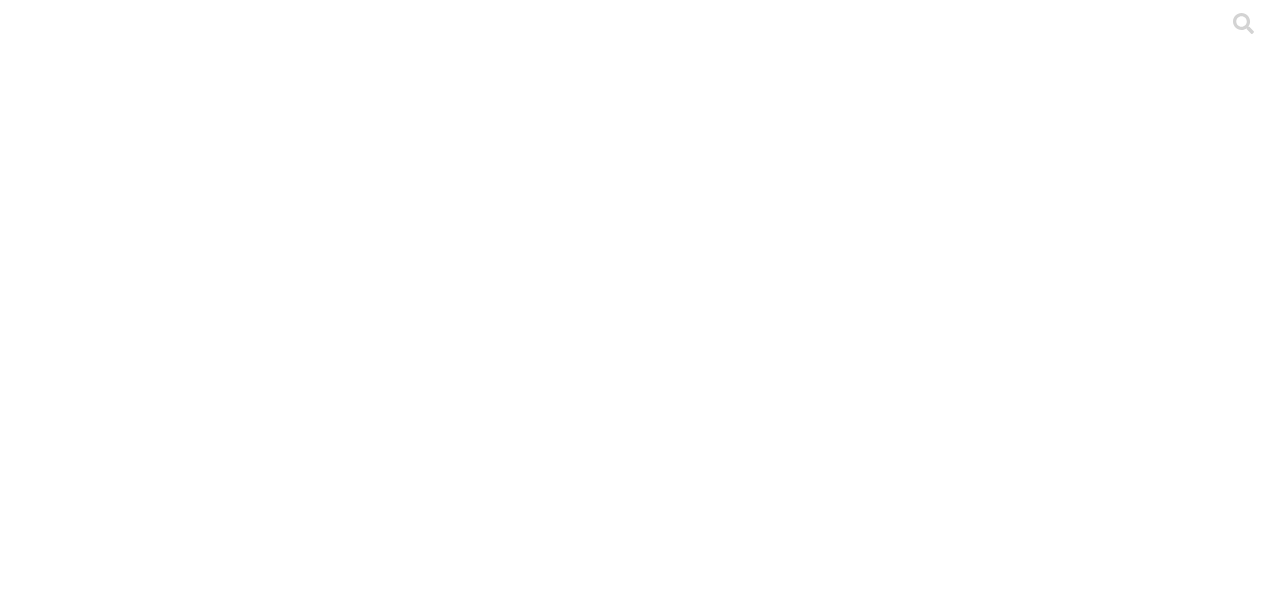 click on ".cls-1 {
fill: #d6d6d6;
}
CEBA" at bounding box center [640, 2872] 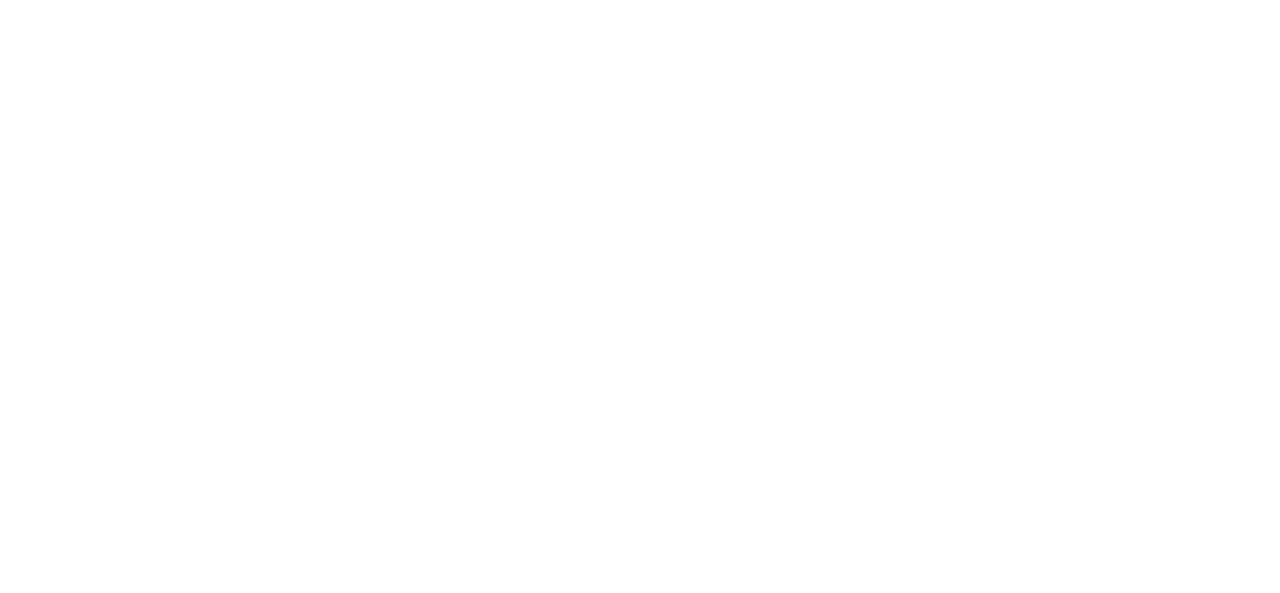 click at bounding box center (96, 2297) 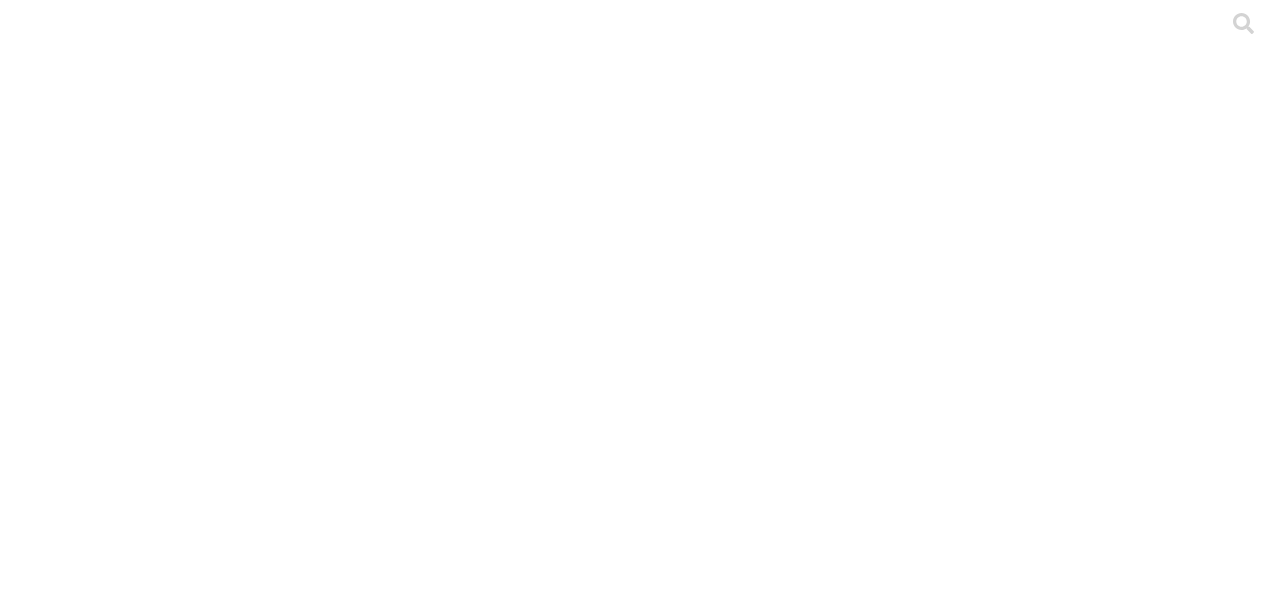click 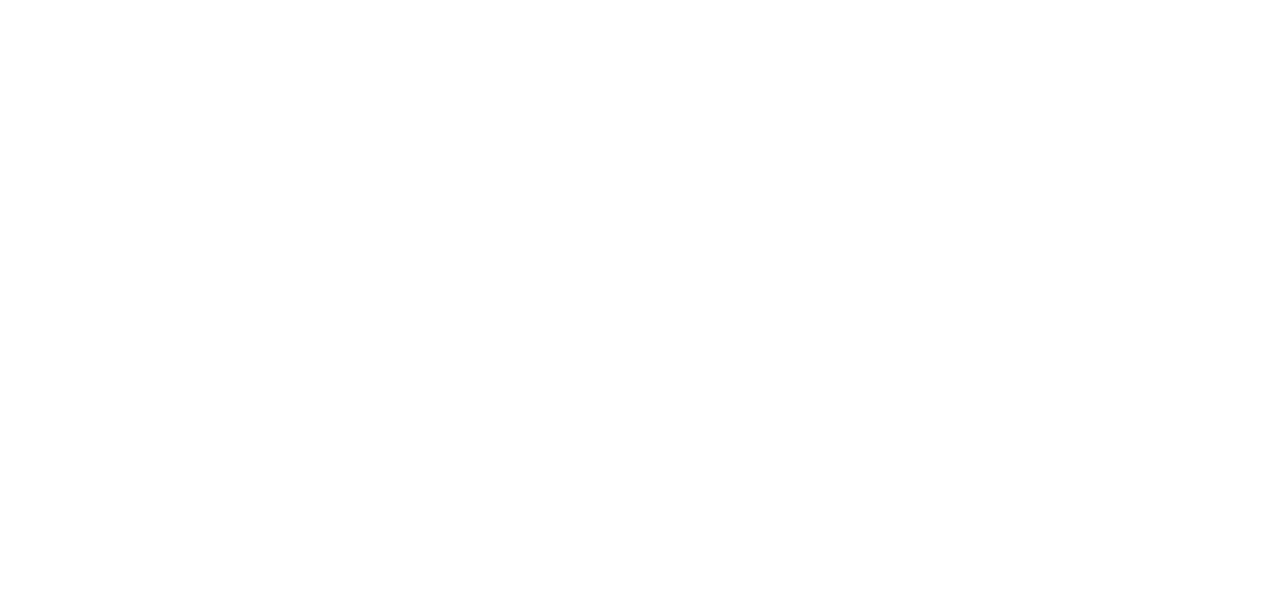 click on "CYF_PONEDORAS" at bounding box center (86, 831) 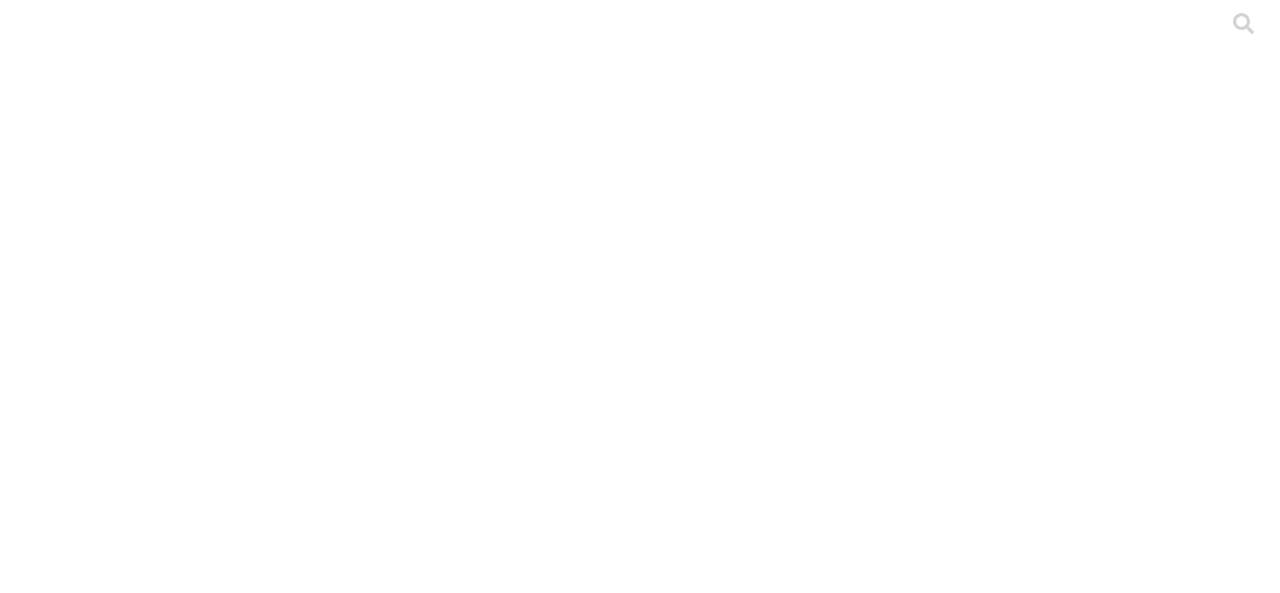 click on ".cls-1 {
fill: #d6d6d6;
}
ETL" at bounding box center [640, 2872] 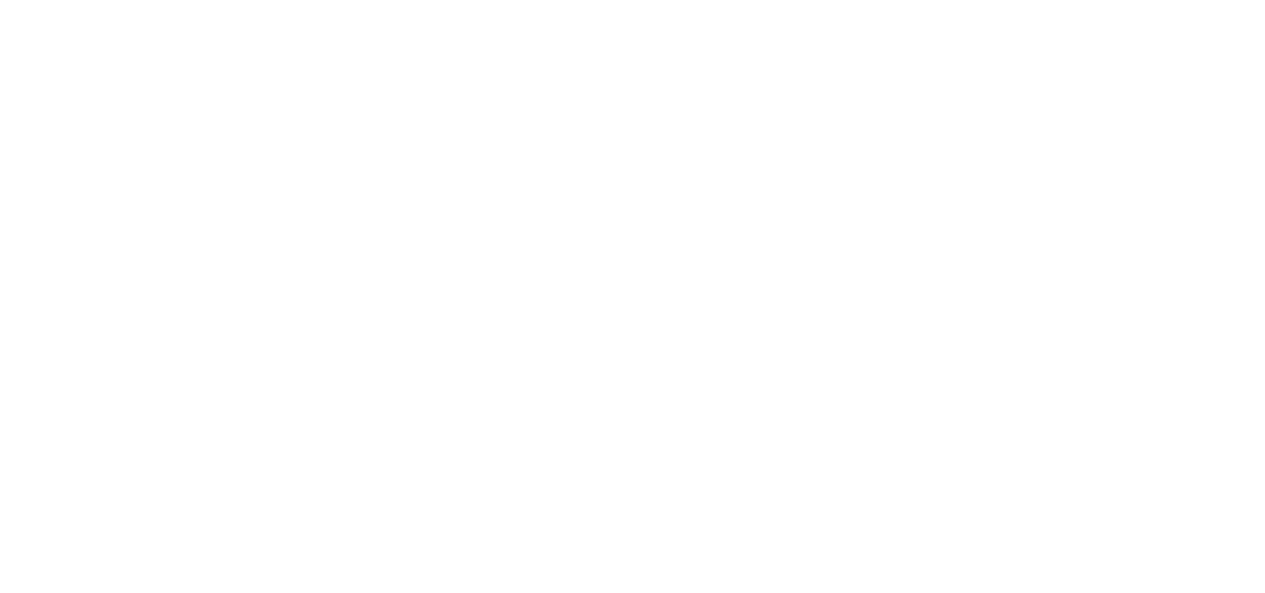 scroll, scrollTop: 0, scrollLeft: 0, axis: both 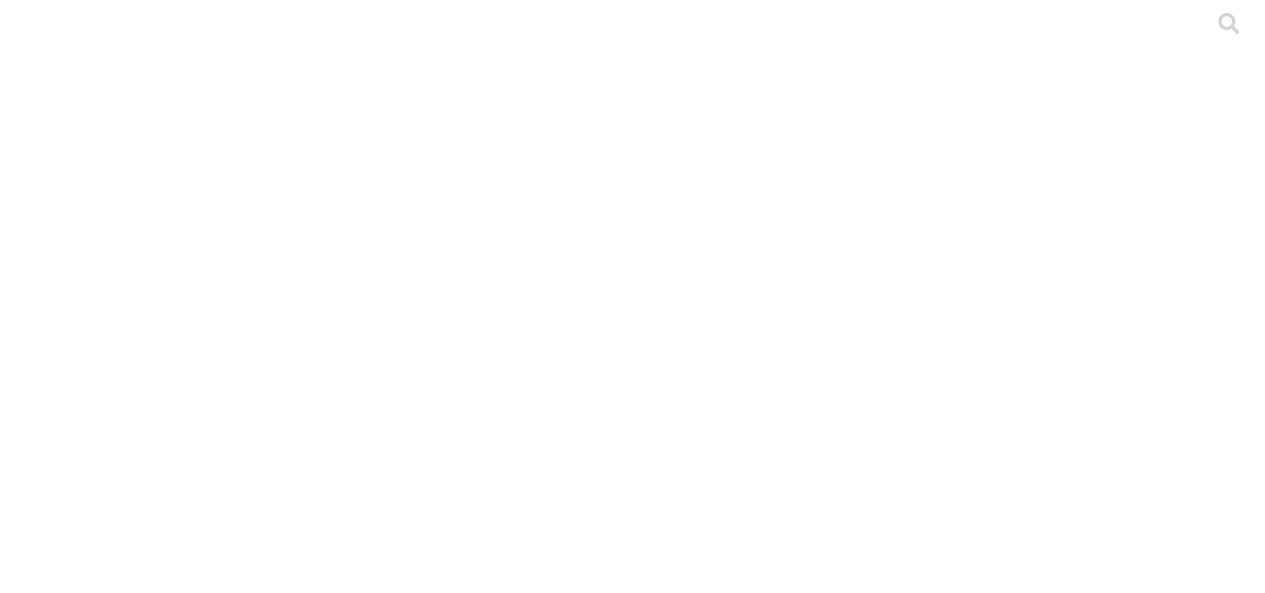 click on "Galpon [NUMBER] [YYYY] ([NUMBER]).xlsx" at bounding box center (166, 2473) 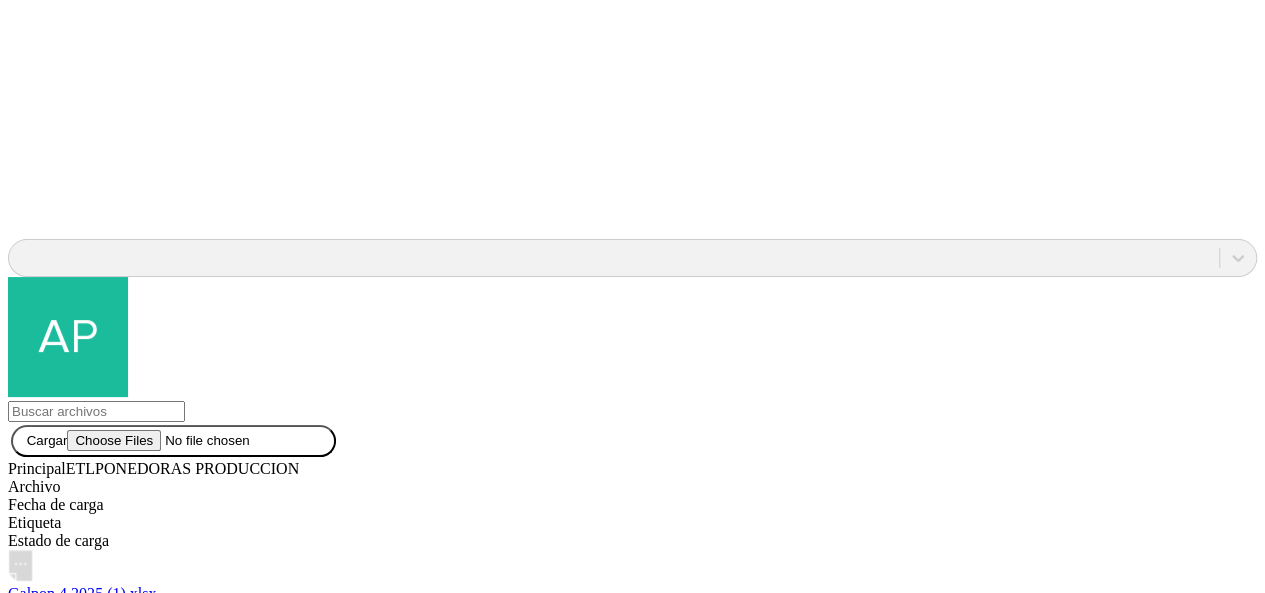 scroll, scrollTop: 1686, scrollLeft: 0, axis: vertical 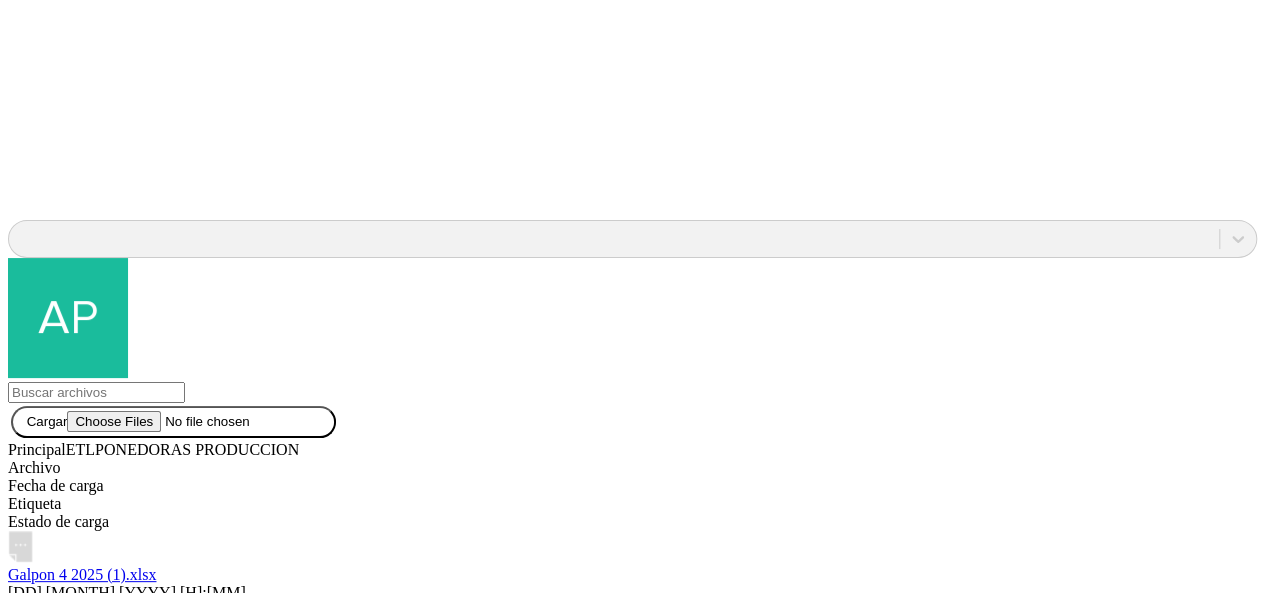 click on "Mostrar más" at bounding box center [632, 3070] 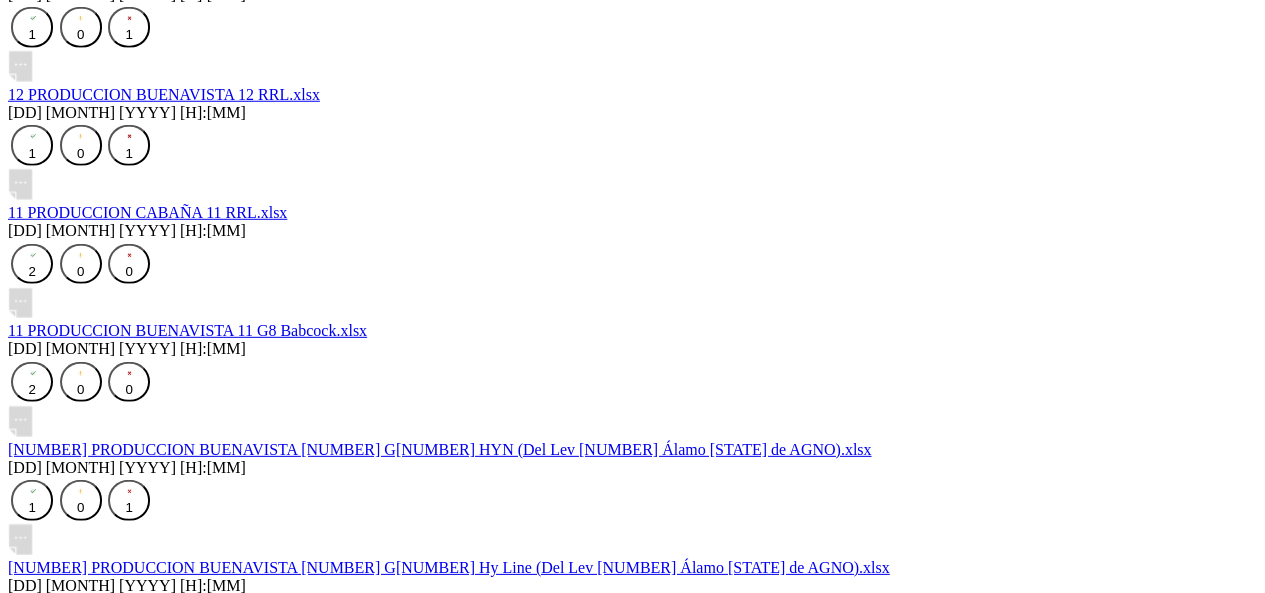 scroll, scrollTop: 2756, scrollLeft: 0, axis: vertical 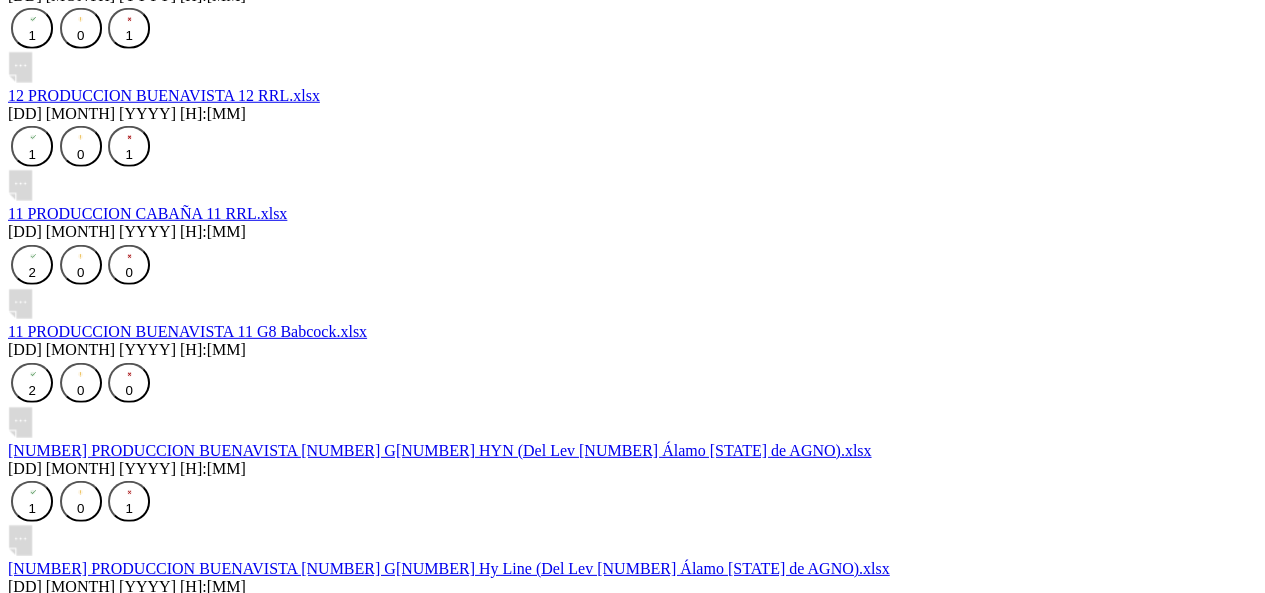 click on "Galpon 6 2025.xlsx" at bounding box center (71, 3098) 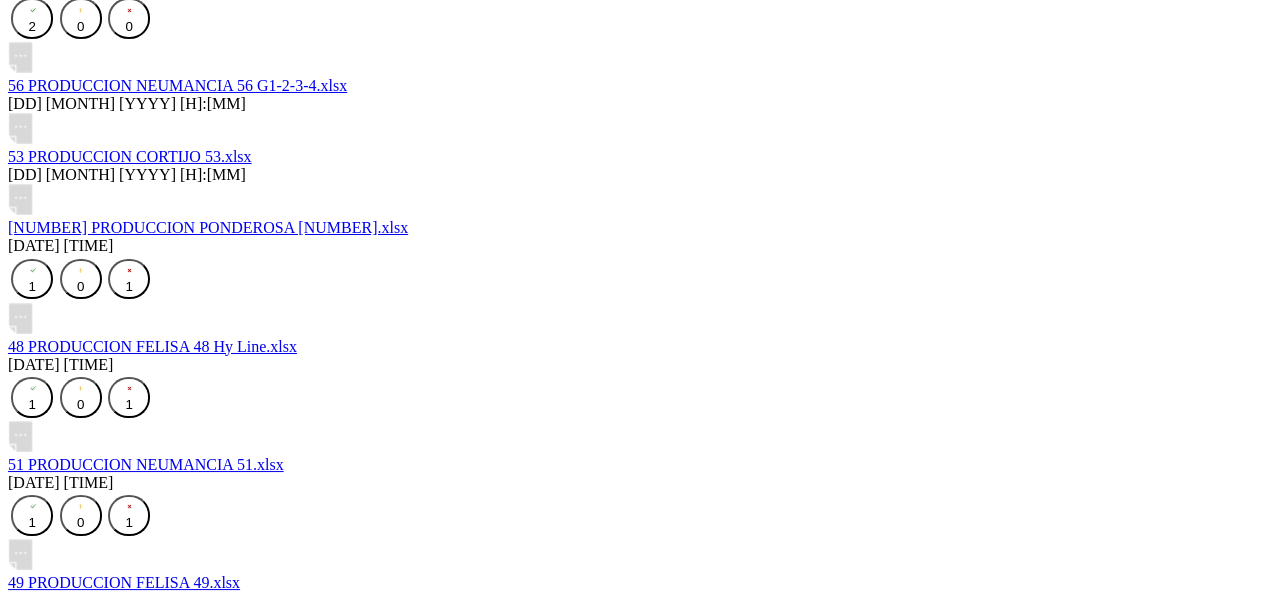 scroll, scrollTop: 3580, scrollLeft: 0, axis: vertical 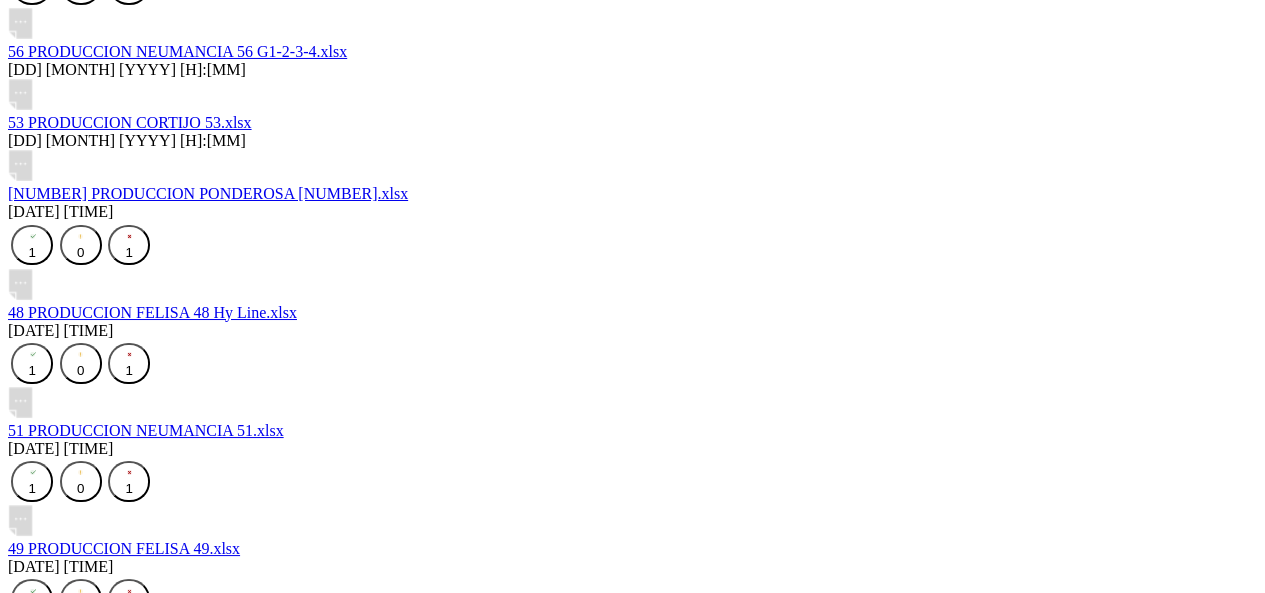 click on "Mostrar más" at bounding box center [632, 3612] 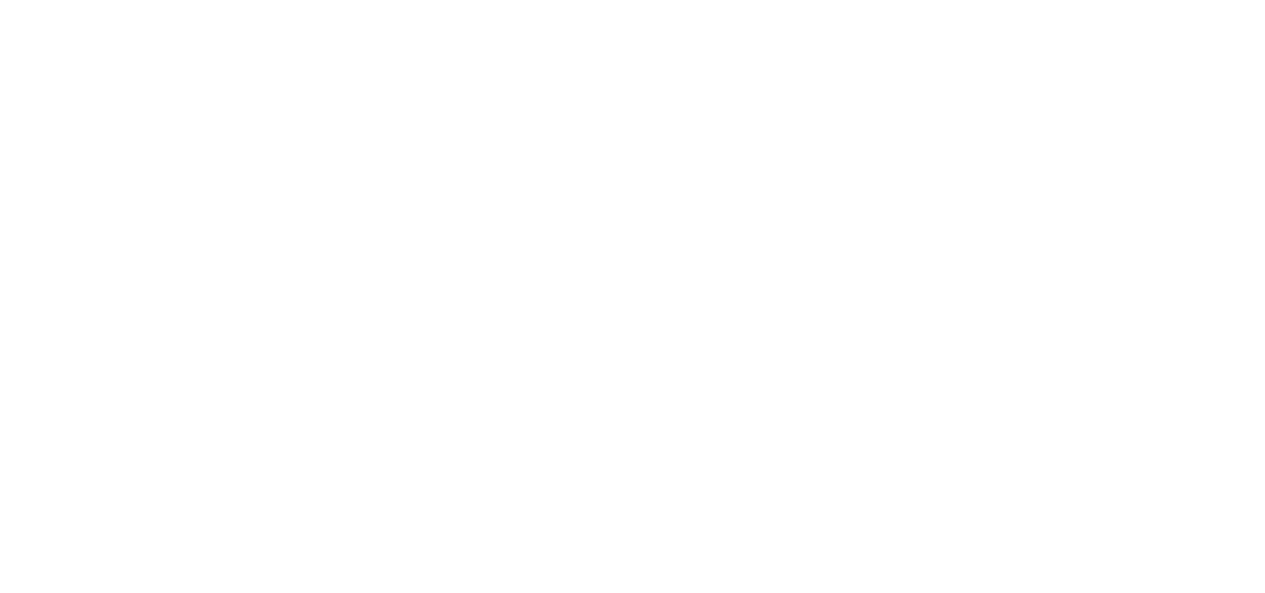 scroll, scrollTop: 0, scrollLeft: 0, axis: both 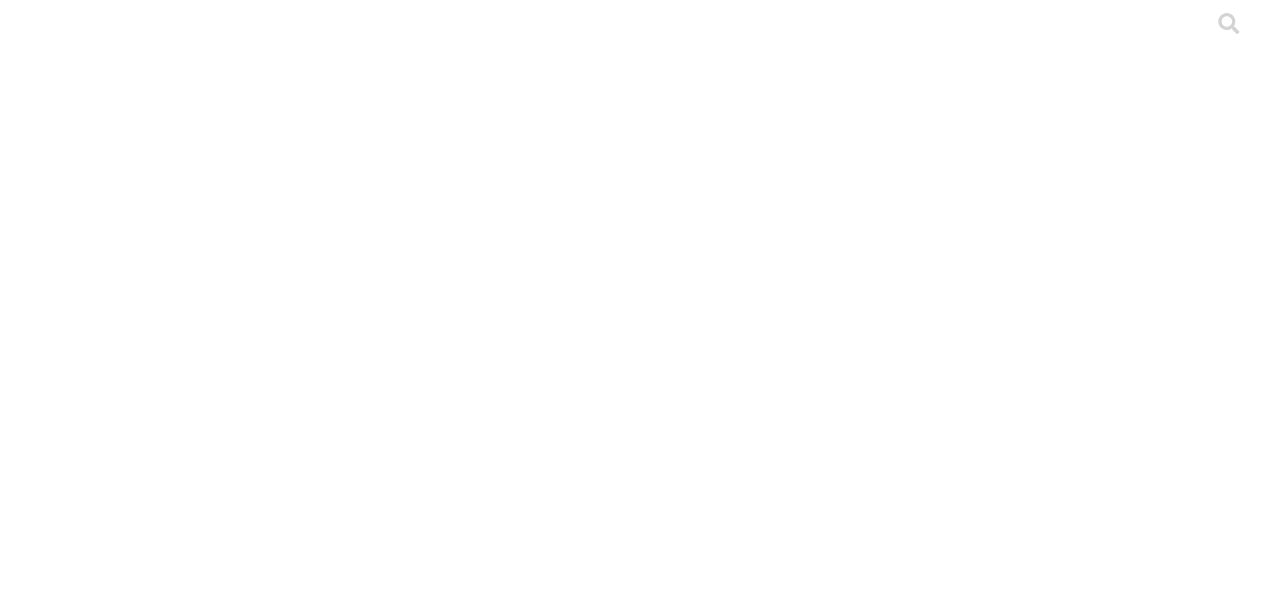 click on "ETL" at bounding box center [80, 2135] 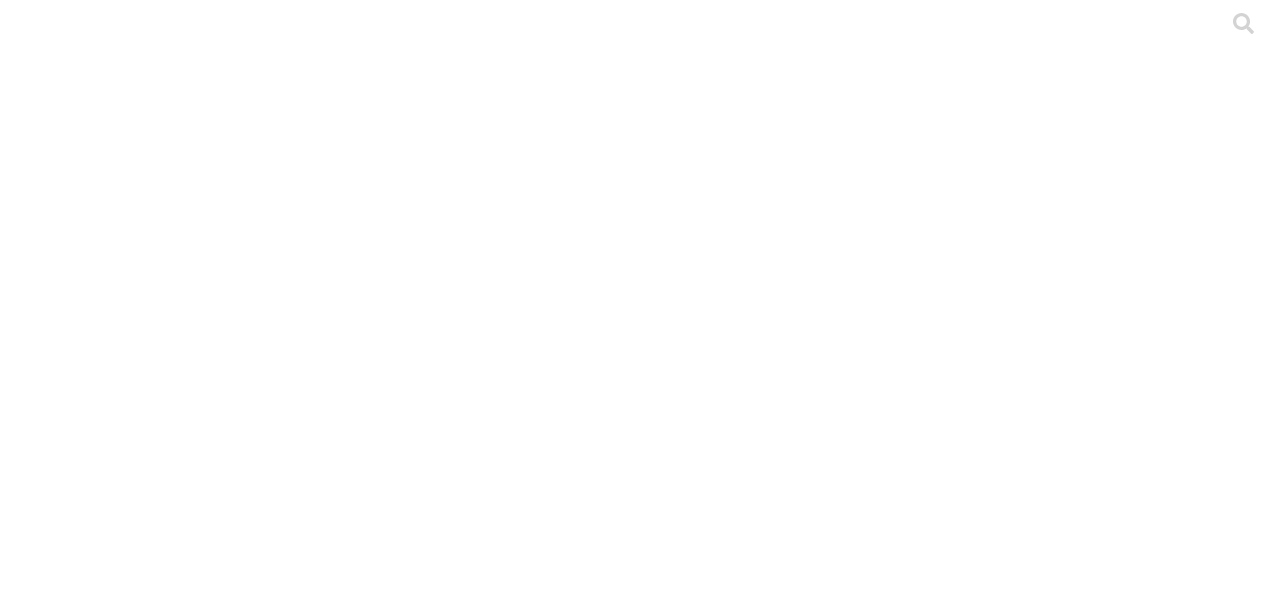 click on "PONEDORAS LEVANTE" at bounding box center [640, 3506] 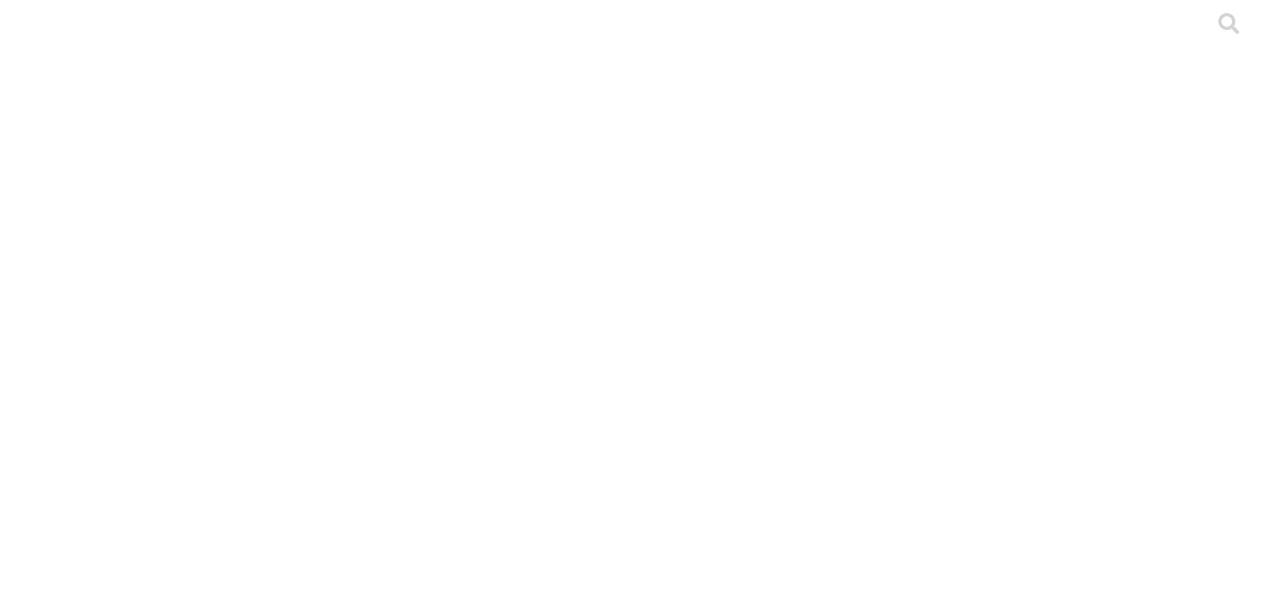 click on "3 LEVANTE San Anton Lote 3.xlsx" at bounding box center (123, 2260) 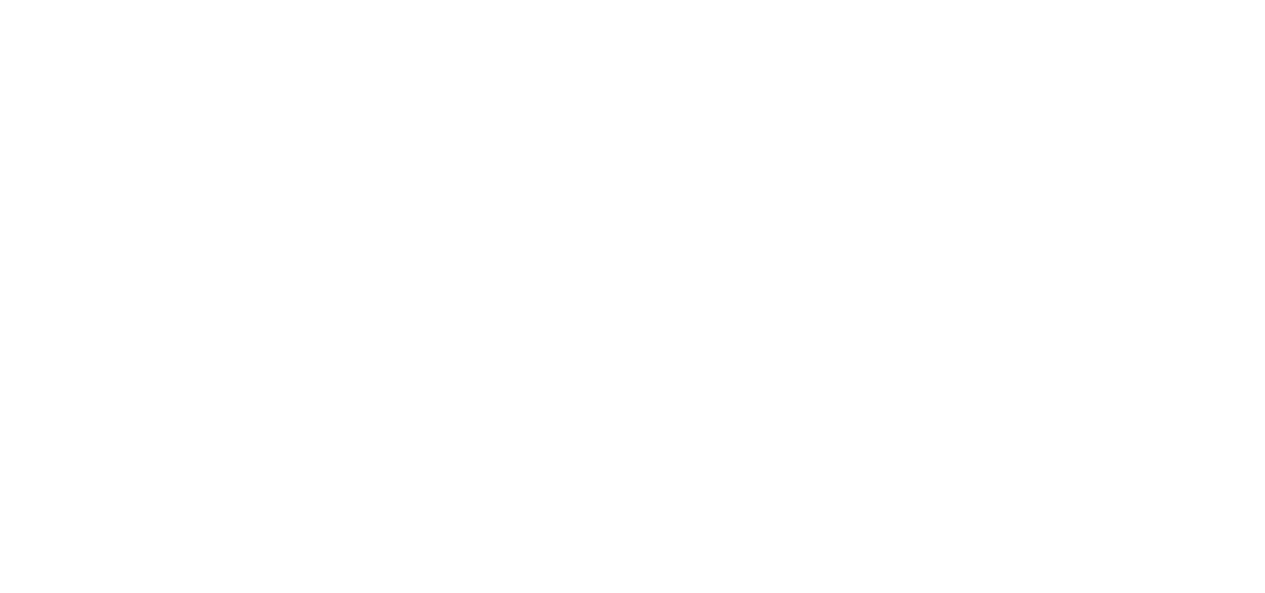 click 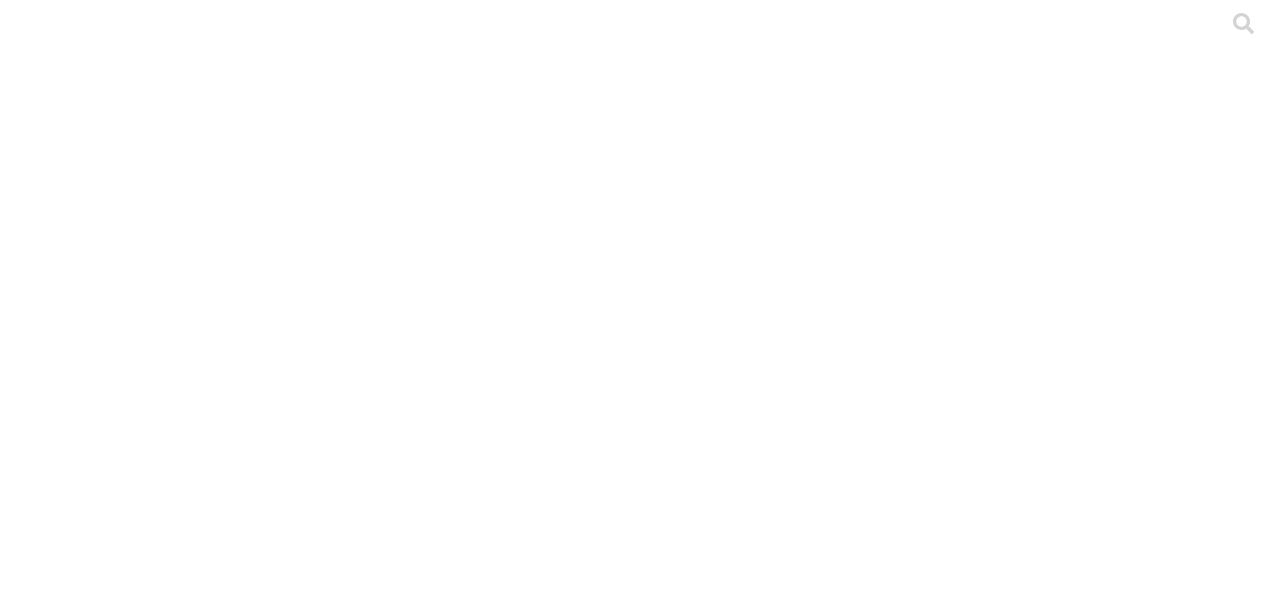 click on ".cls-1 {
fill: #d6d6d6;
}
ETL" at bounding box center [640, 2872] 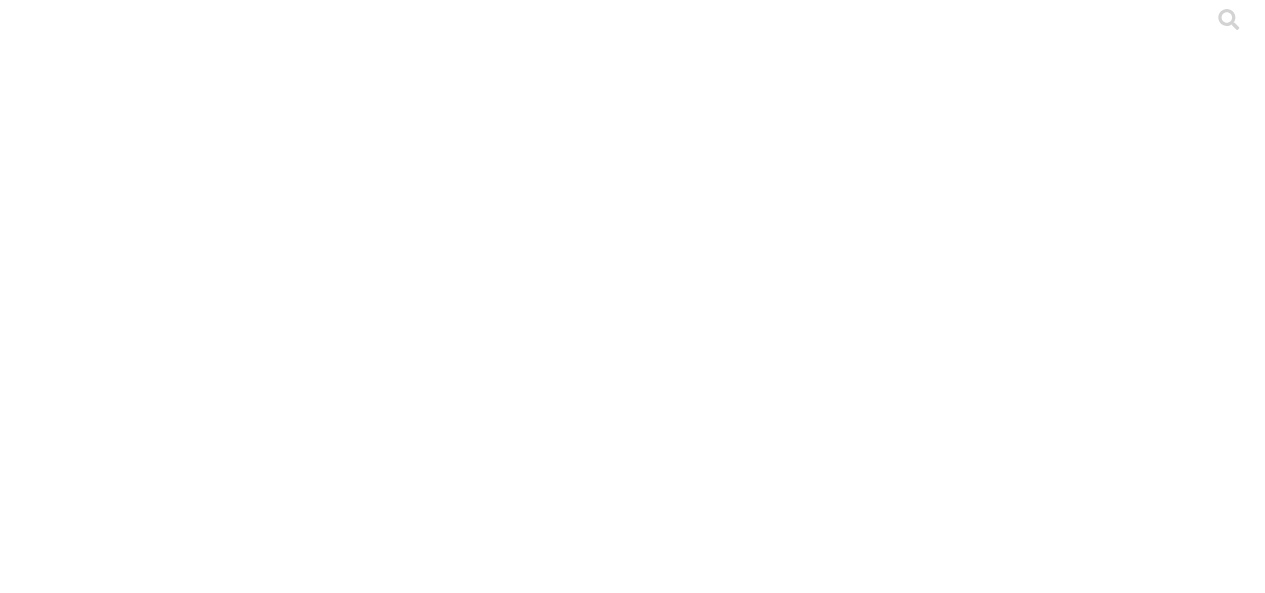 scroll, scrollTop: 0, scrollLeft: 0, axis: both 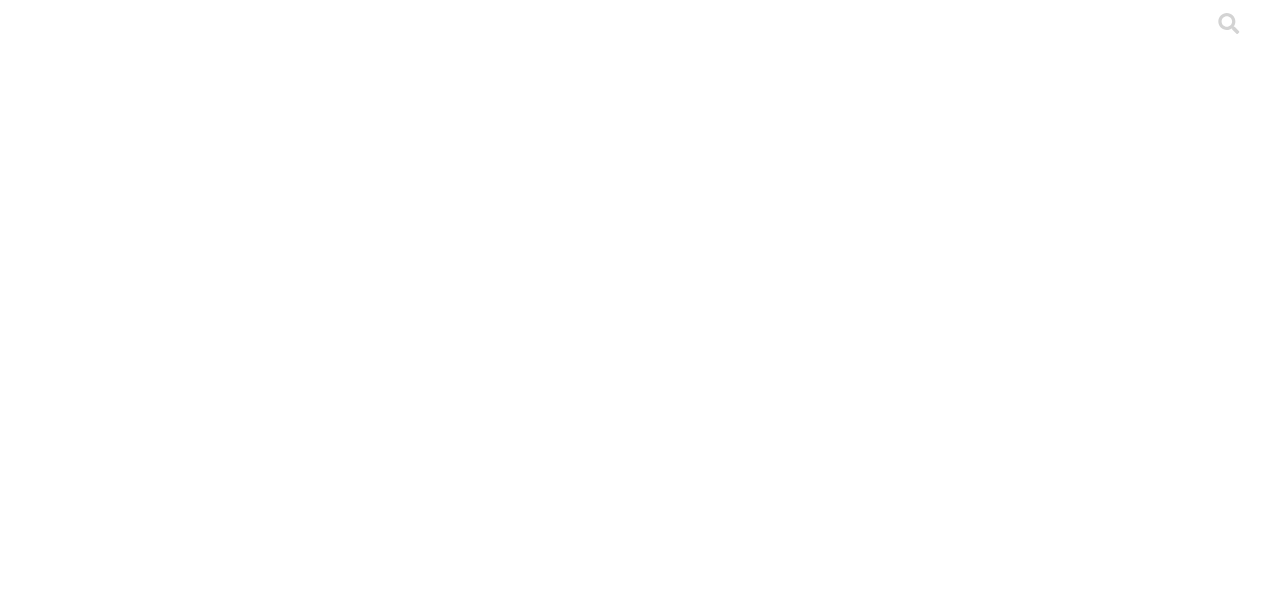 click on "PRODUCCION NUEVO FORMATO" at bounding box center [632, 11105] 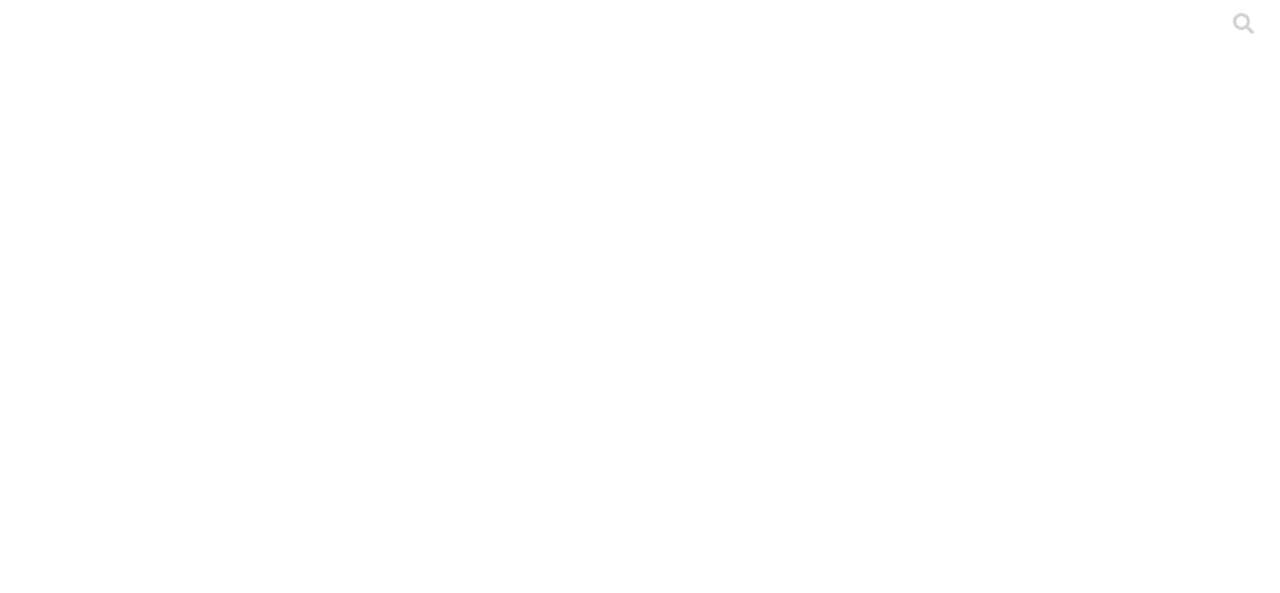 click on "ZONA SANTANDER" at bounding box center [640, 4792] 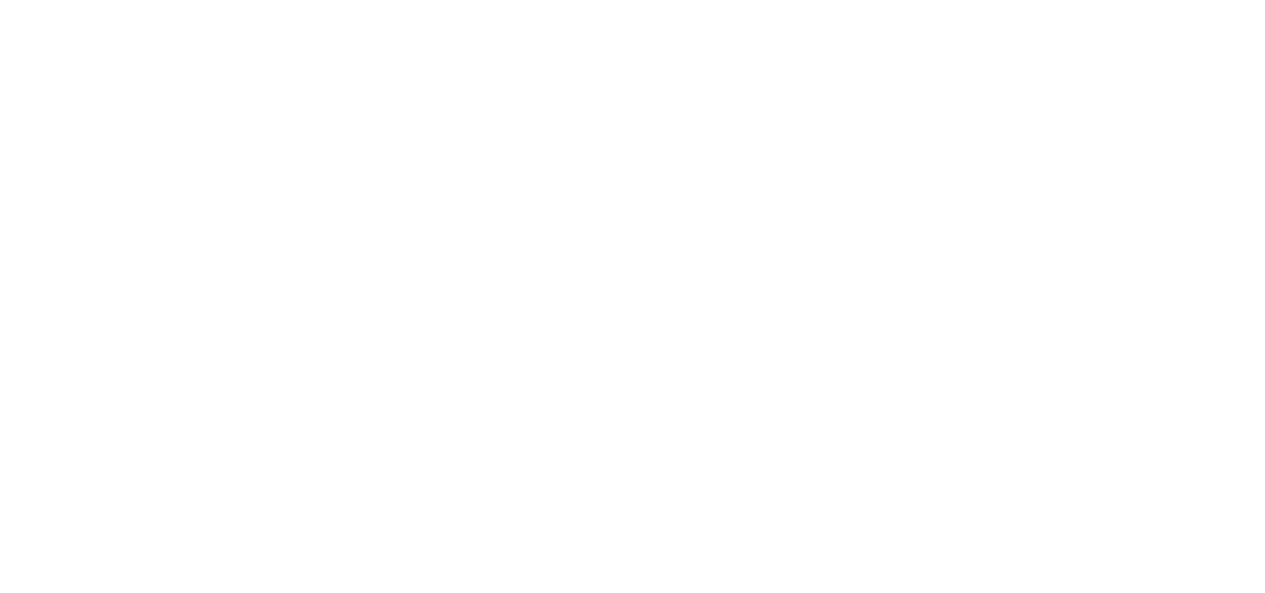 scroll, scrollTop: 1660, scrollLeft: 0, axis: vertical 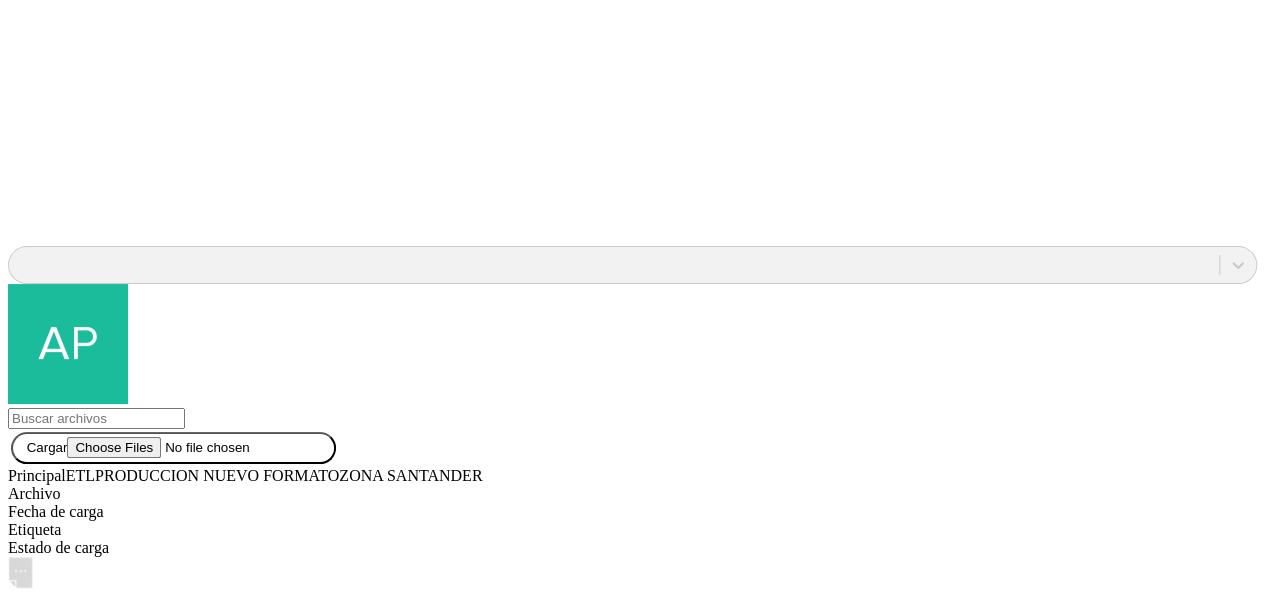 click on "Mostrar más" at bounding box center [632, 2907] 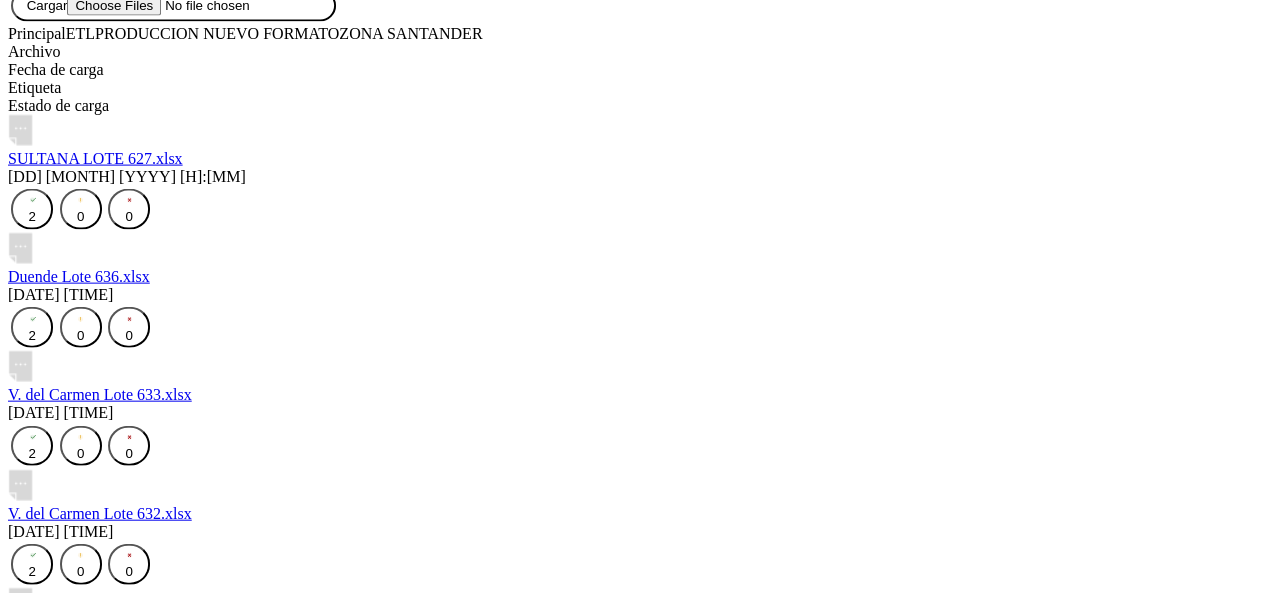 scroll, scrollTop: 2106, scrollLeft: 0, axis: vertical 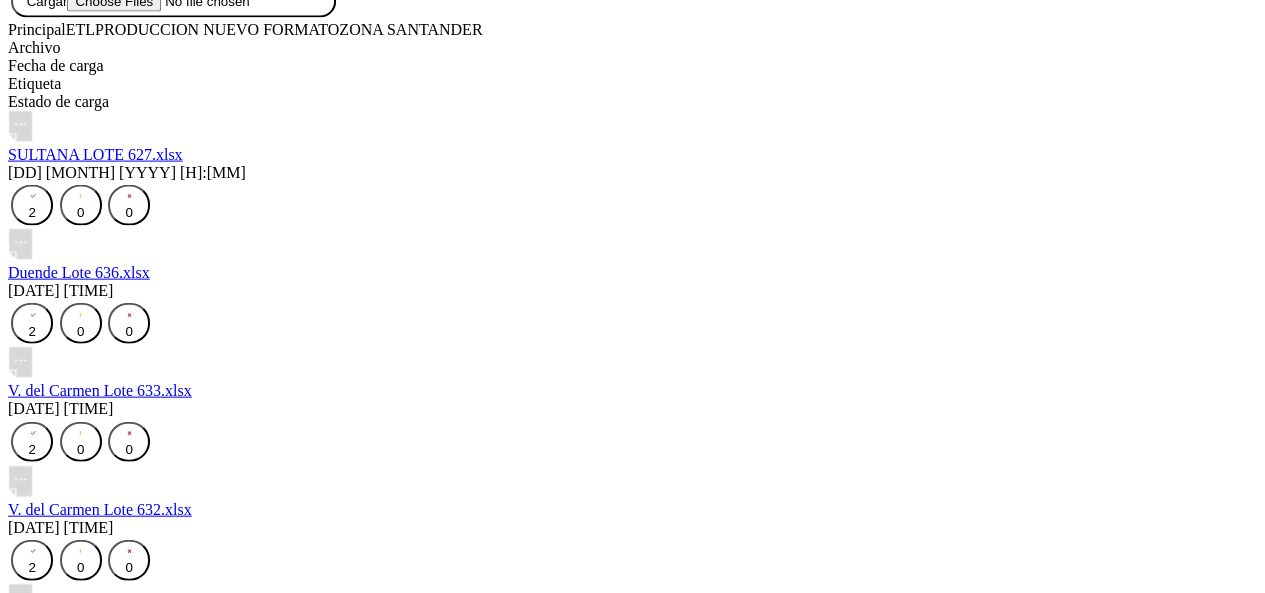 click on "GRANJA MOLINO.xlsx" at bounding box center (88, 2755) 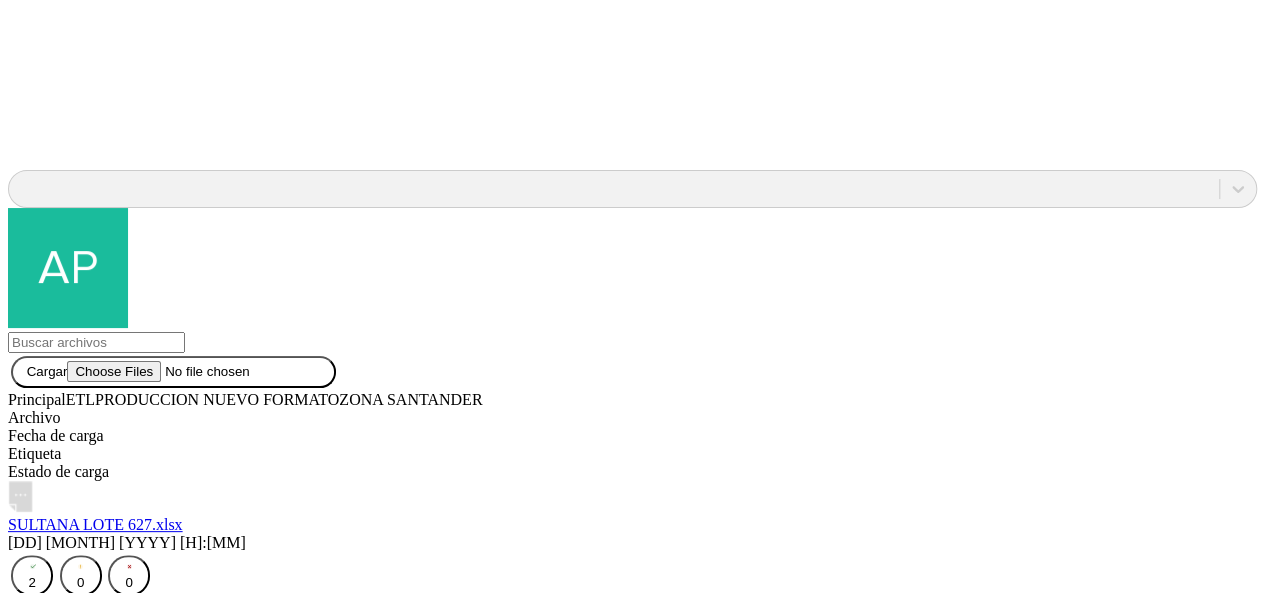 scroll, scrollTop: 1735, scrollLeft: 0, axis: vertical 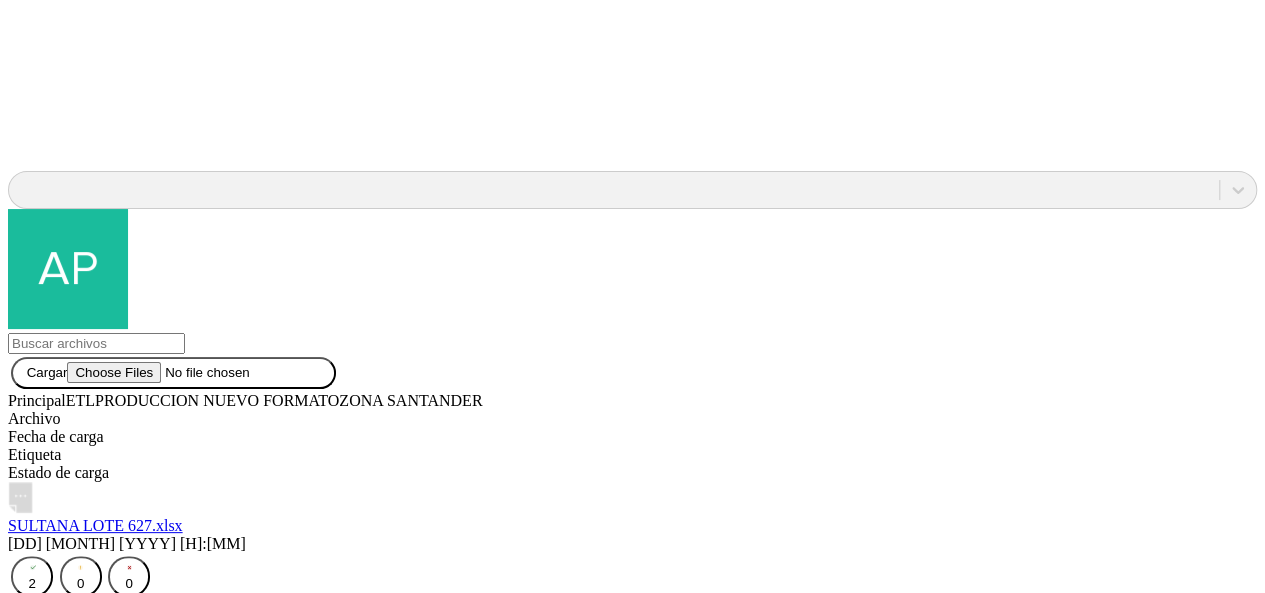 click on "SAN_ANTONIO_626_HY-LINE (2).xlsx" at bounding box center [142, 2606] 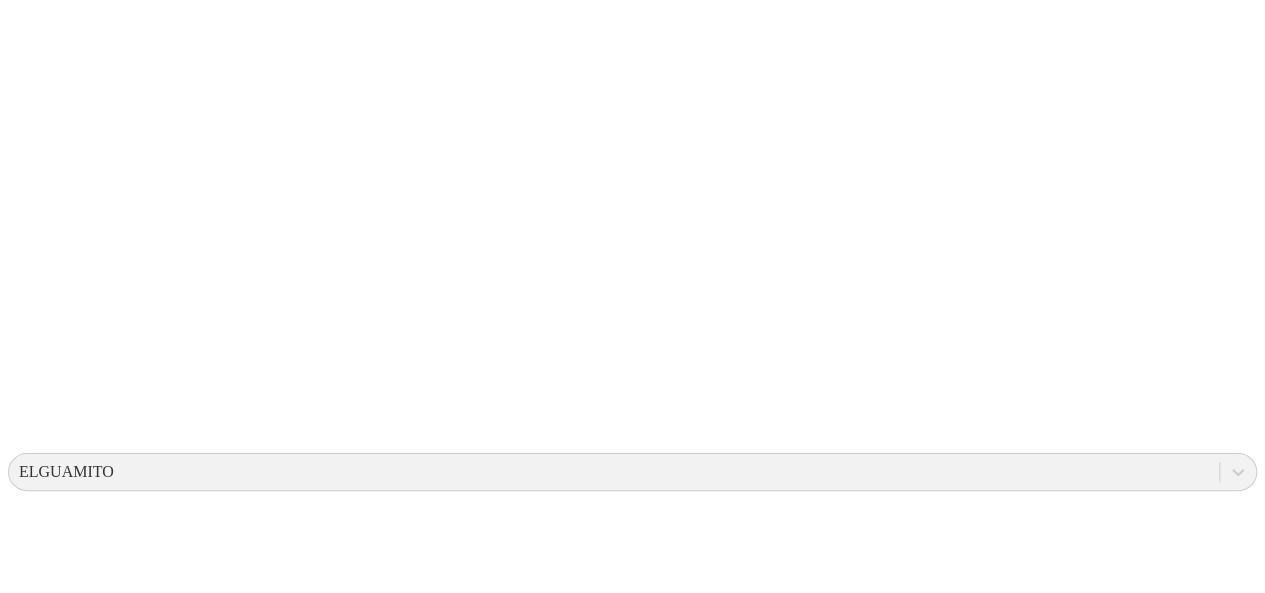 scroll, scrollTop: 0, scrollLeft: 0, axis: both 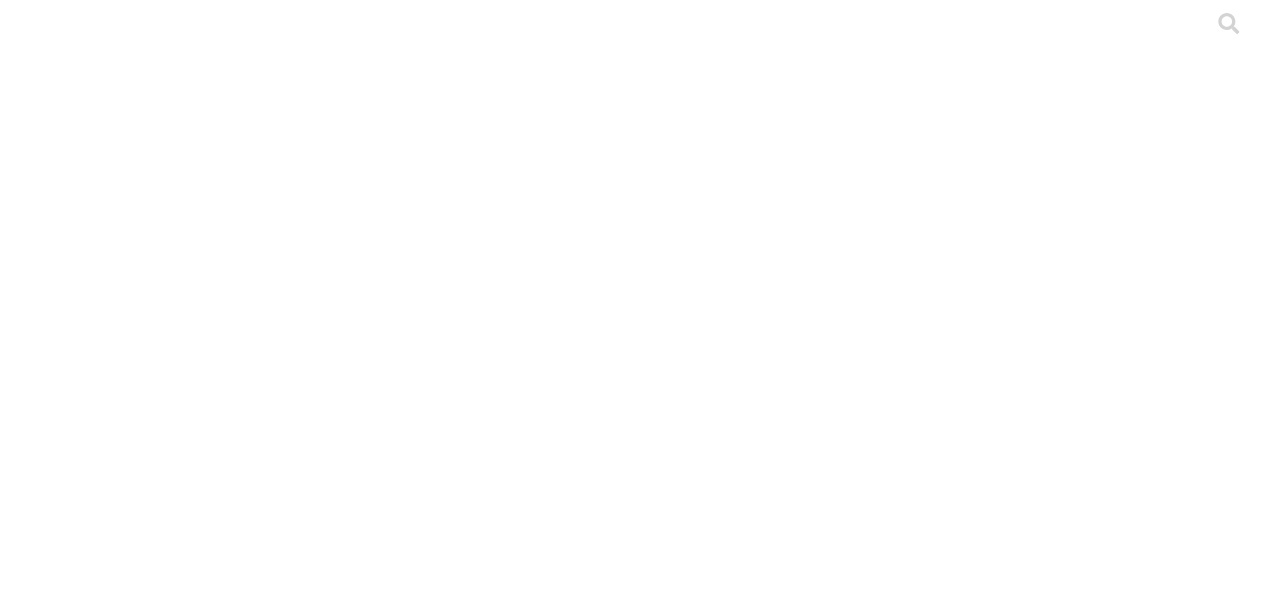 click on "ETL" at bounding box center (80, 2135) 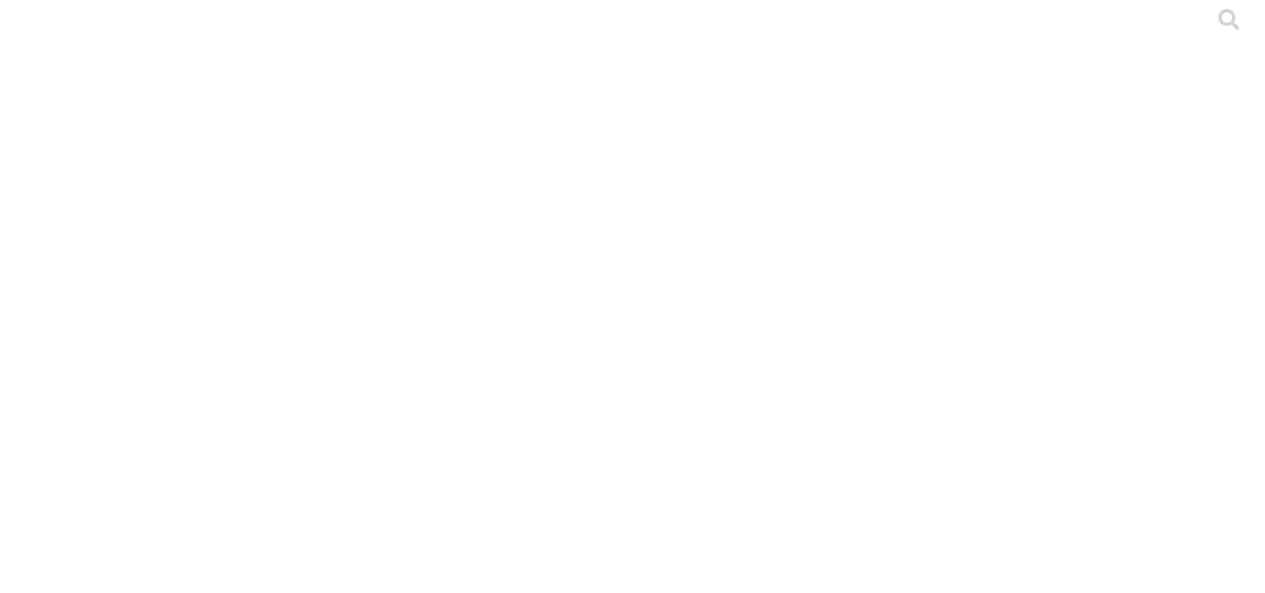 click on ".cls-1 {
fill: #d6d6d6;
}
PRODUCCION" at bounding box center [632, 9203] 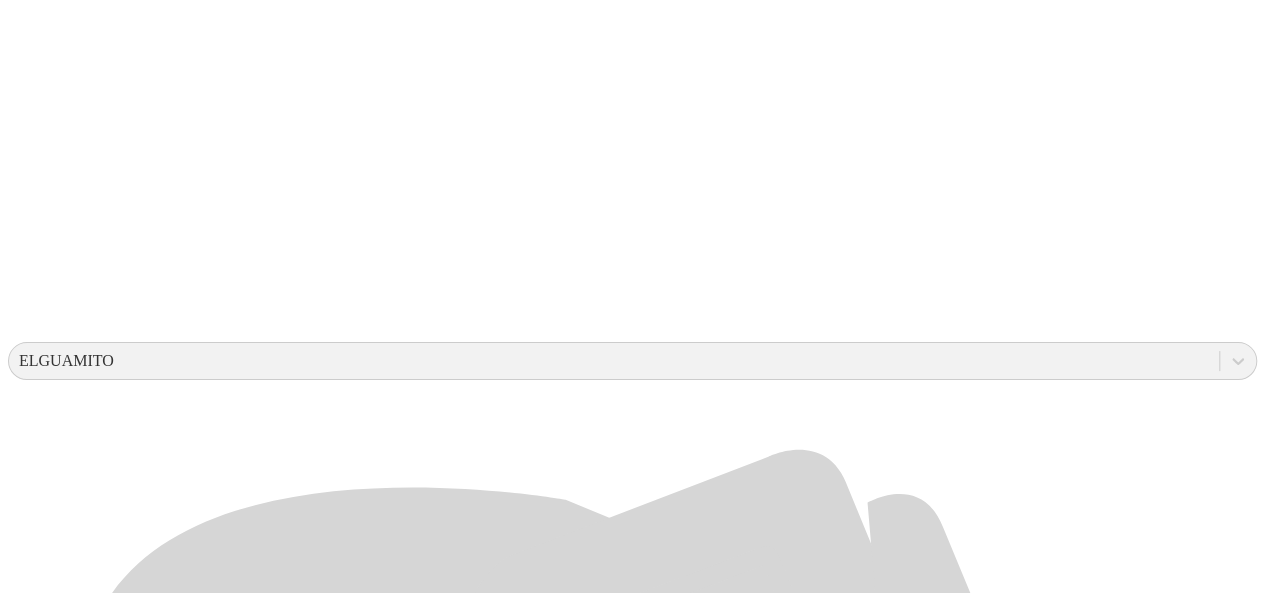 scroll, scrollTop: 0, scrollLeft: 0, axis: both 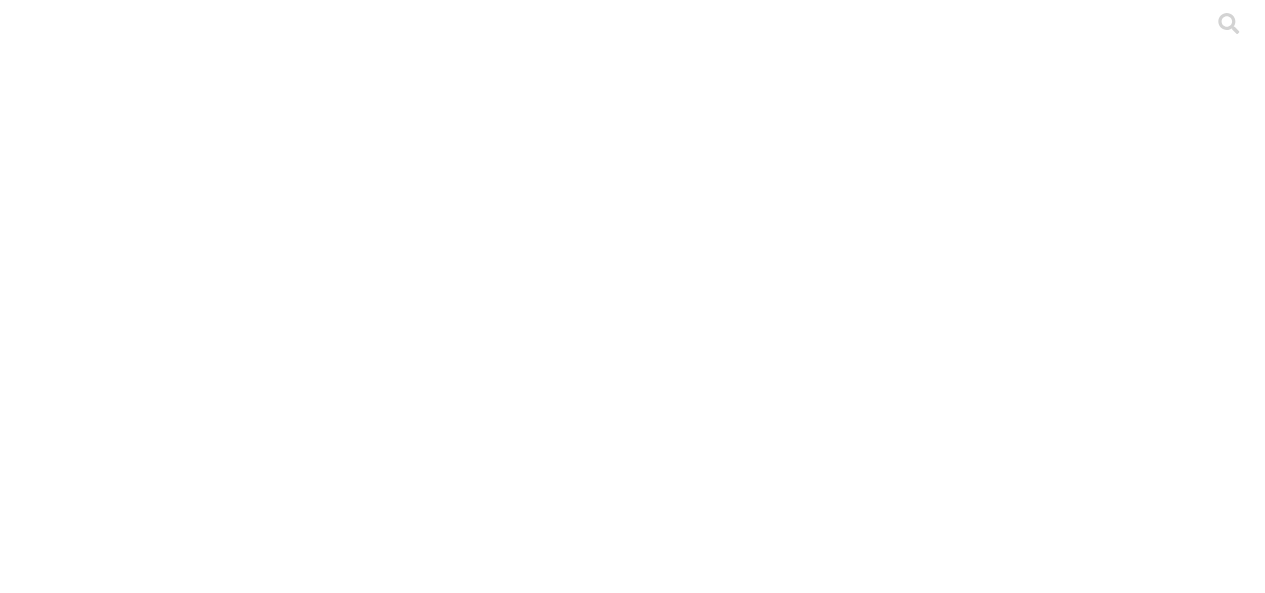 click at bounding box center (96, 2078) 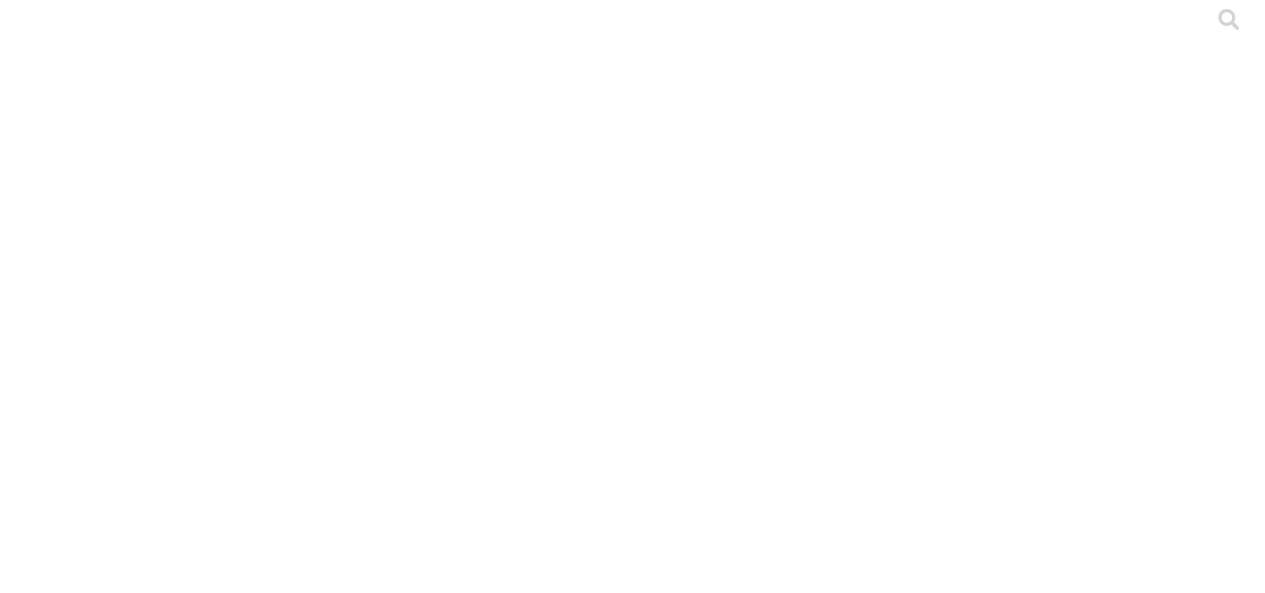 click on ".cls-1 {
fill: #d6d6d6;
}
PRODUCCION" at bounding box center (632, 9203) 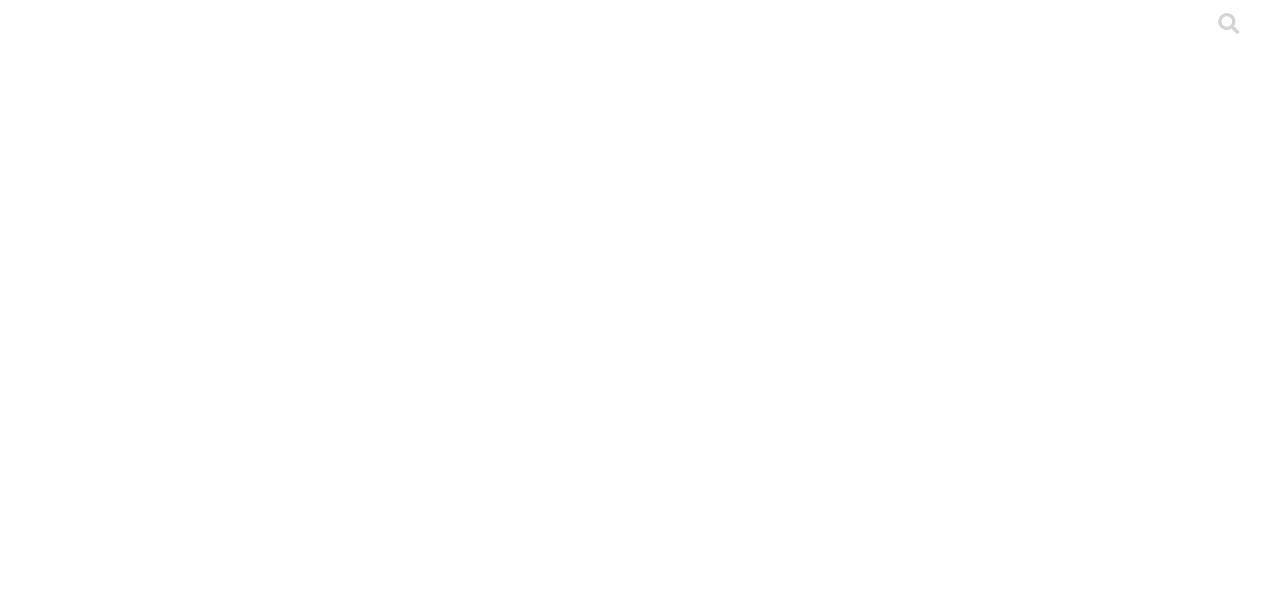 click on "ETL" at bounding box center (80, 2135) 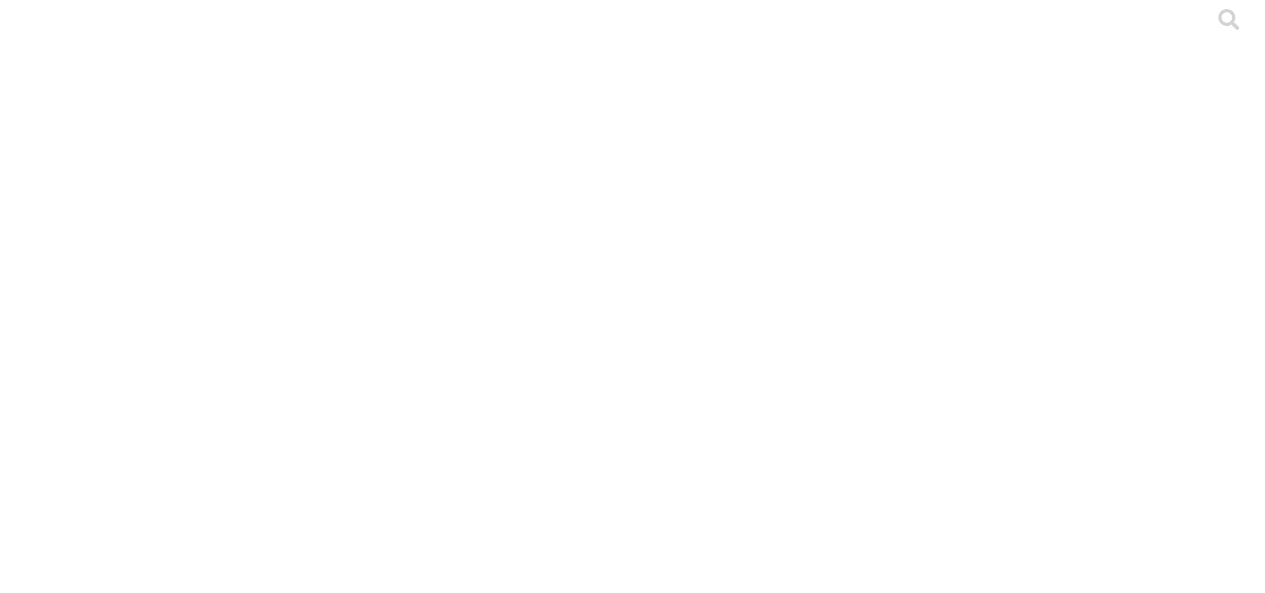 click on "SEROLOGIAS" at bounding box center [632, 12372] 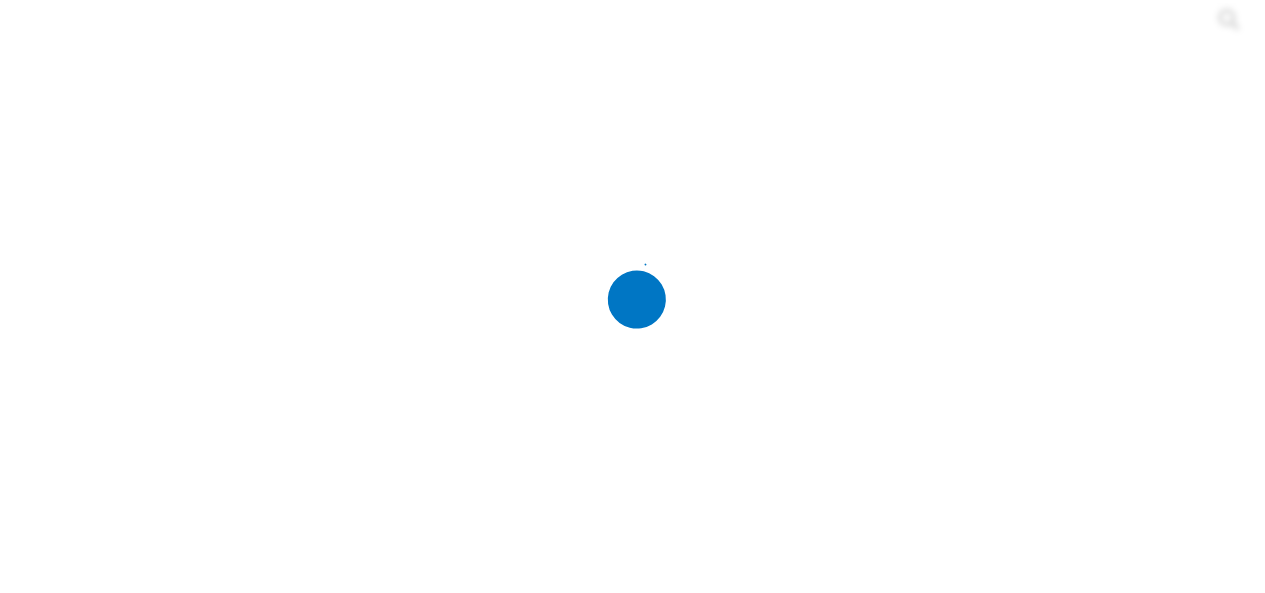 scroll, scrollTop: 0, scrollLeft: 0, axis: both 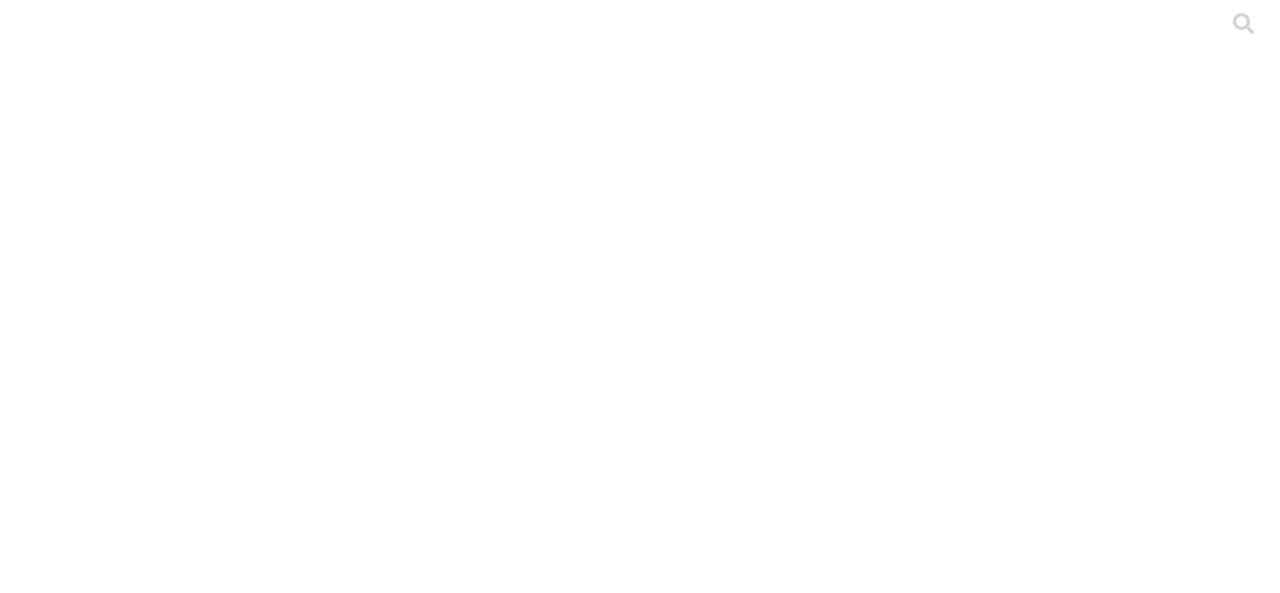 click on "ETL" at bounding box center [80, 2147] 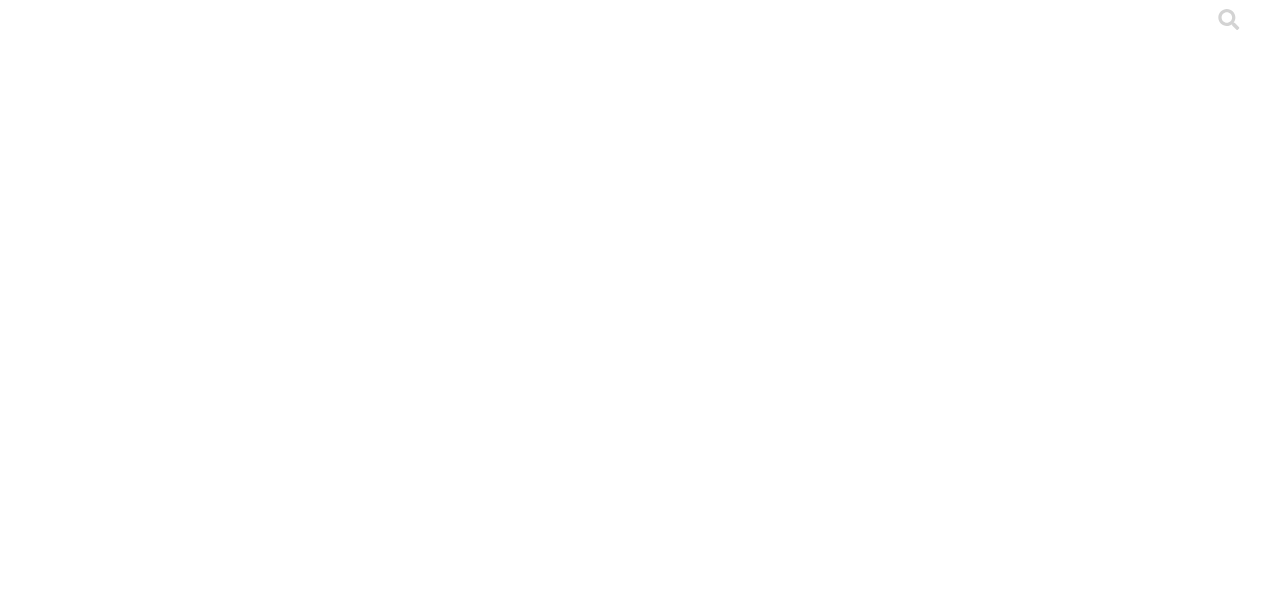 scroll, scrollTop: 2, scrollLeft: 0, axis: vertical 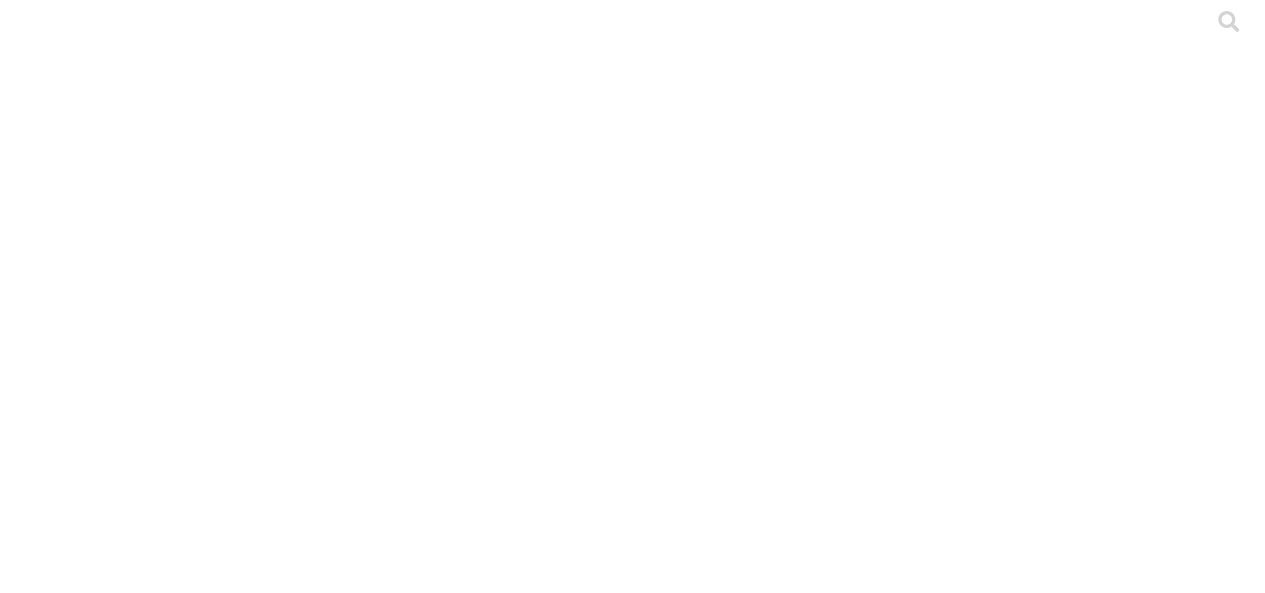 click on "PRODUCCION NUEVO FORMATO" at bounding box center (632, 11103) 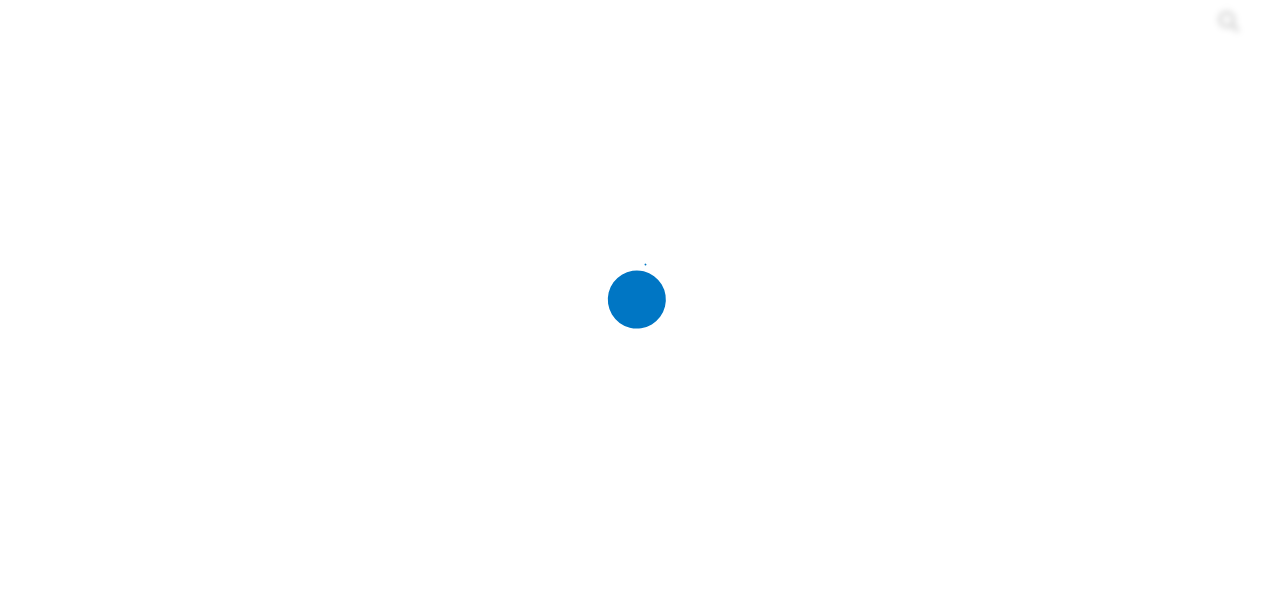 scroll, scrollTop: 0, scrollLeft: 0, axis: both 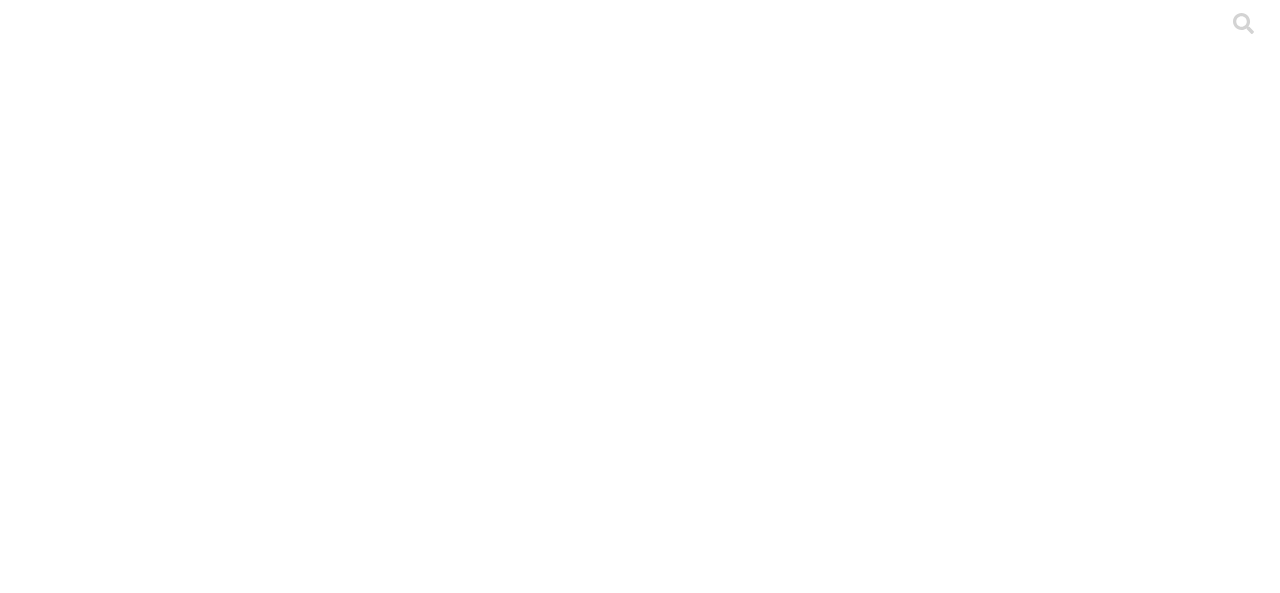 click on ".cls-1 {
fill: #d6d6d6;
}
ZONA COSTA" at bounding box center [640, 2872] 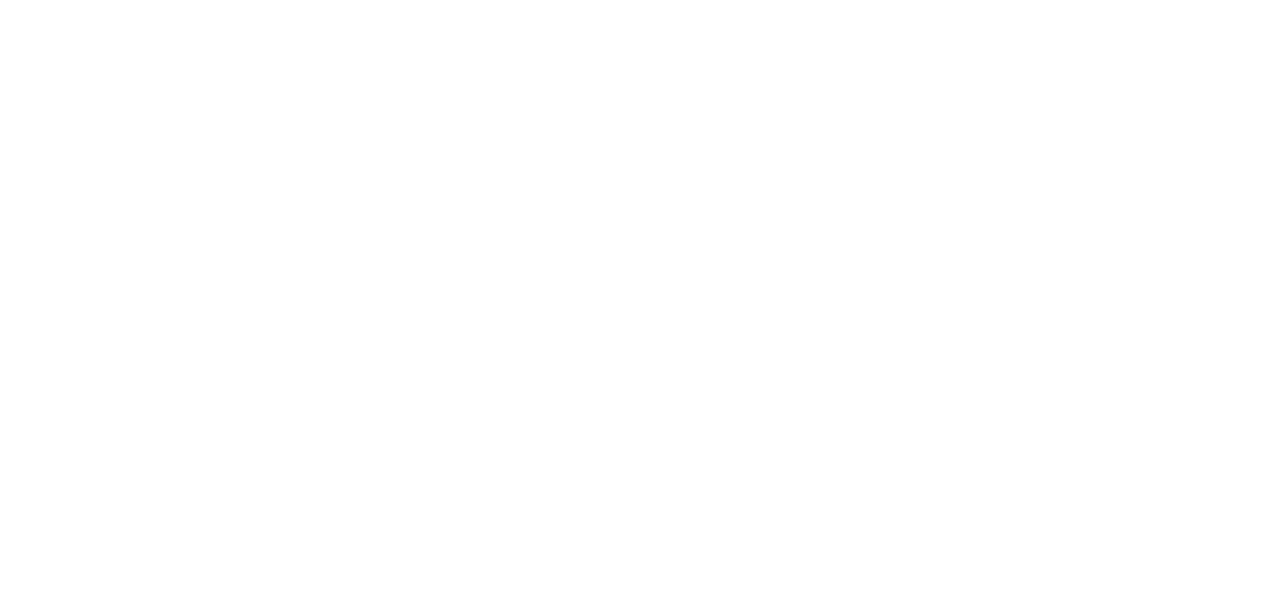 scroll, scrollTop: 0, scrollLeft: 0, axis: both 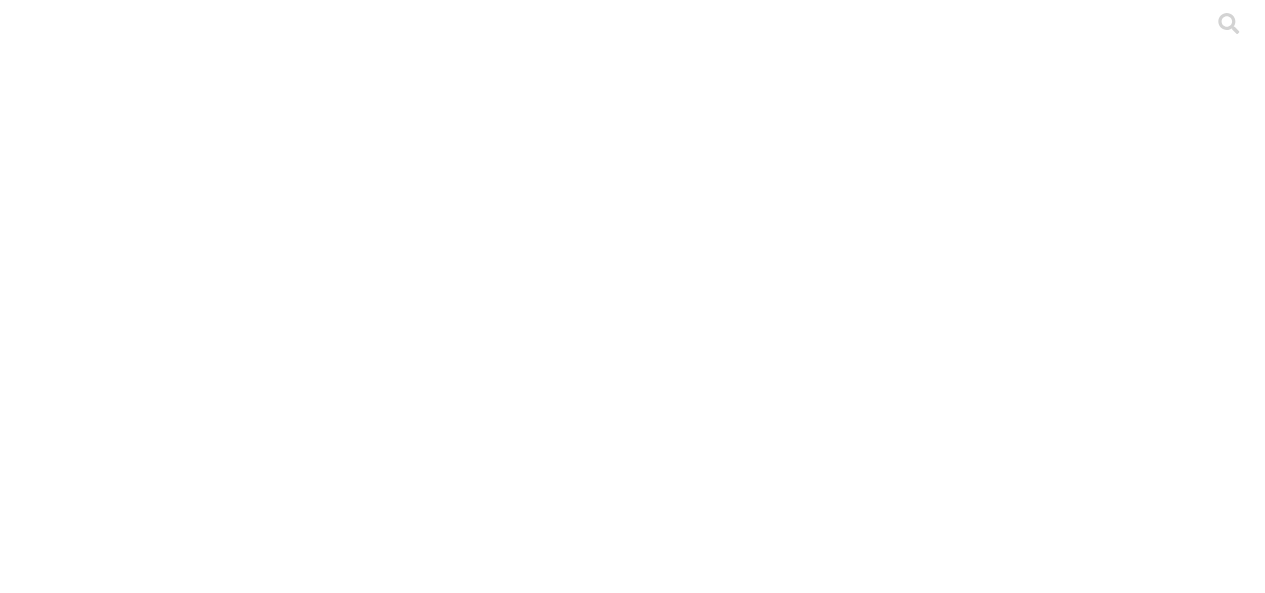 click on "ETL" at bounding box center (80, 2135) 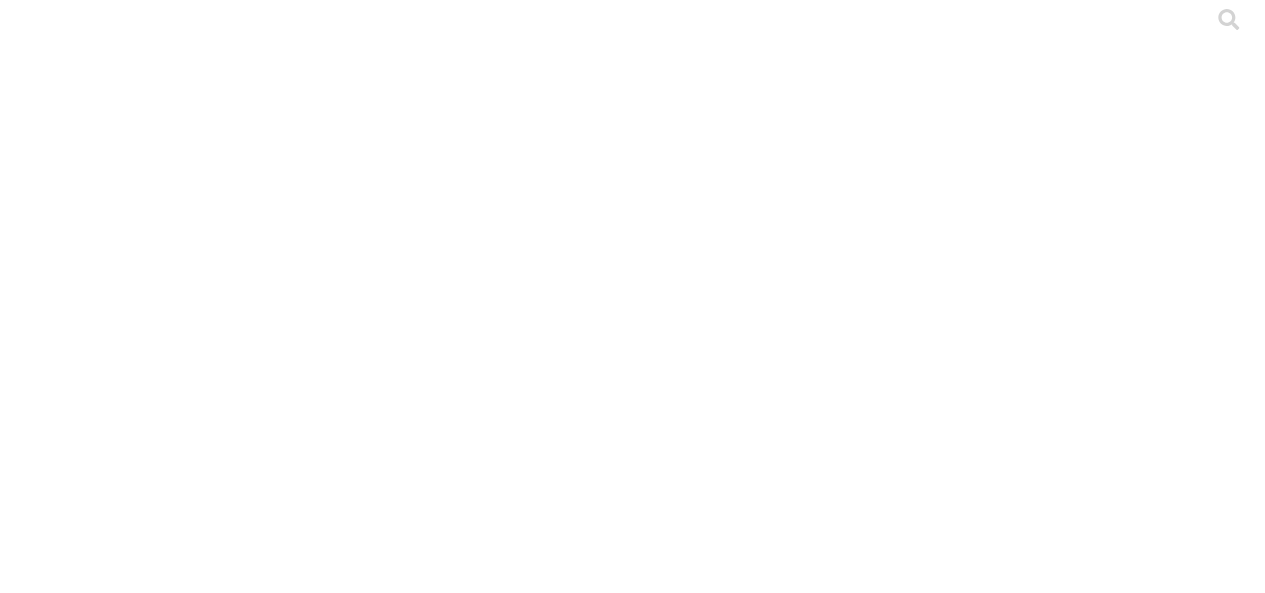 click on ".cls-1 {
fill: #d6d6d6;
}
PRODUCCION NUEVO FORMATO" at bounding box center (632, 10474) 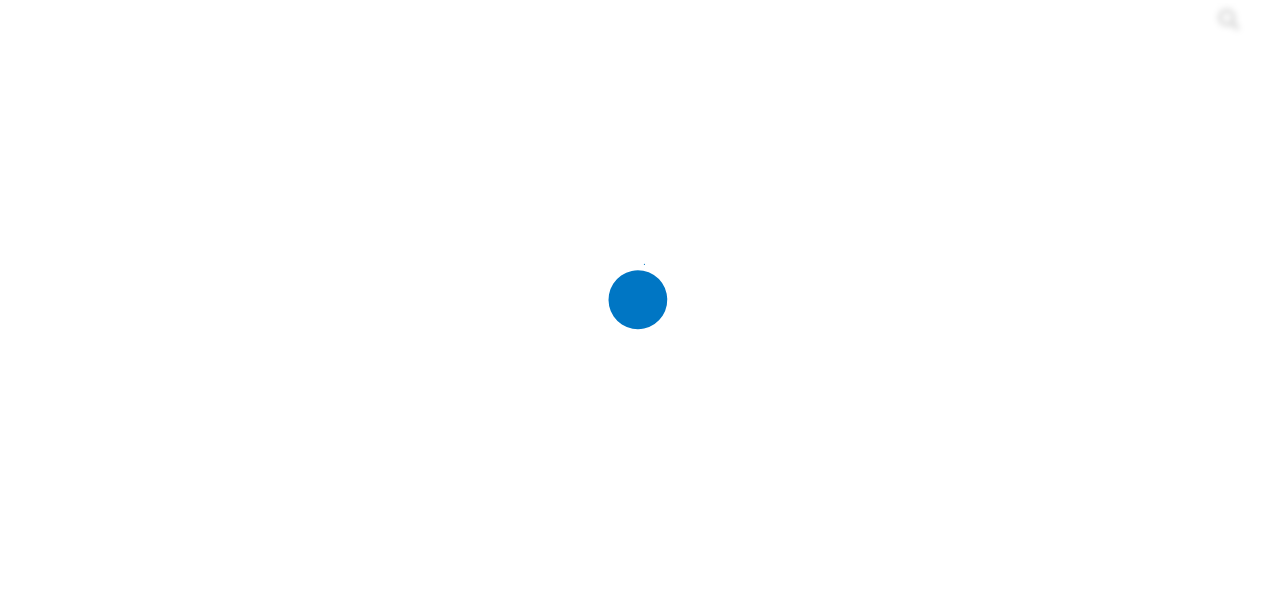 scroll, scrollTop: 0, scrollLeft: 0, axis: both 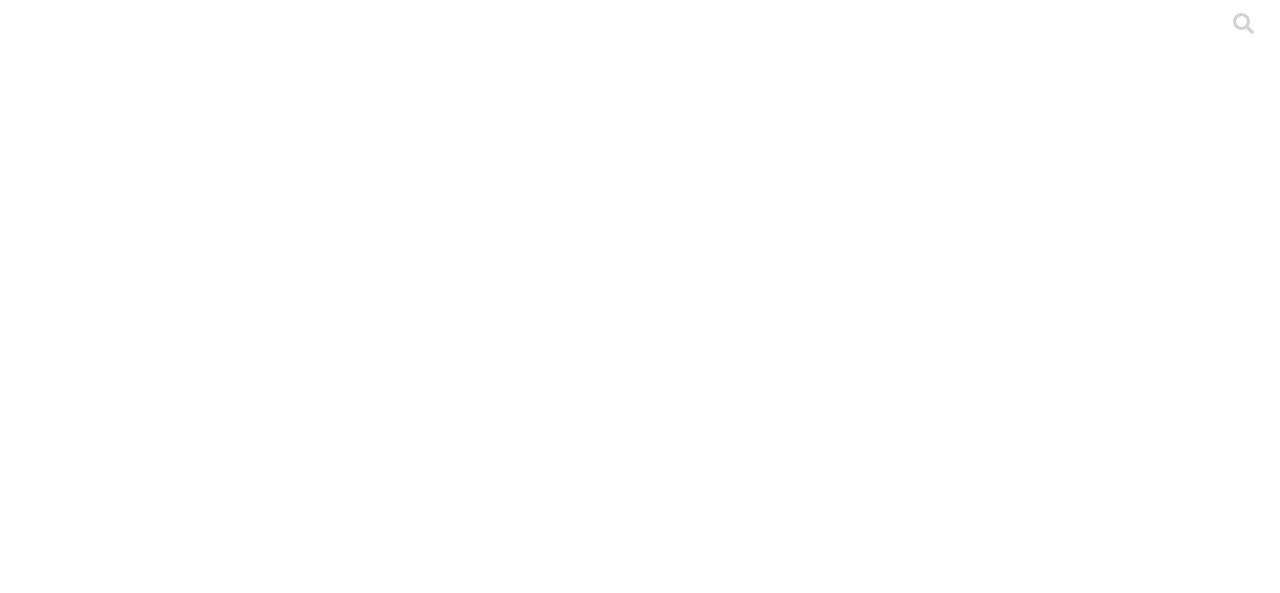 click on "ETL" at bounding box center (80, 2147) 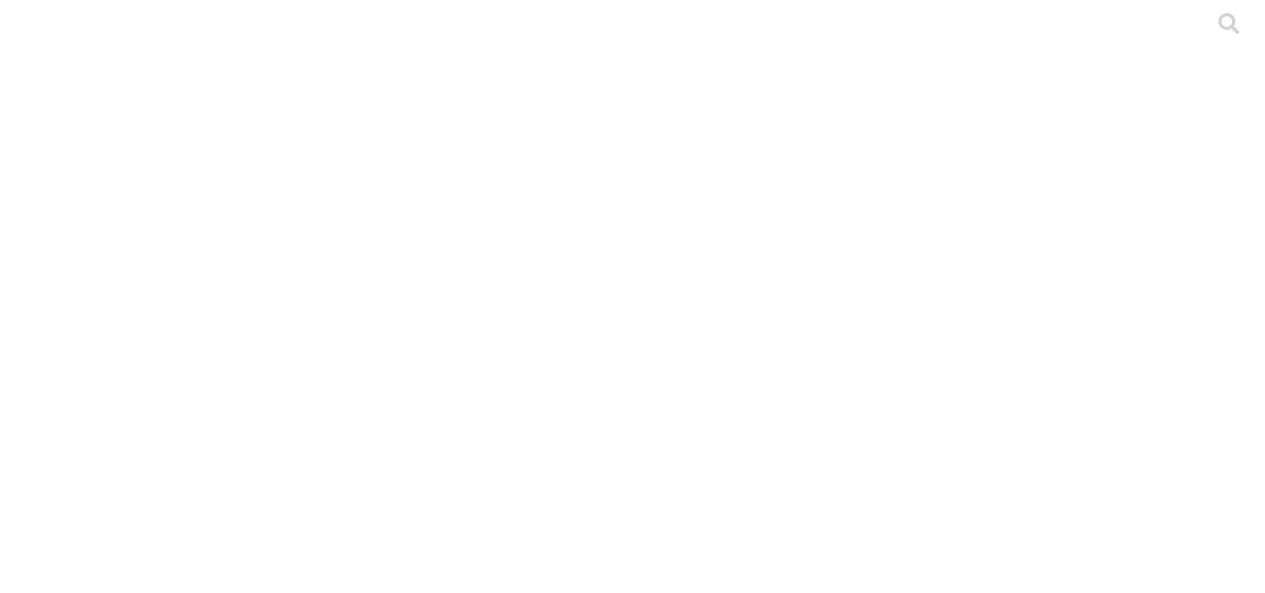 scroll, scrollTop: 4, scrollLeft: 0, axis: vertical 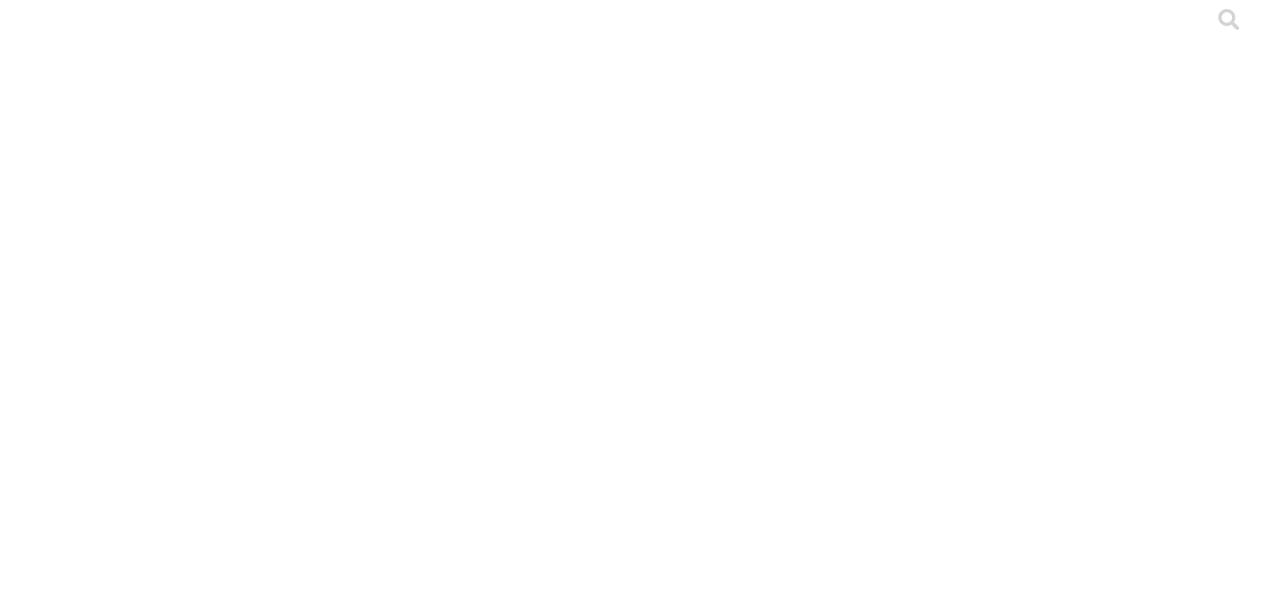 click on "PRODUCCION" at bounding box center [632, 9830] 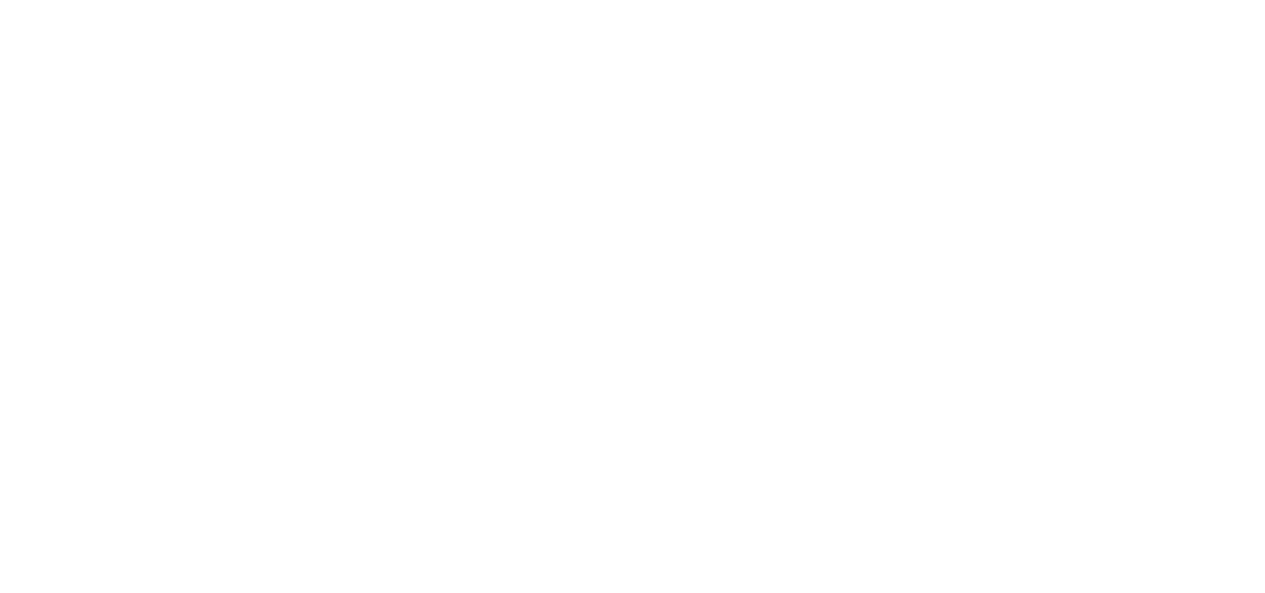 scroll, scrollTop: 0, scrollLeft: 0, axis: both 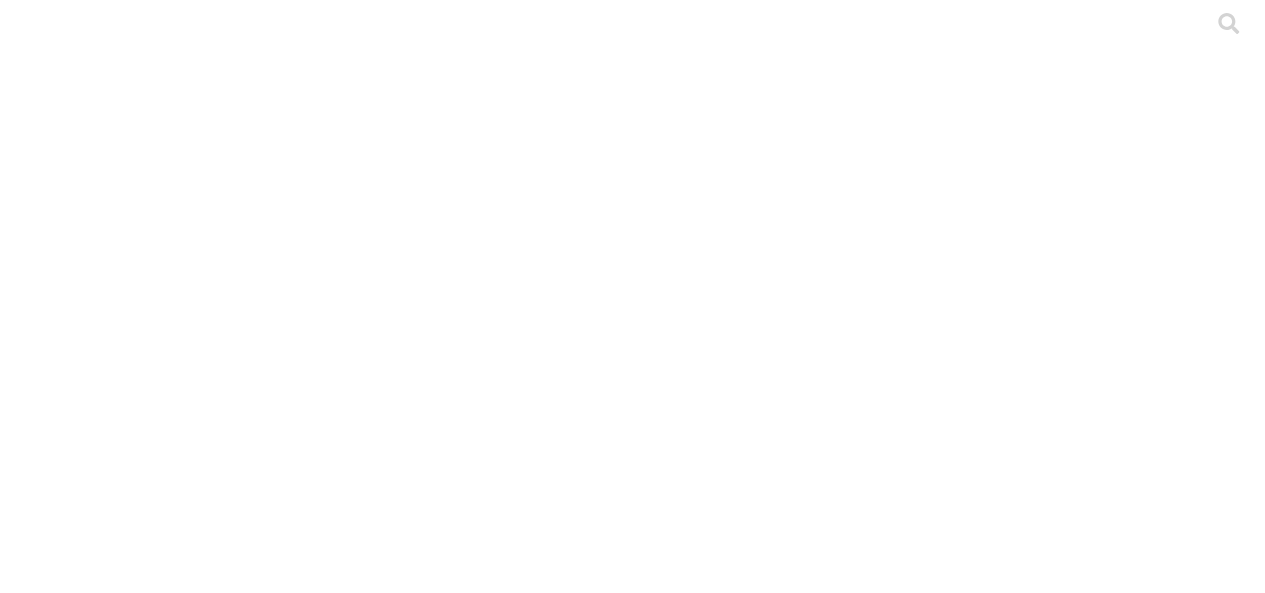 click on ".cls-1 {
fill: #d6d6d6;
}
CHOCOITA" at bounding box center [632, 5394] 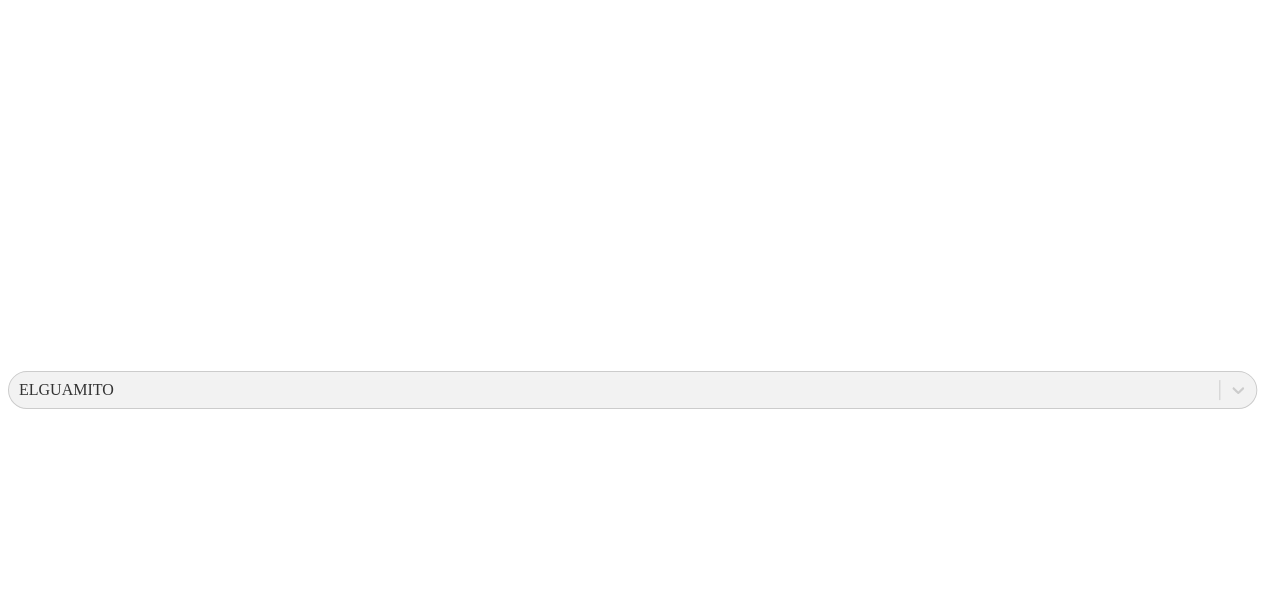 scroll, scrollTop: 0, scrollLeft: 0, axis: both 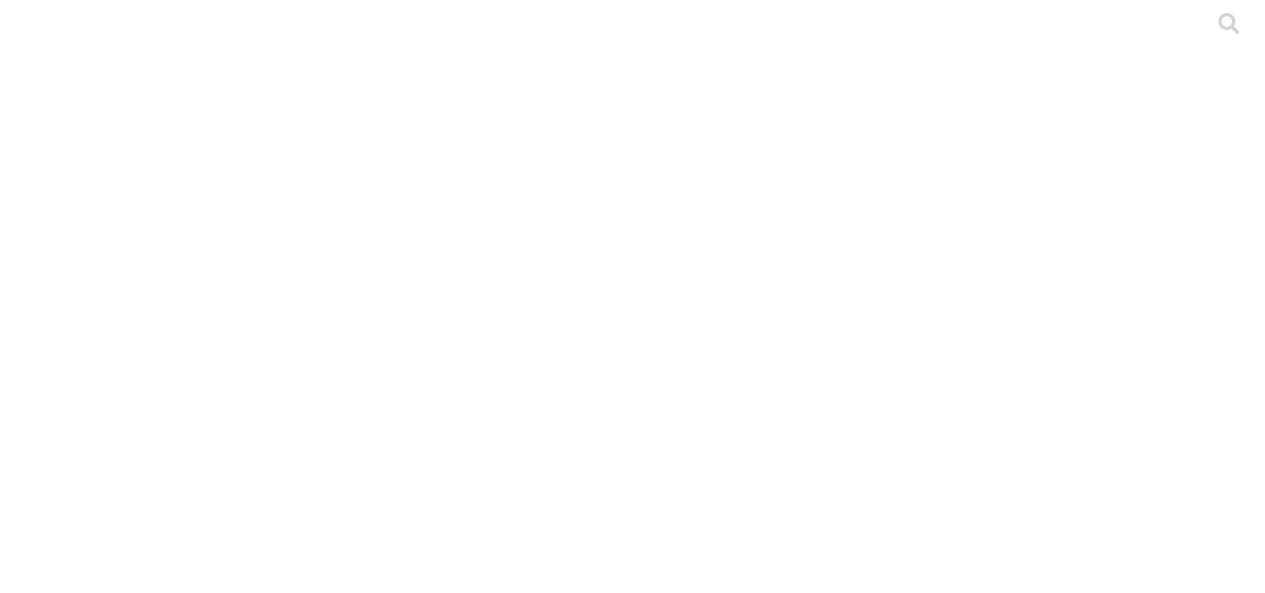 click on "L616 Molino.xls" at bounding box center [62, 2378] 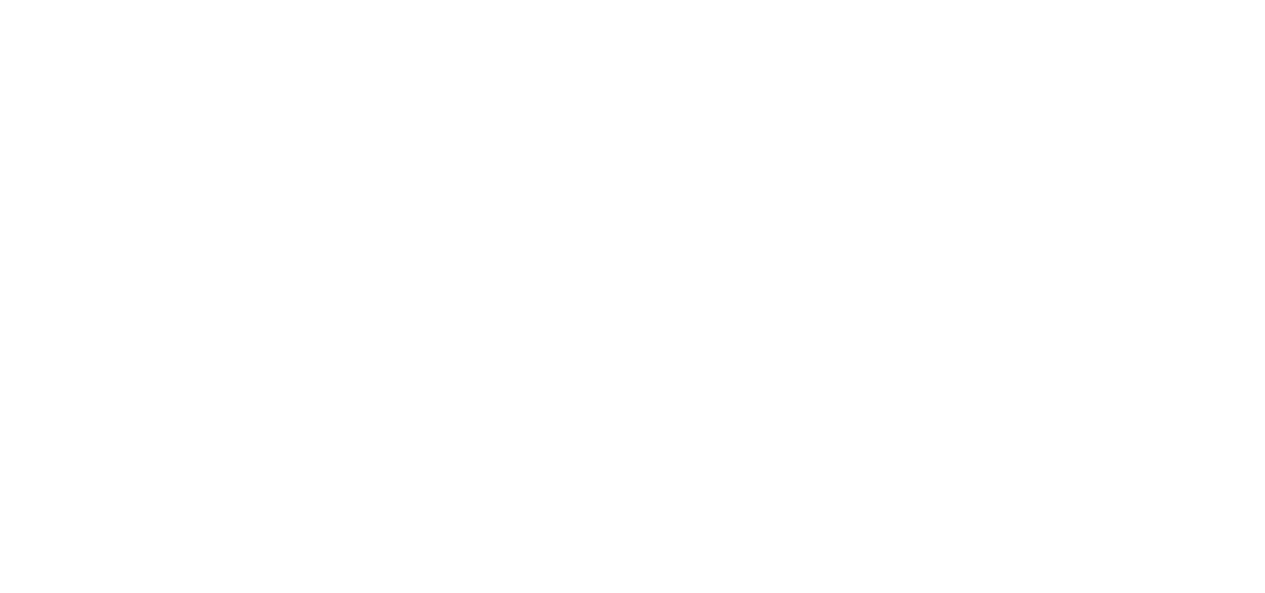 scroll, scrollTop: 0, scrollLeft: 0, axis: both 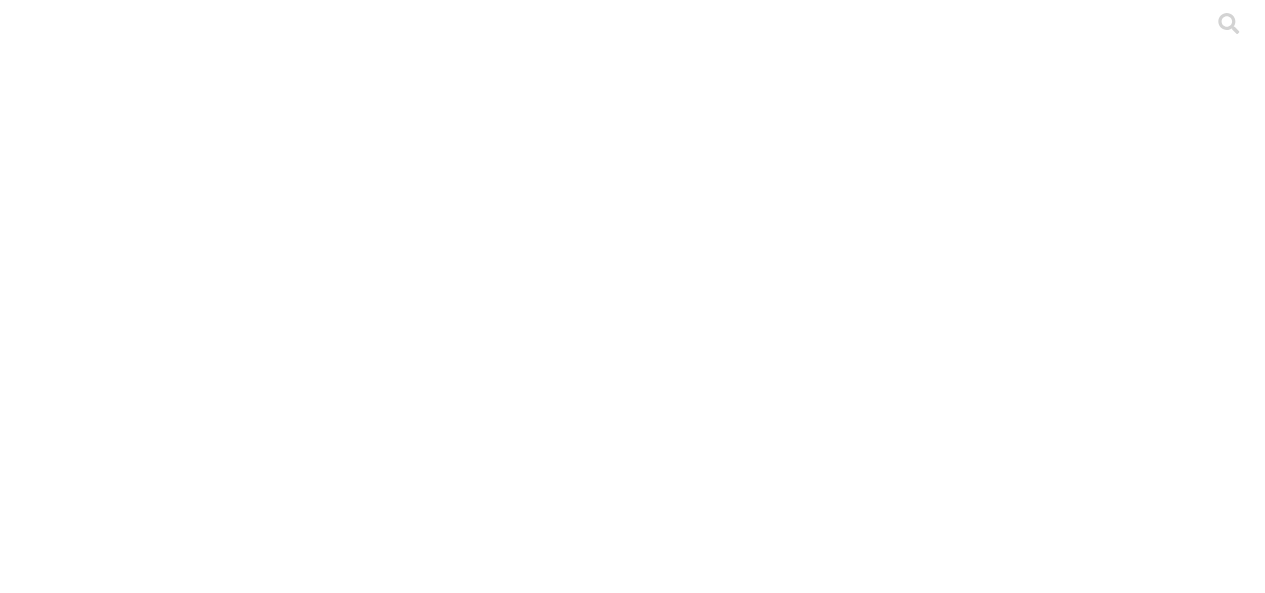 click on "ETL" at bounding box center [80, 2135] 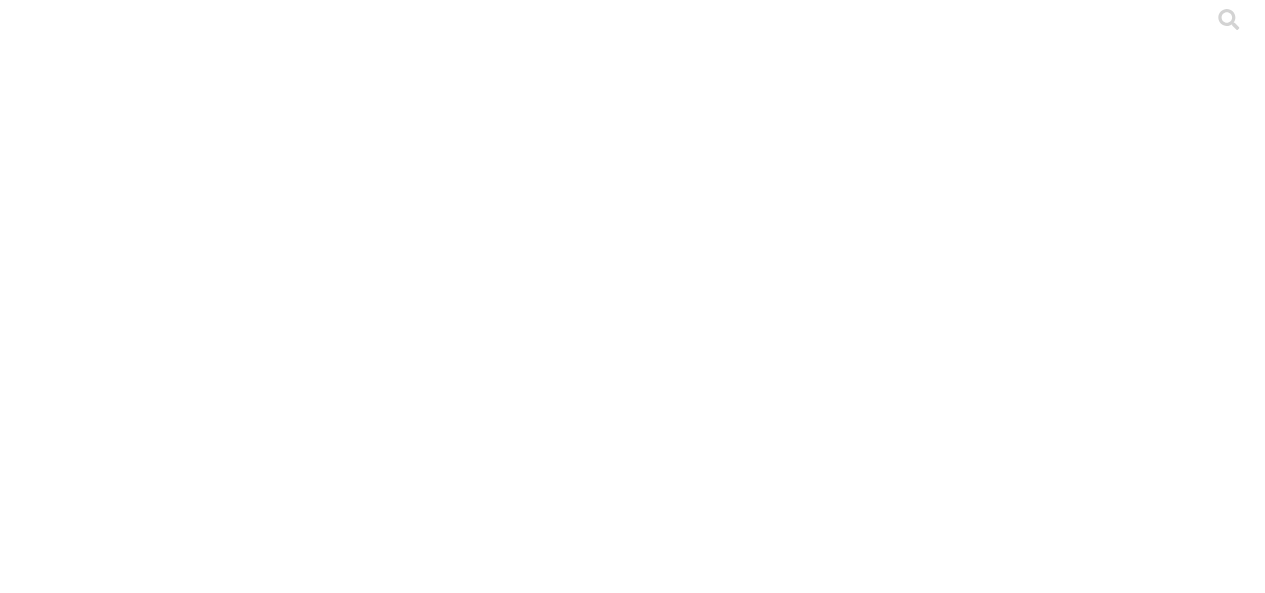click on "LEVANTE NUEVO" at bounding box center (632, 6661) 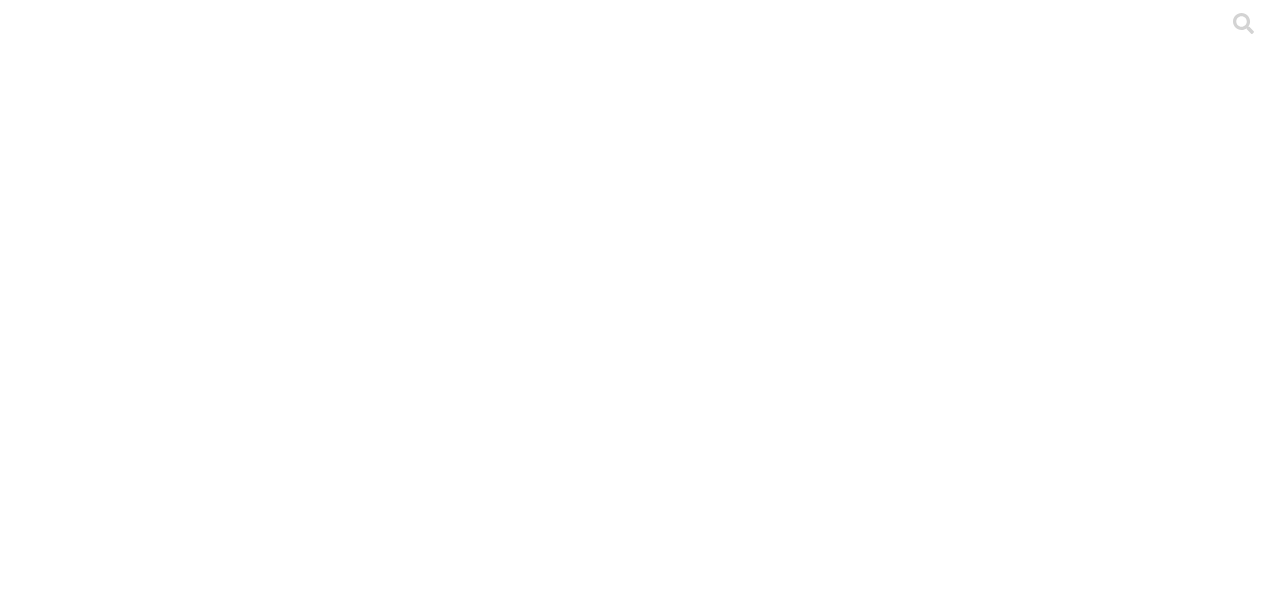 click on "ETL" at bounding box center [80, 2147] 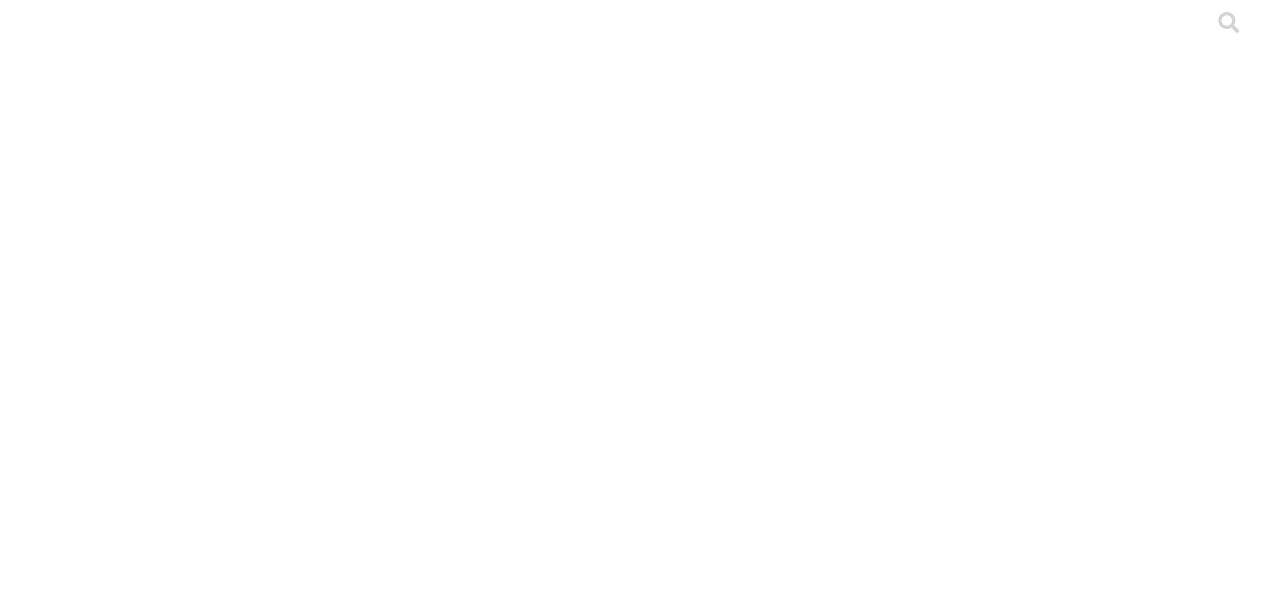 scroll, scrollTop: 4, scrollLeft: 0, axis: vertical 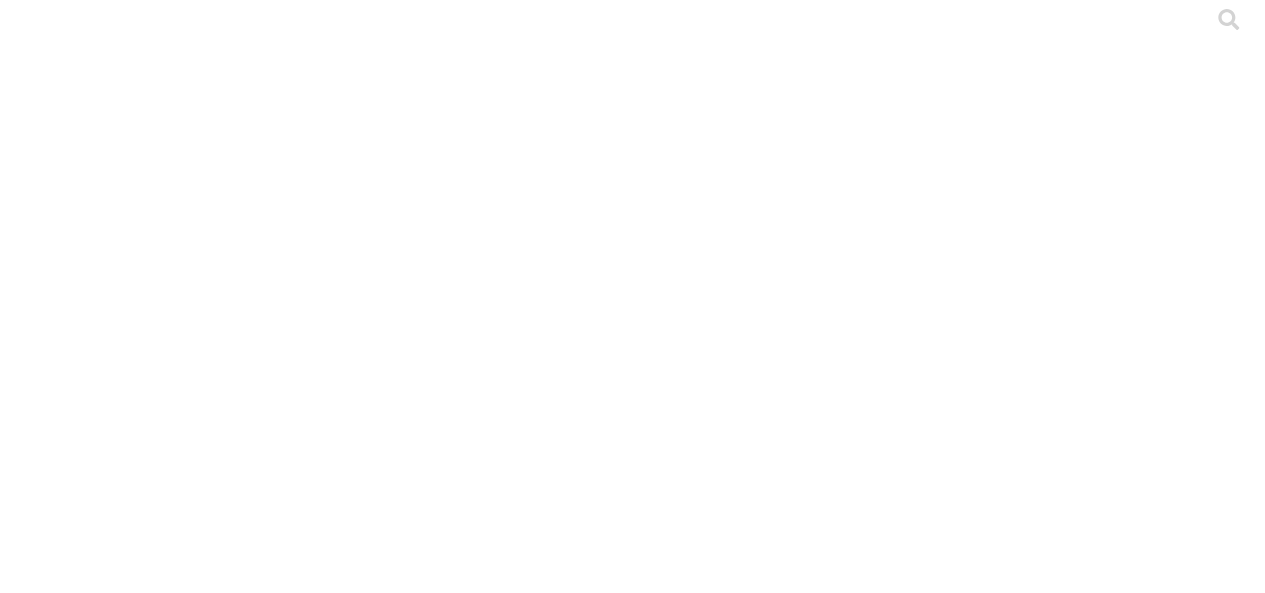click on "PRODUCCION NUEVO FORMATO" at bounding box center [632, 11101] 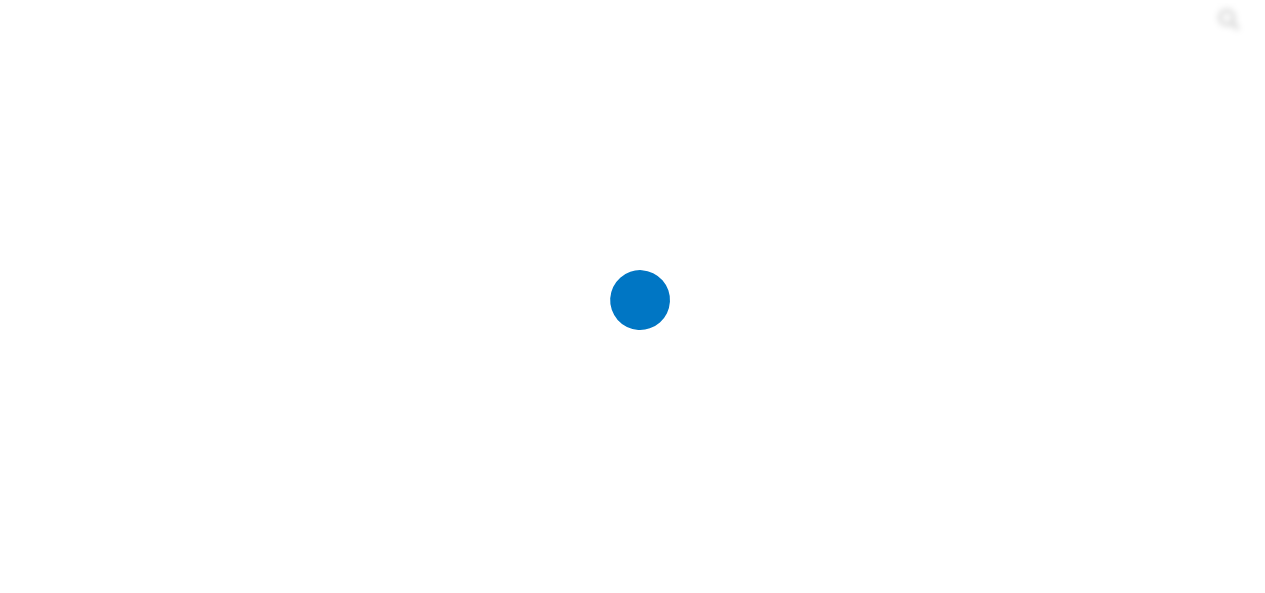 scroll, scrollTop: 0, scrollLeft: 0, axis: both 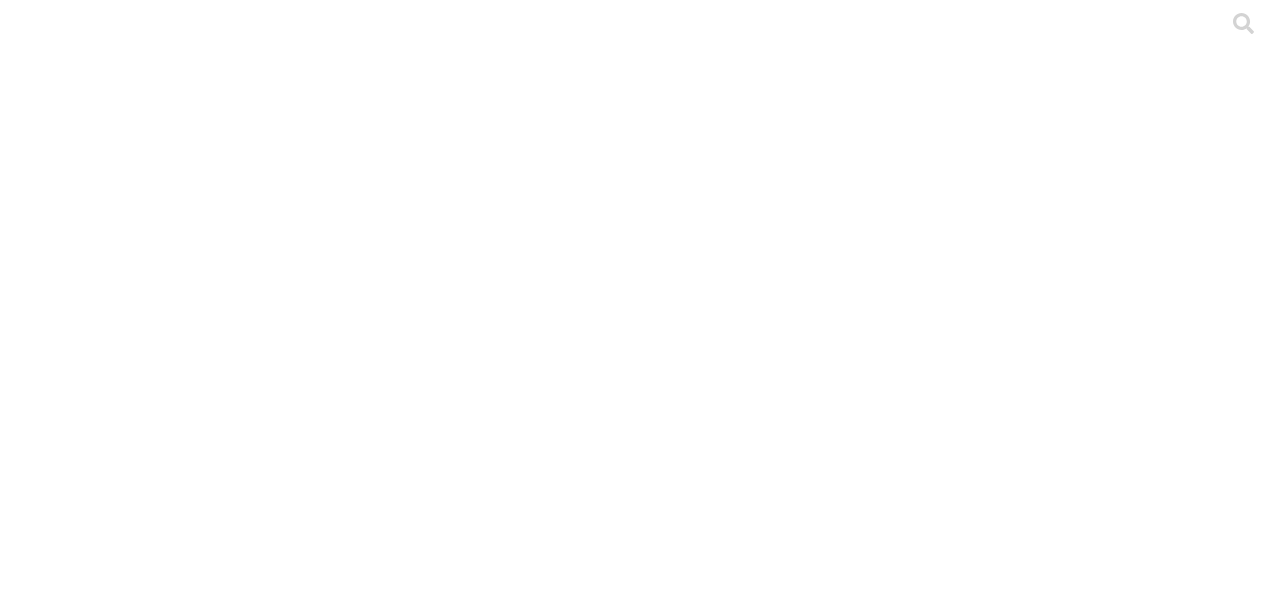click on ".cls-1 {
fill: #d6d6d6;
}
ZONA SANTANDER" at bounding box center [640, 4158] 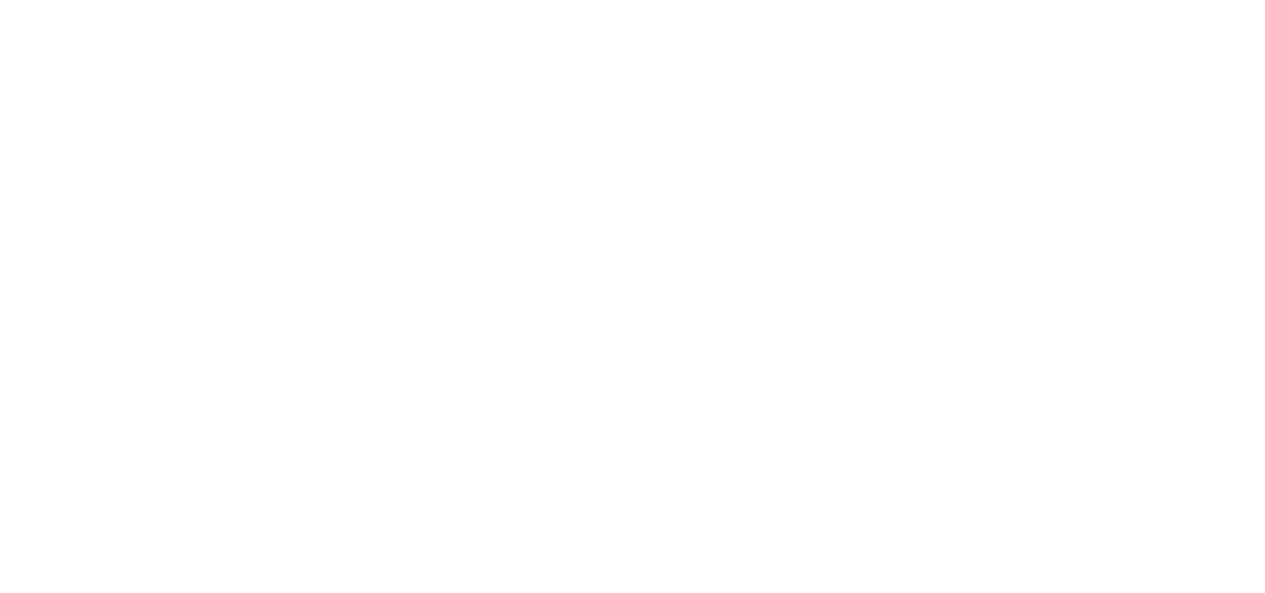 scroll, scrollTop: 0, scrollLeft: 0, axis: both 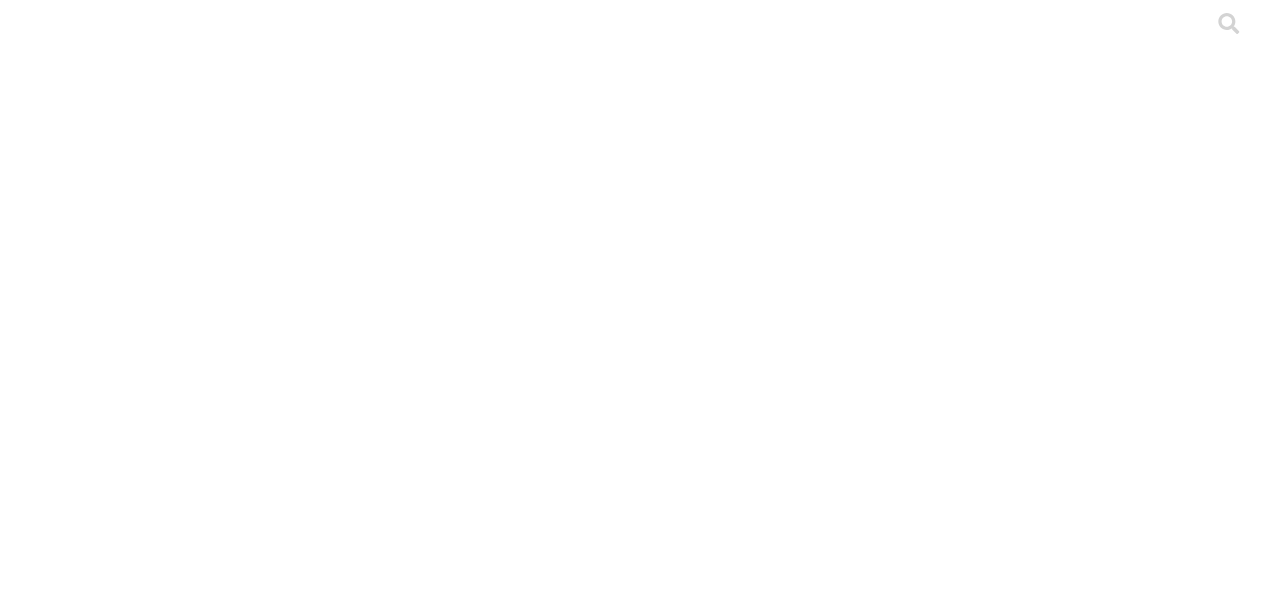 click on "PRODUCCION NUEVO FORMATO" at bounding box center [217, 2135] 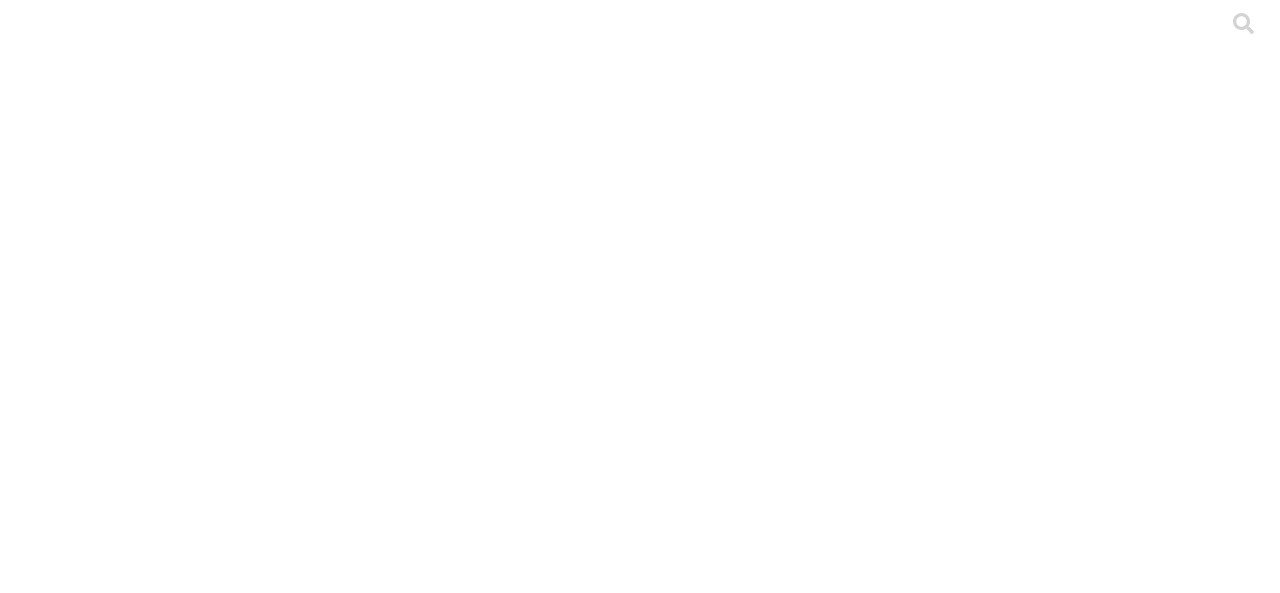 click on ".cls-1 {
fill: #d6d6d6;
}
ZONA COSTA" at bounding box center (640, 2872) 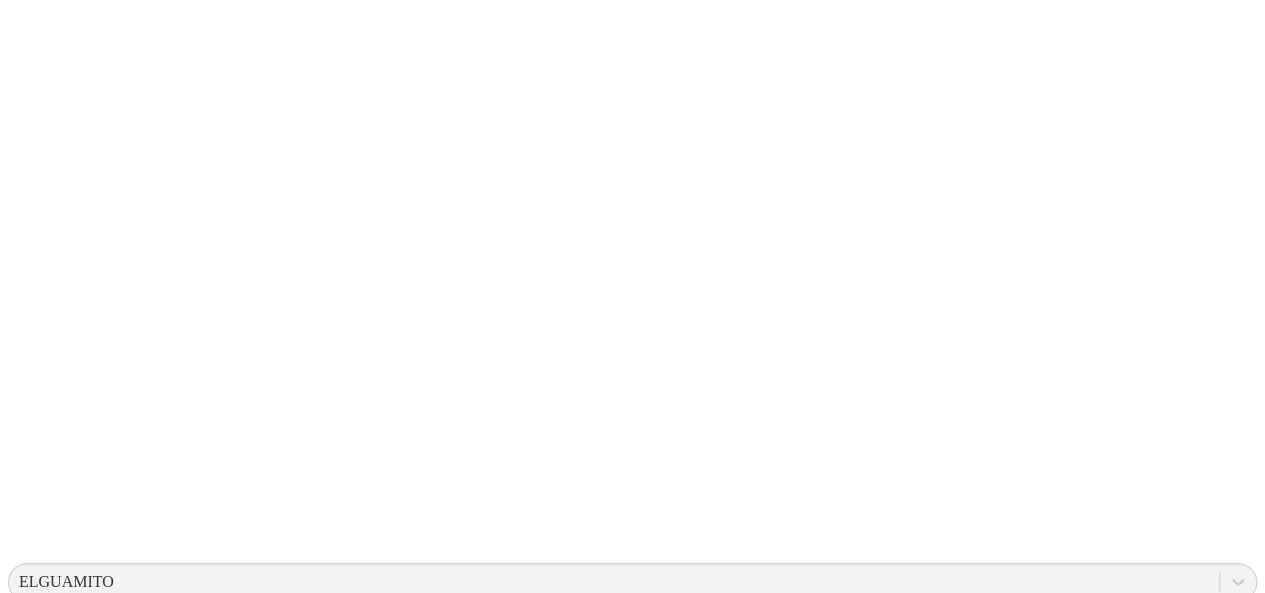 scroll, scrollTop: 0, scrollLeft: 0, axis: both 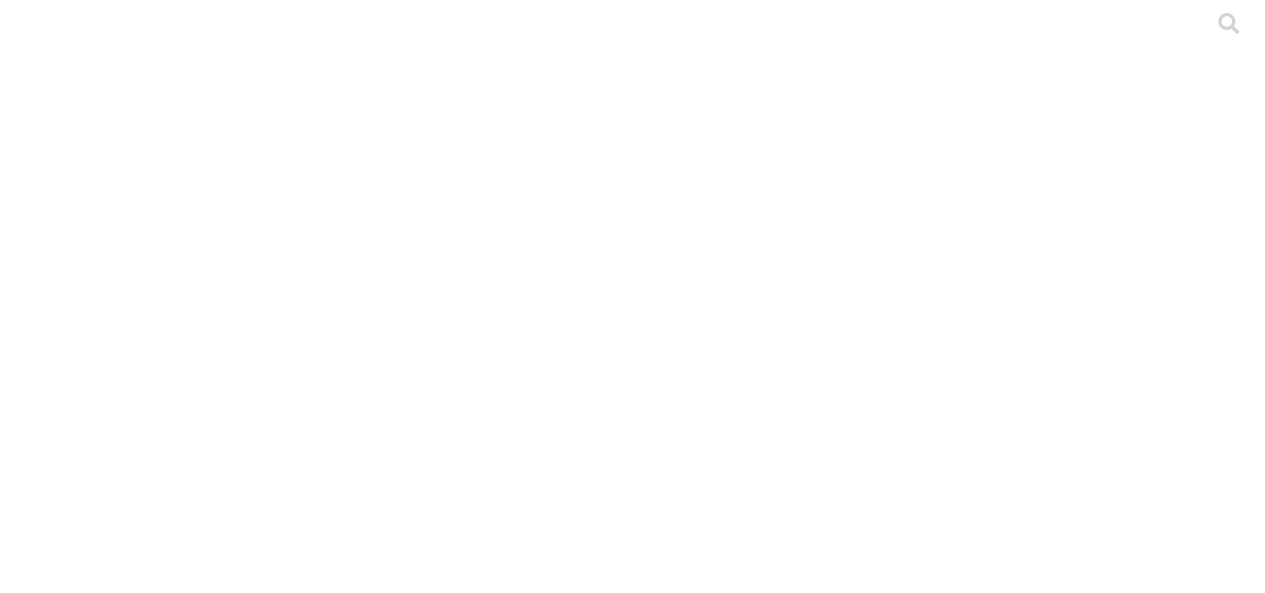 click on "GP4 L76 Formato nuevo.xlsx" at bounding box center (103, 2396) 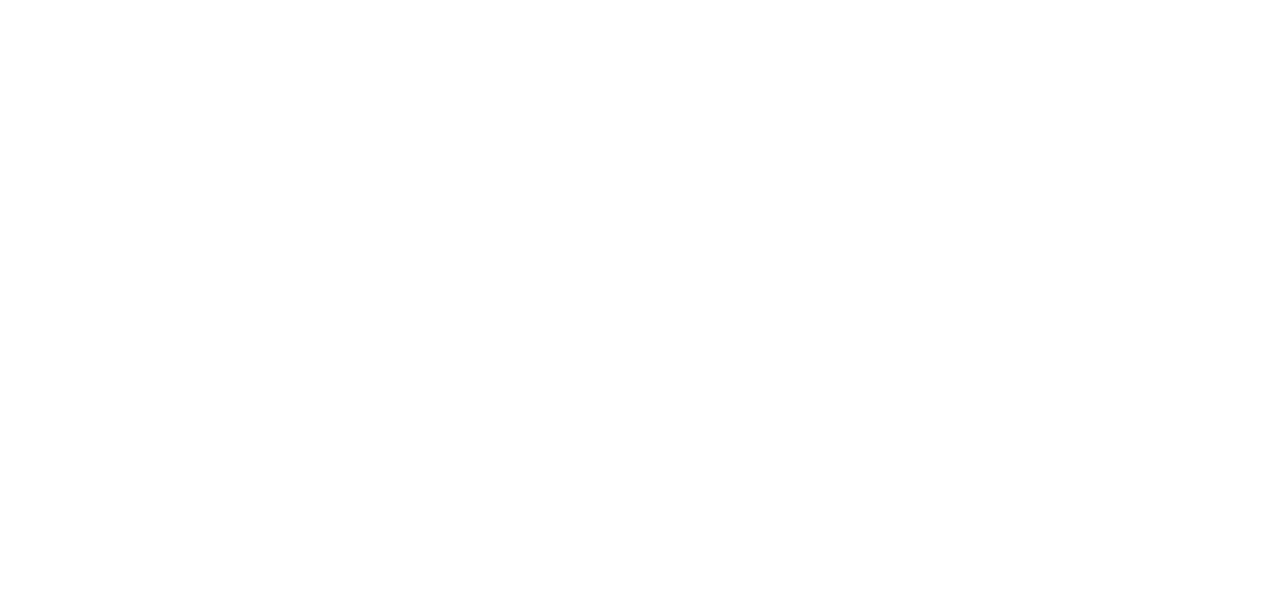 scroll, scrollTop: 124, scrollLeft: 0, axis: vertical 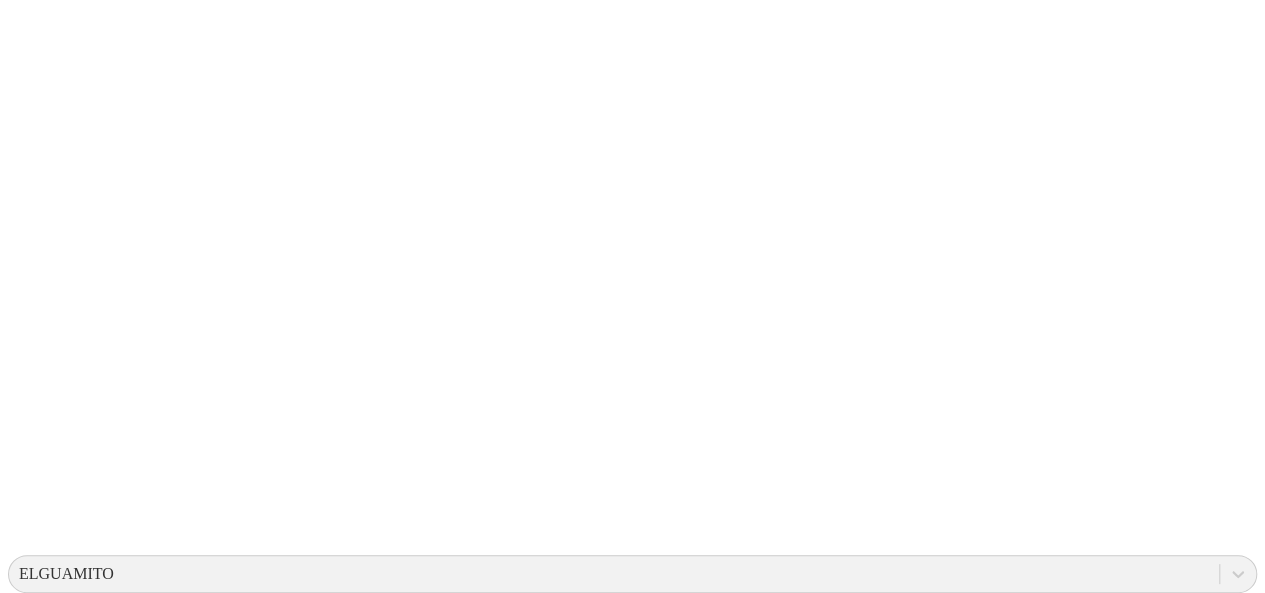 click on "L595 ISA Molino (2).xls" at bounding box center [87, 2499] 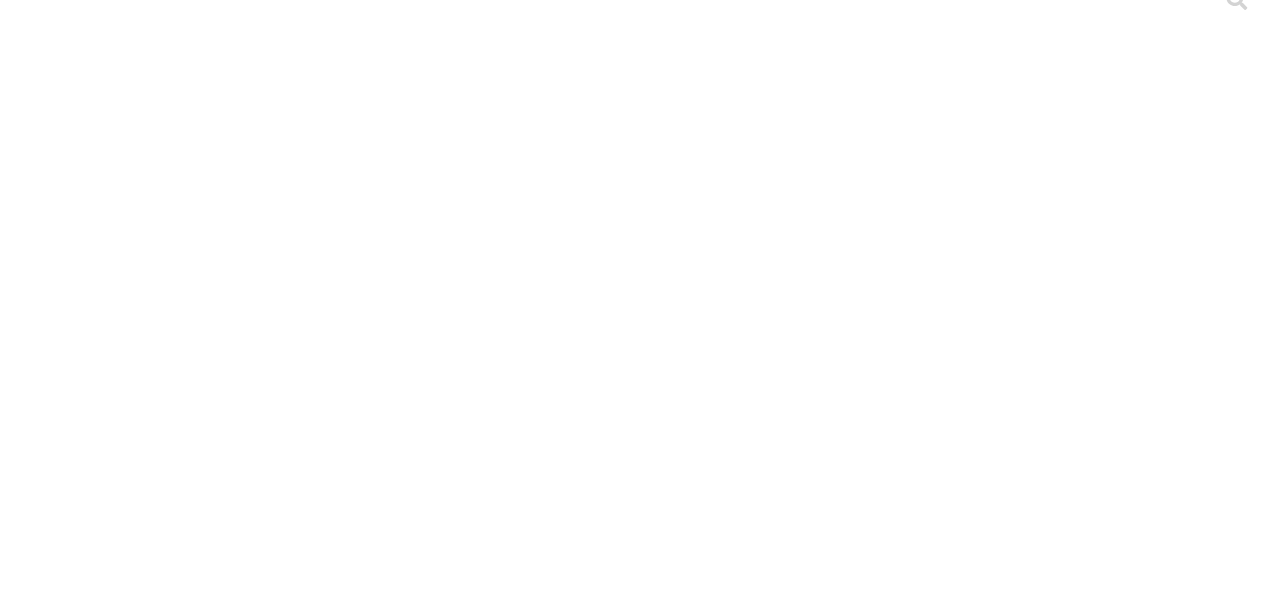 scroll, scrollTop: 0, scrollLeft: 0, axis: both 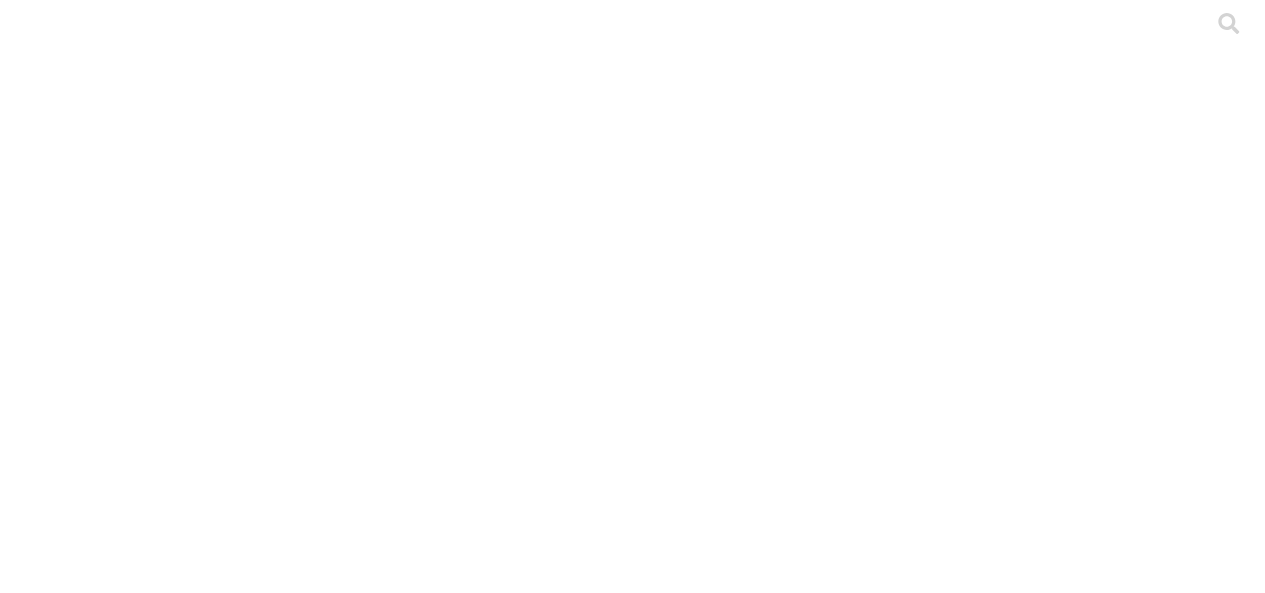 click on "ELGUAMITO" at bounding box center (66, 831) 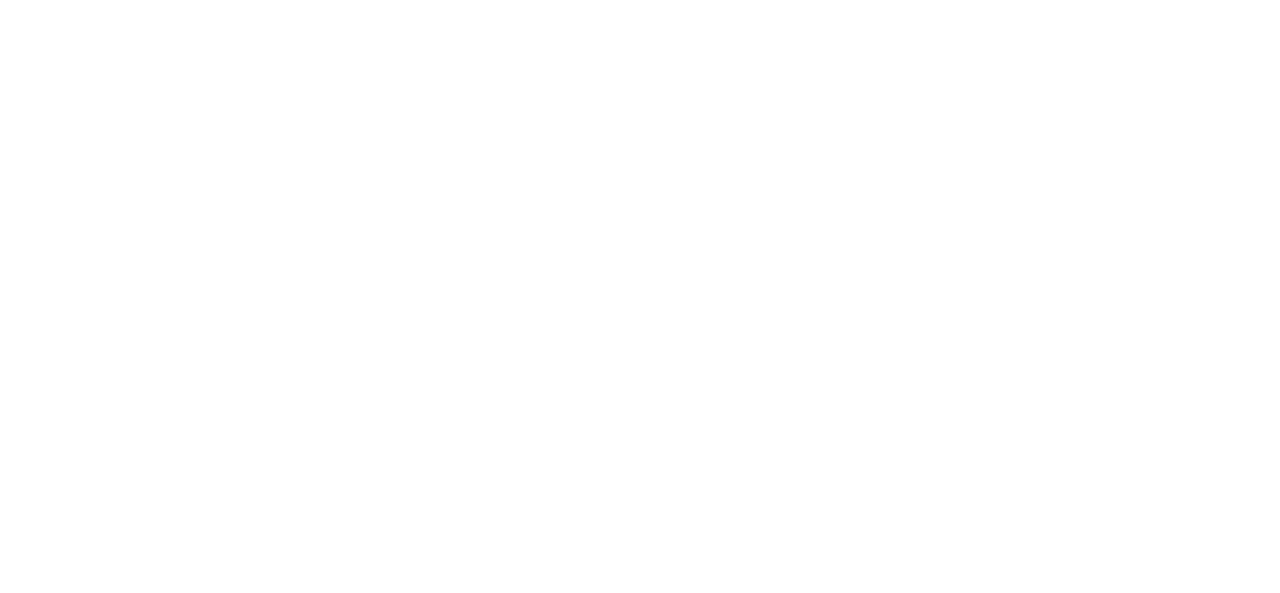click on "File Manager" at bounding box center (640, 2265) 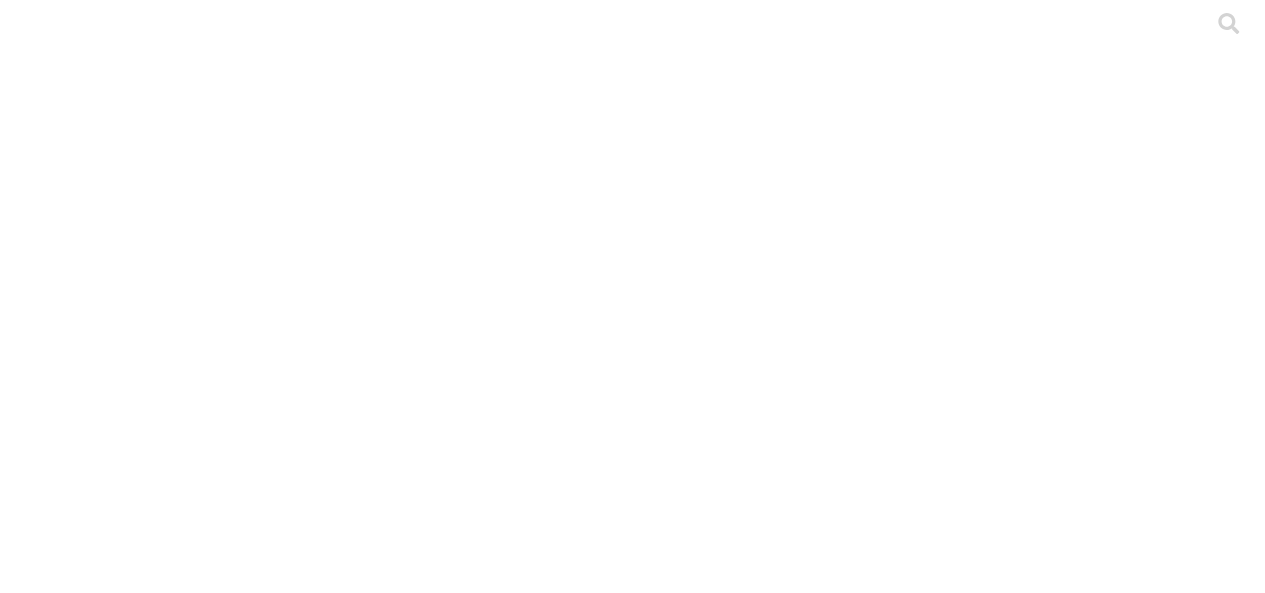 click on ".cls-1 {
fill: #d6d6d6;
}
ETL" at bounding box center (632, 2852) 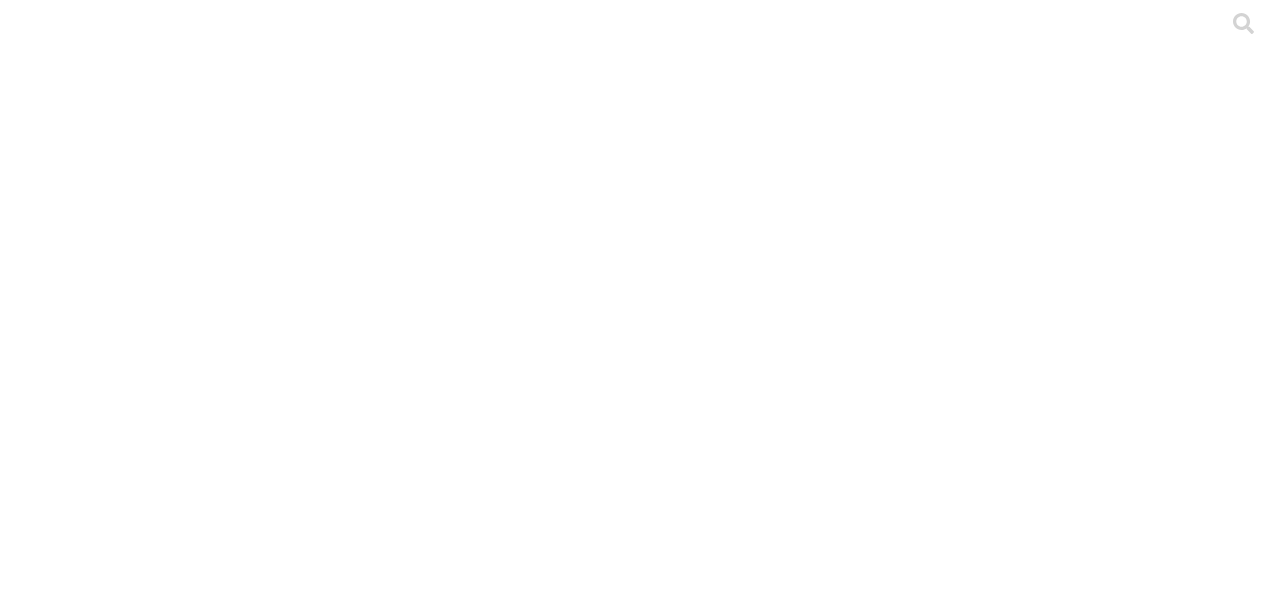 click on ".cls-1 {
fill: #d6d6d6;
}
ANTIOQUIA" at bounding box center [640, 2872] 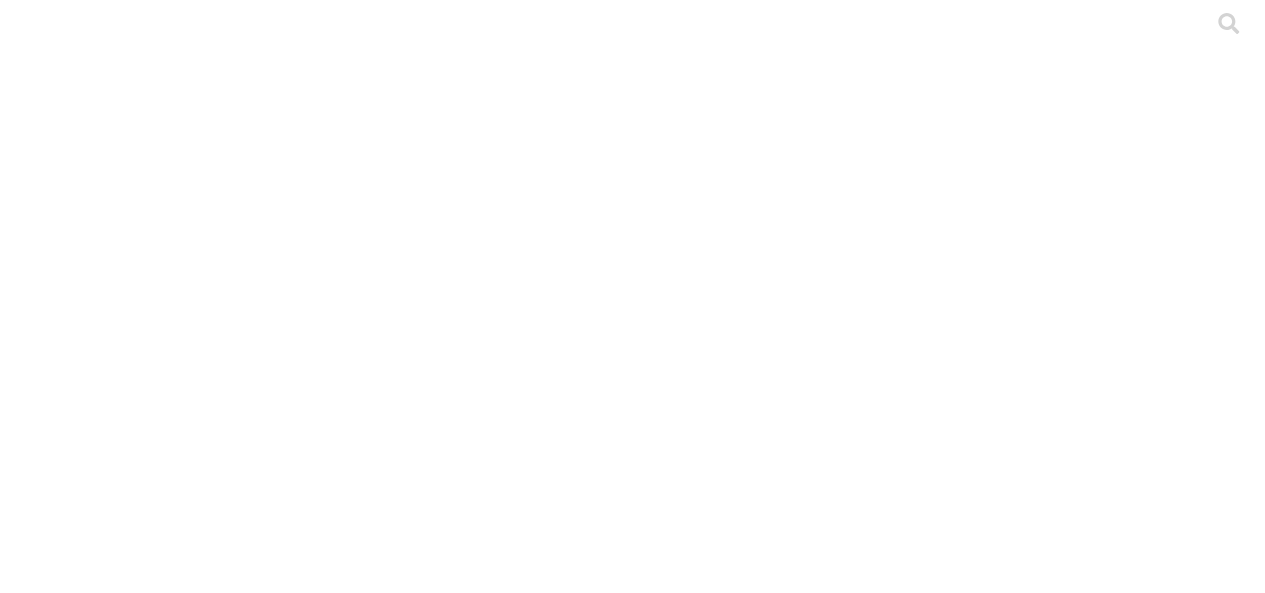 click on "LEVANTE Y PRODUCCION SEMANAL" at bounding box center [632, 3479] 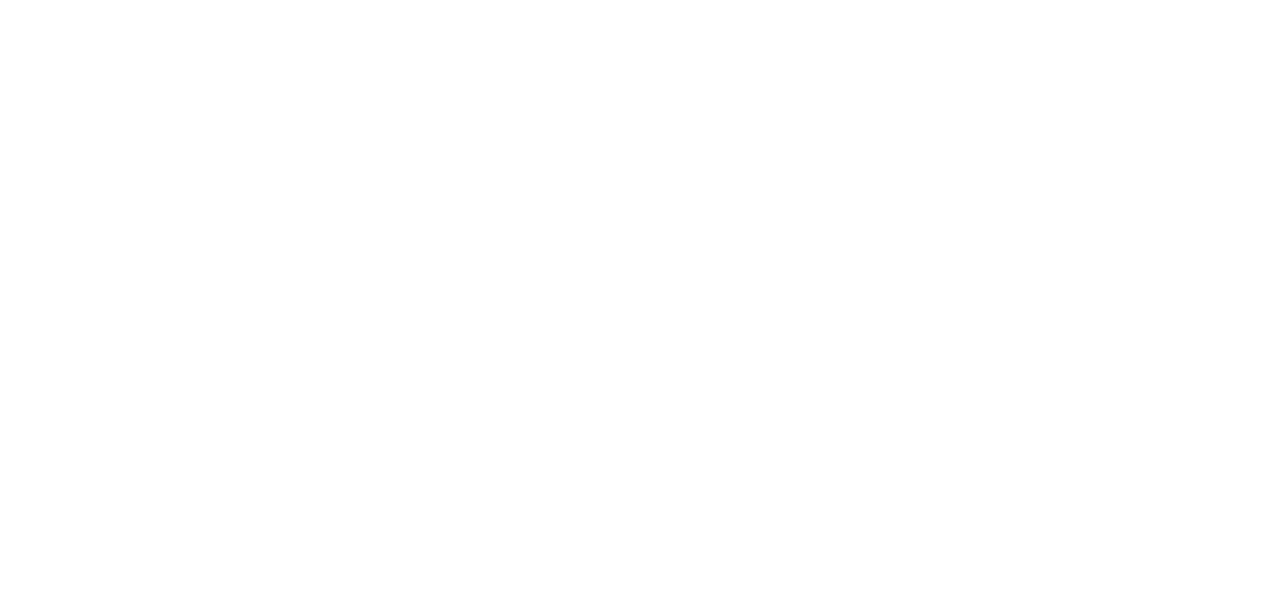 click at bounding box center (96, 2297) 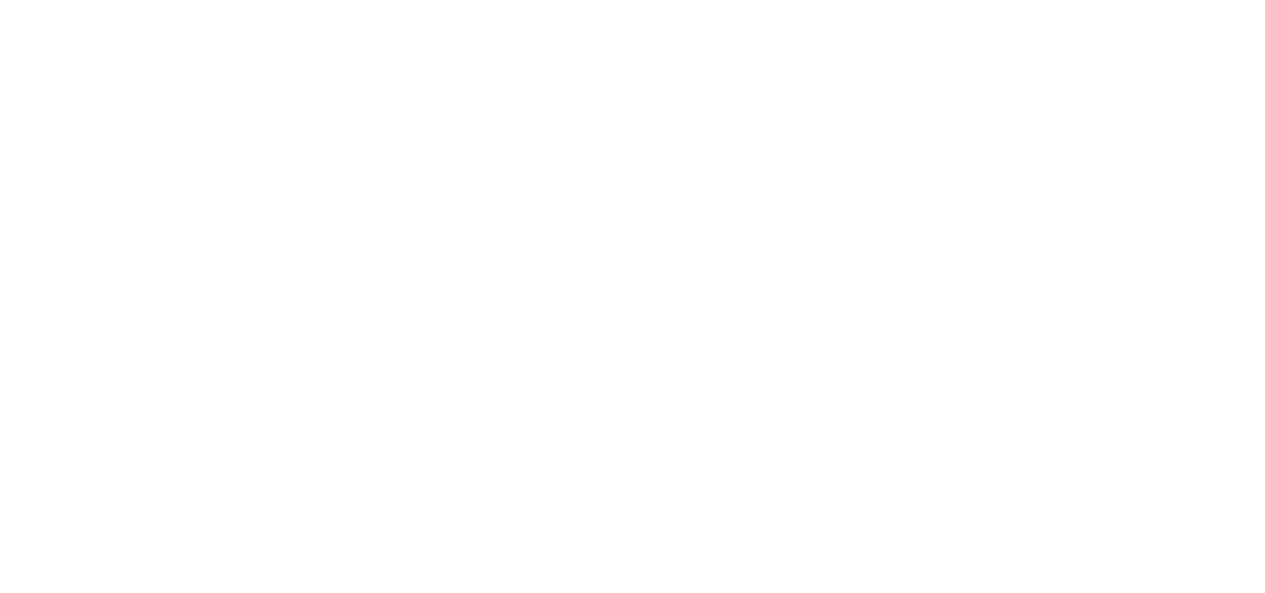 scroll, scrollTop: 0, scrollLeft: 0, axis: both 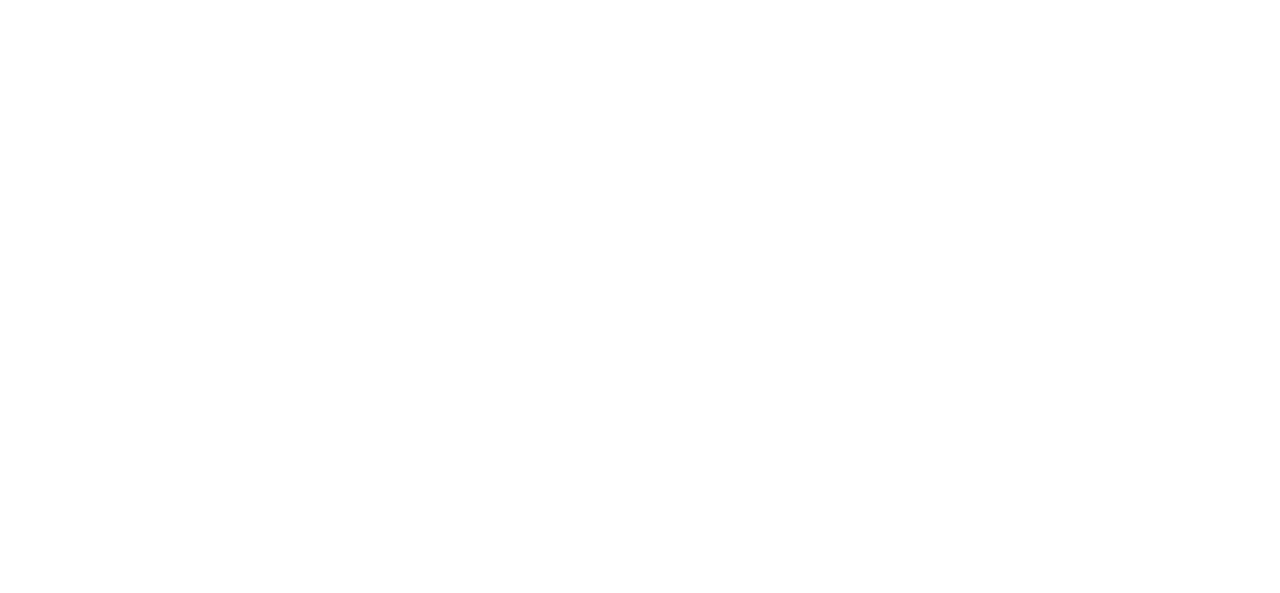 click on "Enviar" at bounding box center [399, 2360] 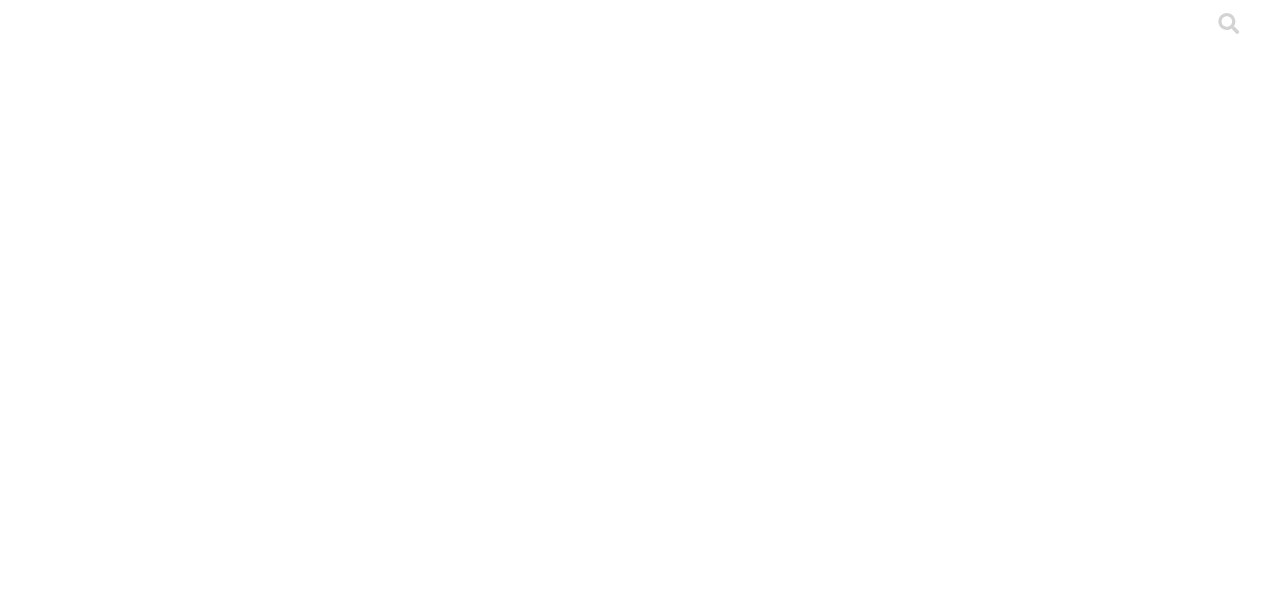 click on "ETL" at bounding box center (80, 2135) 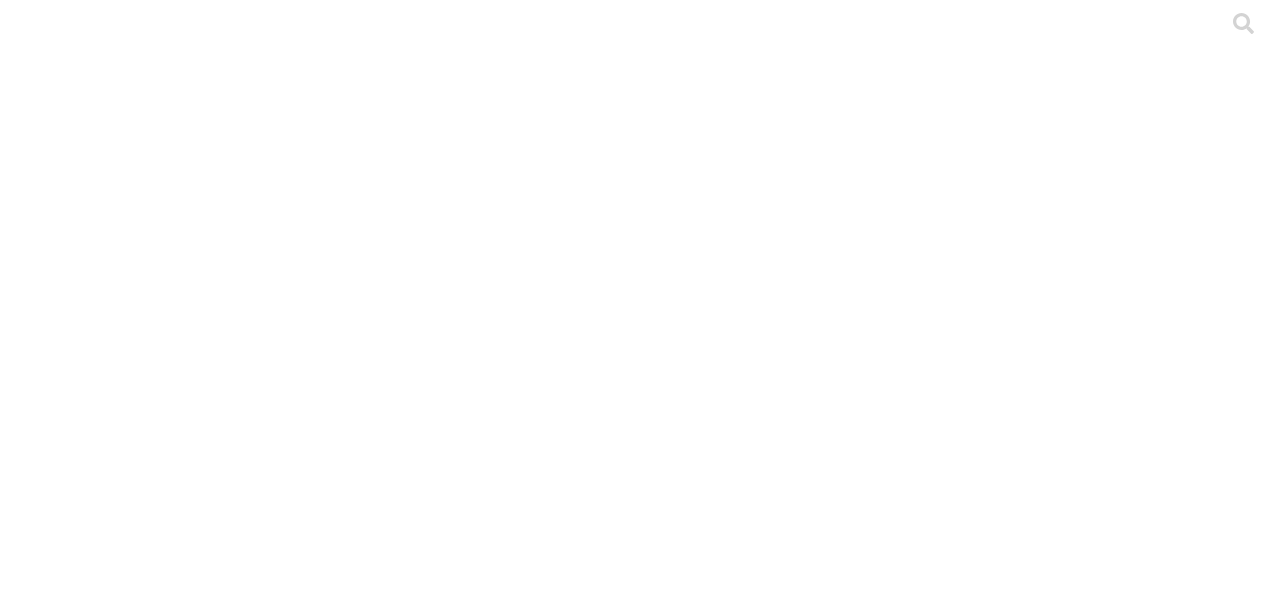 click on ".cls-1 {
fill: #d6d6d6;
}
HUILA" at bounding box center [640, 6730] 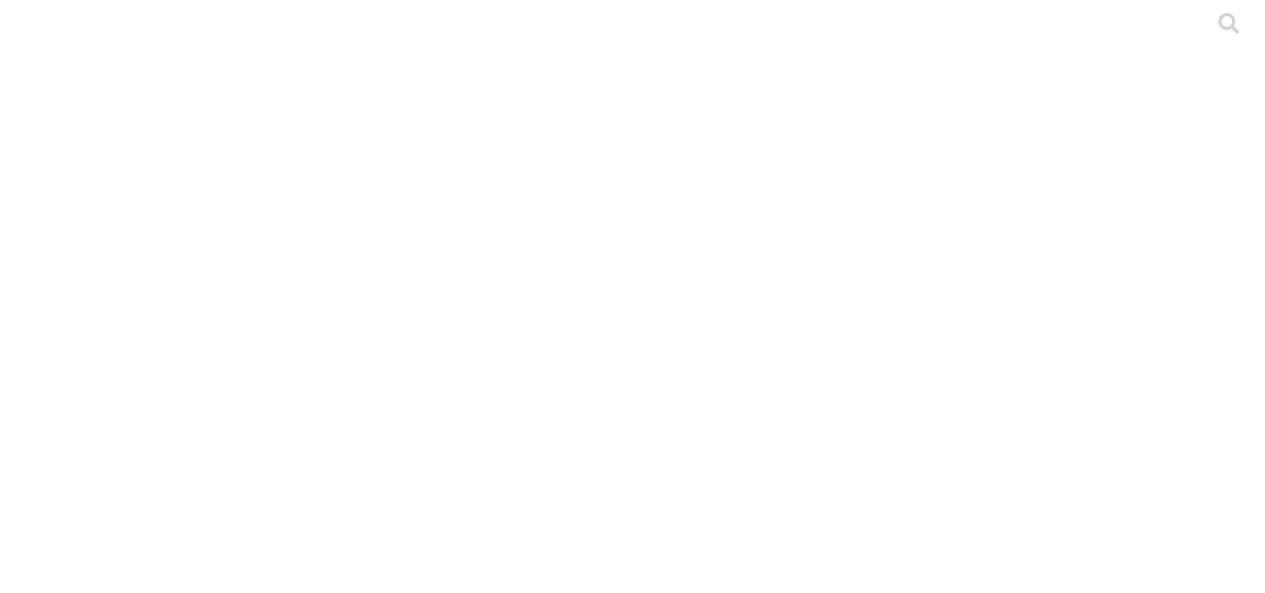 click on "POSTURA-FINCA VERSION 5 Lote 3 06-03-24.xlsx" at bounding box center (182, 2260) 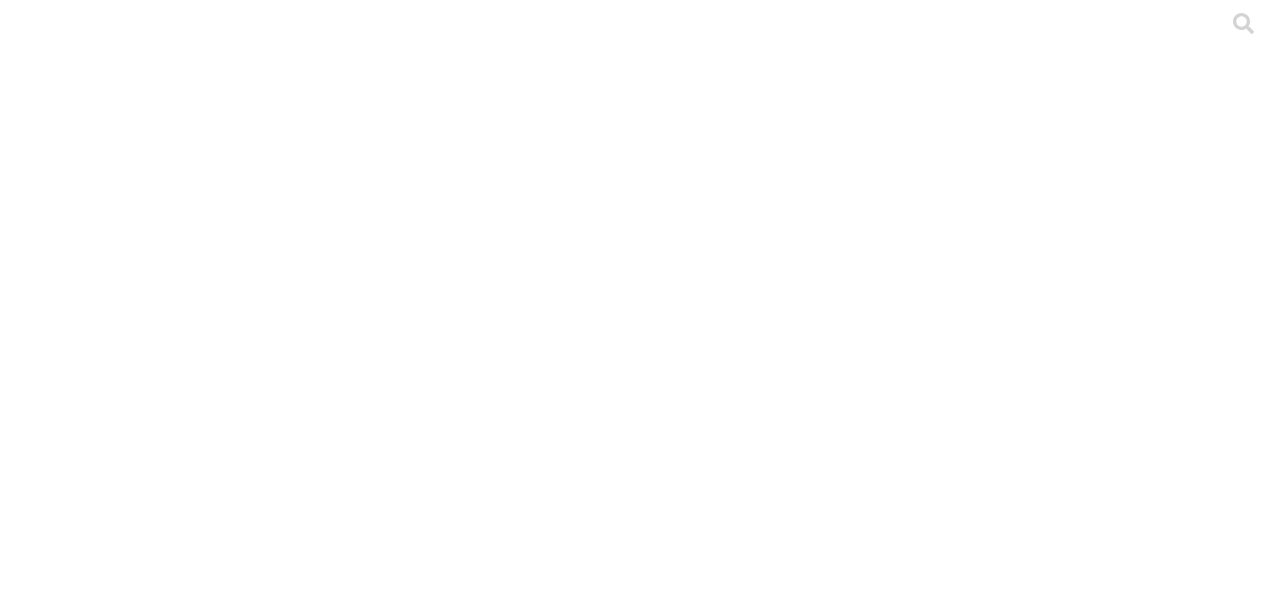 click on "SANTANDER" at bounding box center [640, 8650] 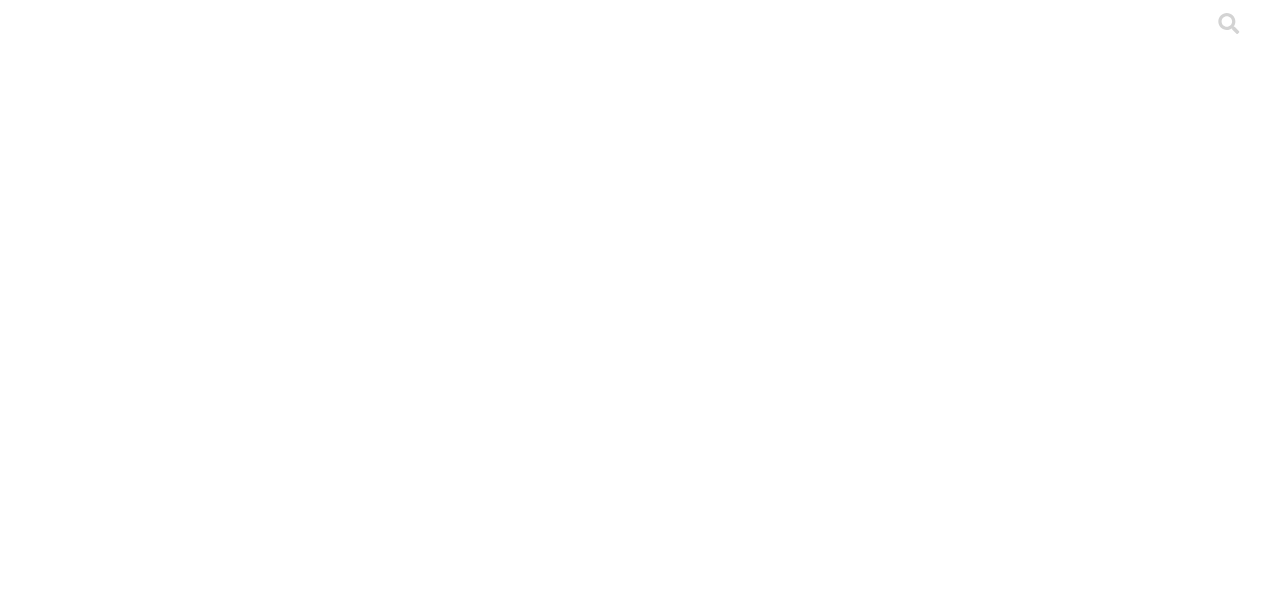 click on "[FIRST] [LAST] - VILLA ANA - [MONTH] [YYYY].xlsx" at bounding box center (198, 2260) 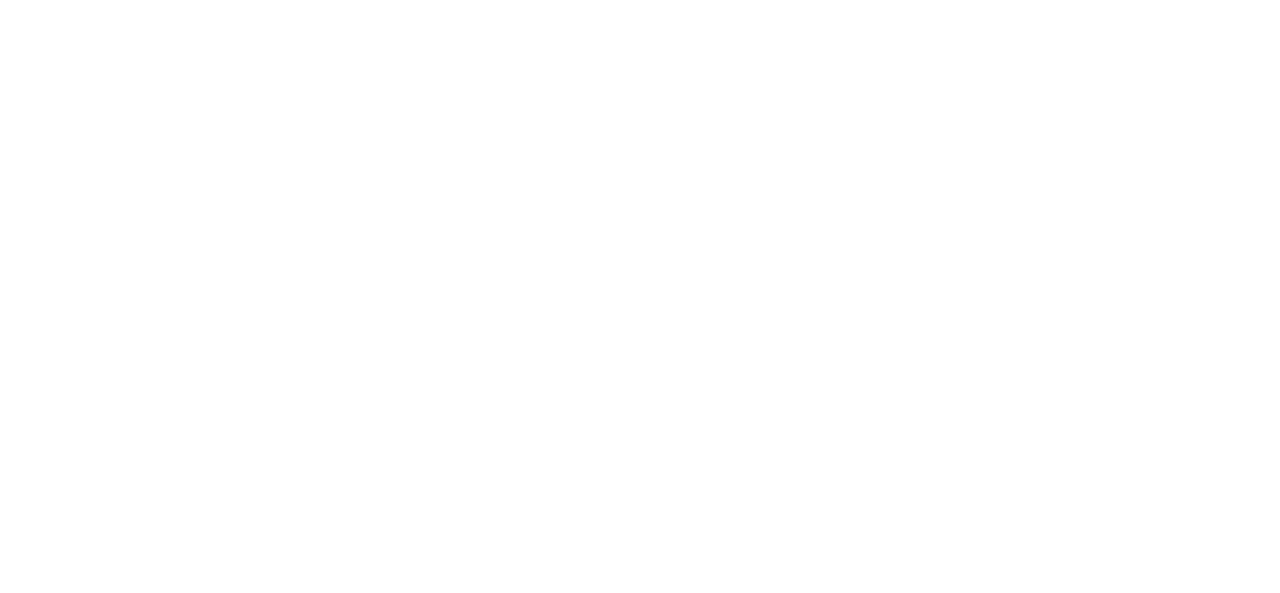 click 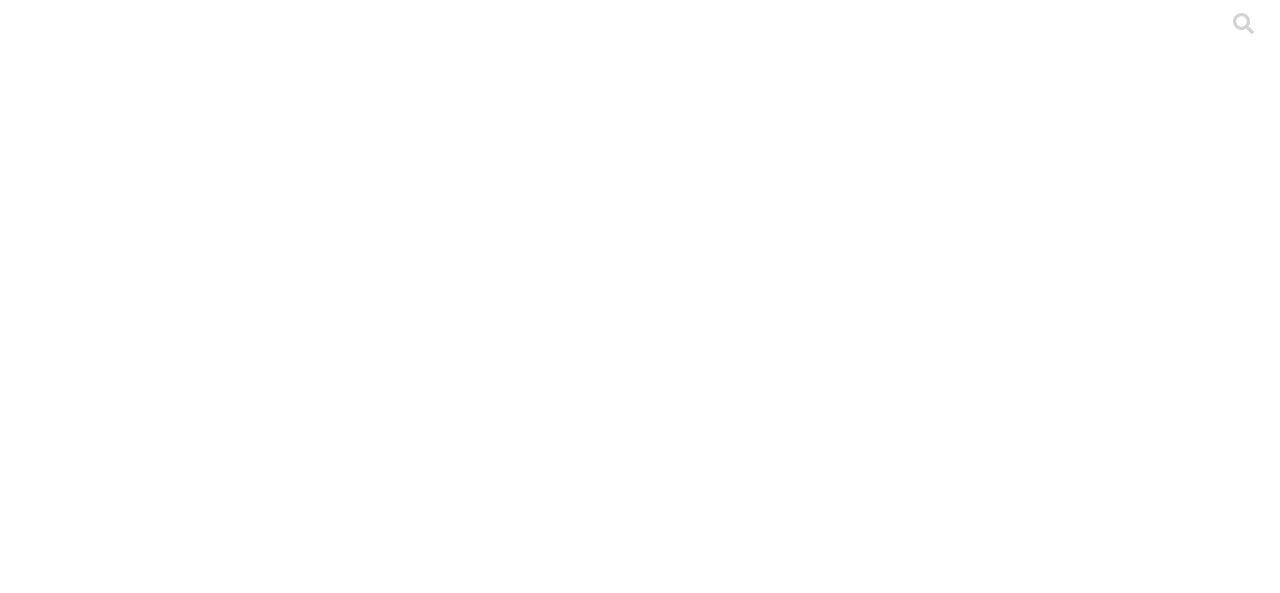 click on ".cls-1 {
fill: #d6d6d6;
}
ETL" at bounding box center (640, 2872) 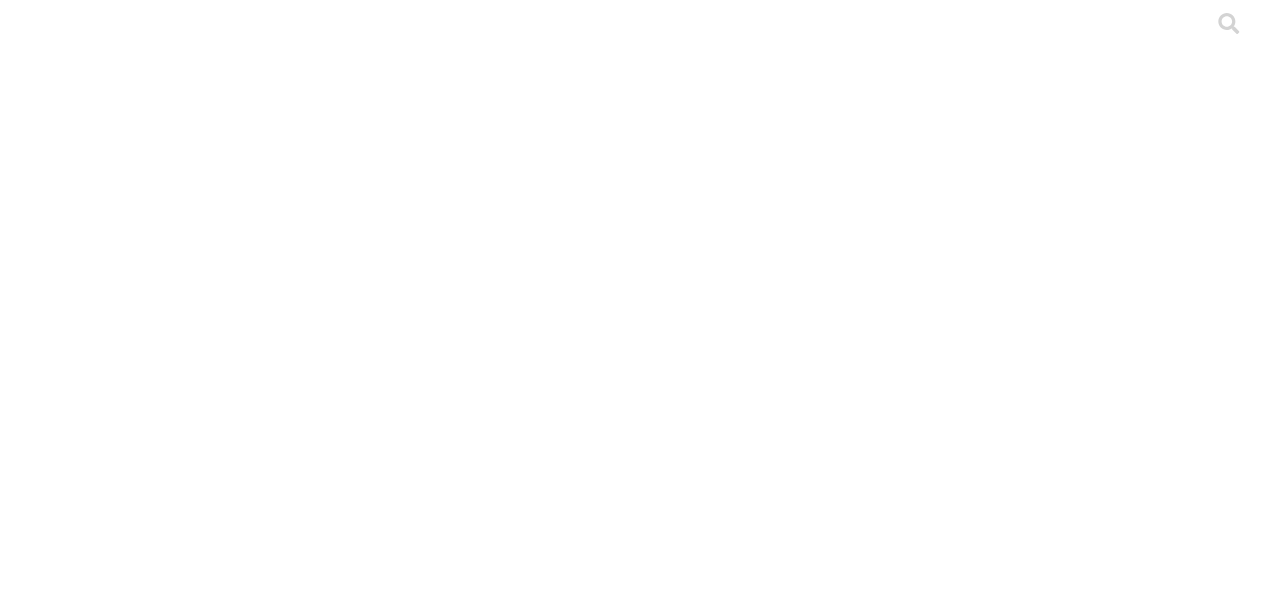 scroll, scrollTop: 50, scrollLeft: 0, axis: vertical 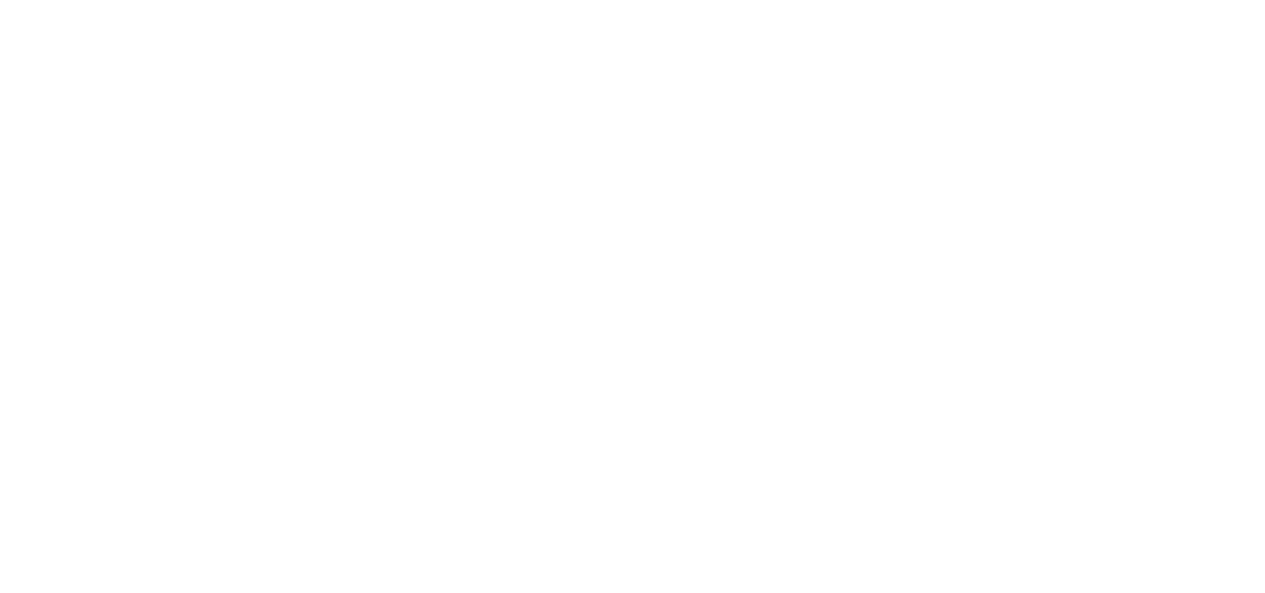 click on ".cls-1 {
fill: #d6d6d6;
}
ITAGUI" at bounding box center (632, 10428) 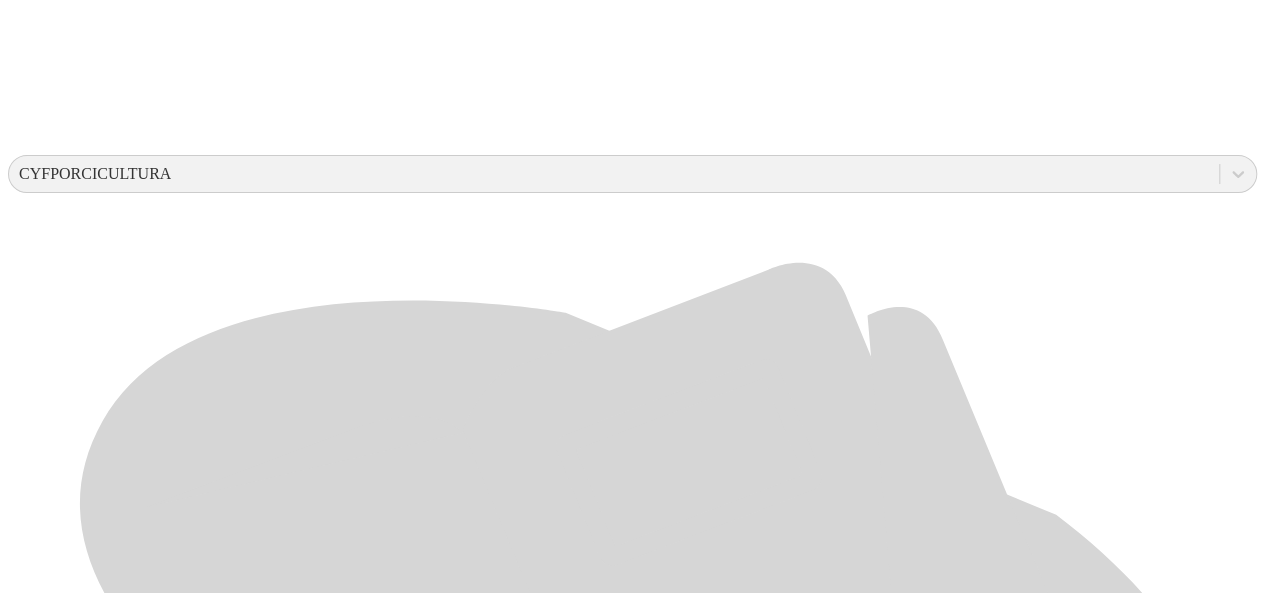 scroll, scrollTop: 0, scrollLeft: 0, axis: both 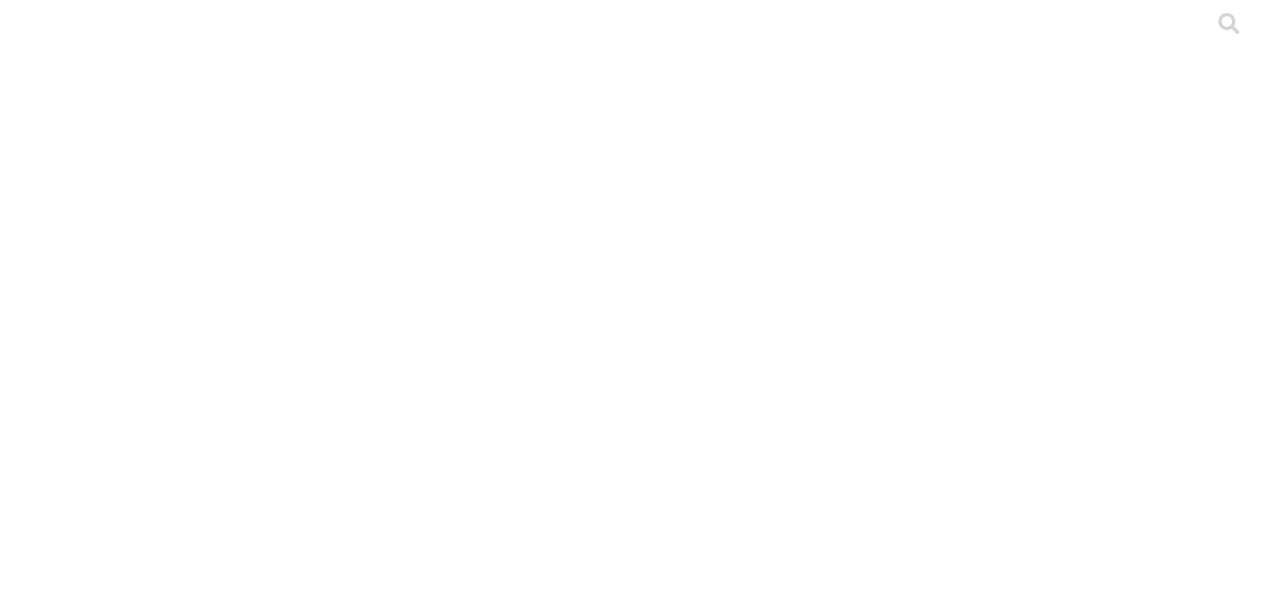 click at bounding box center (96, 2078) 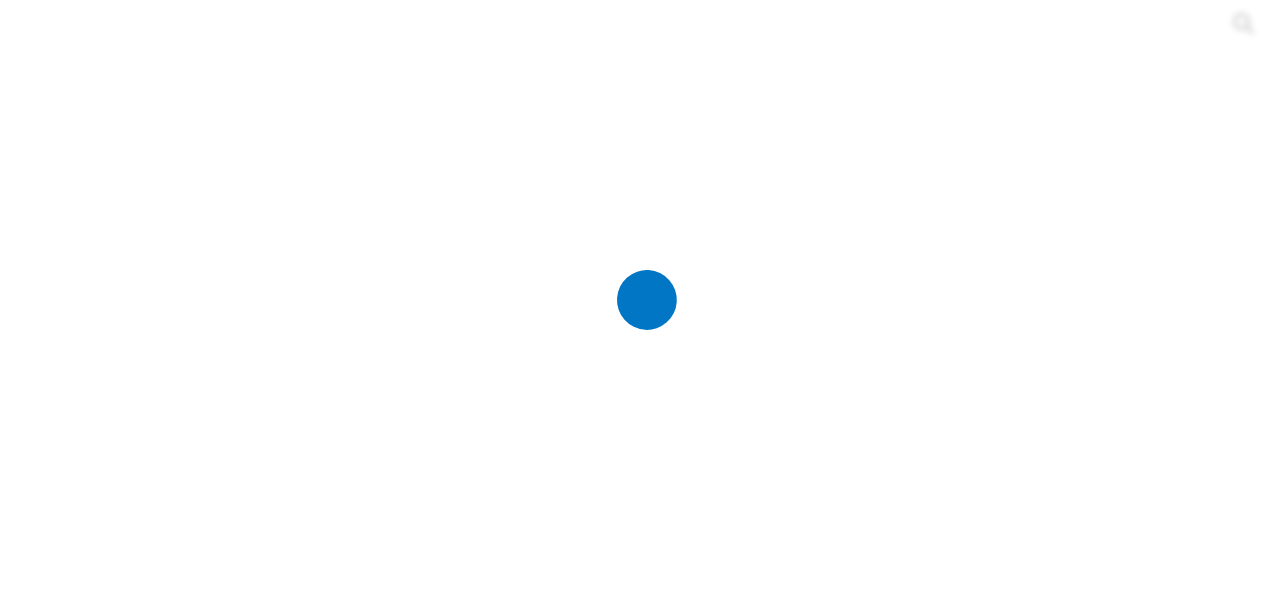 type on "a" 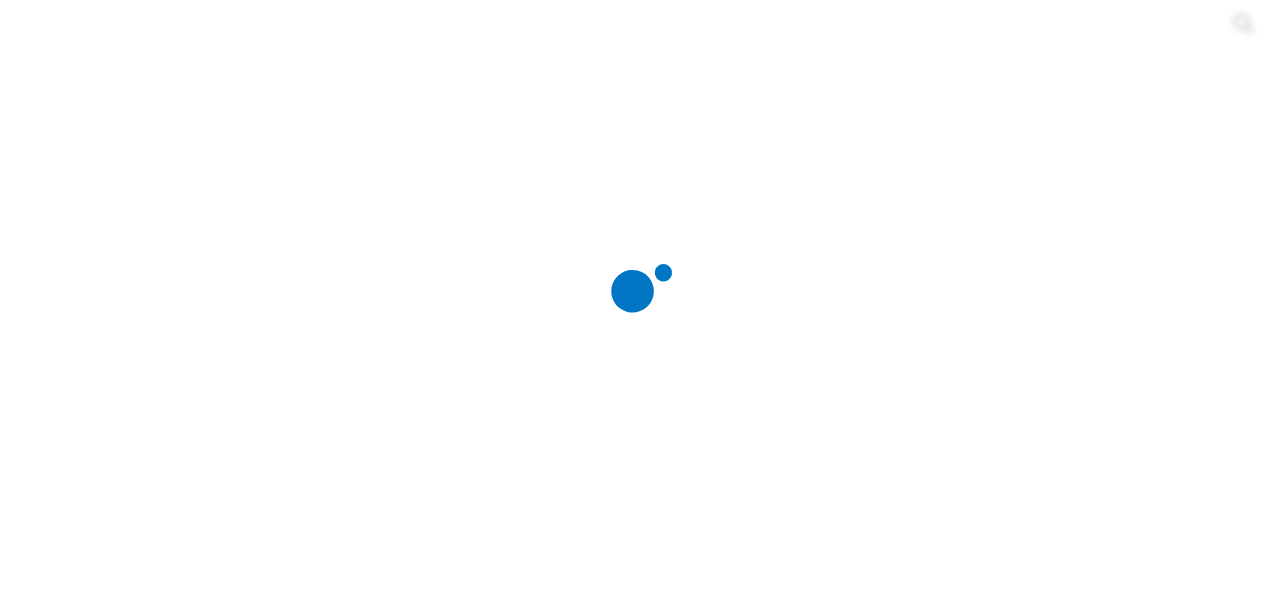 type 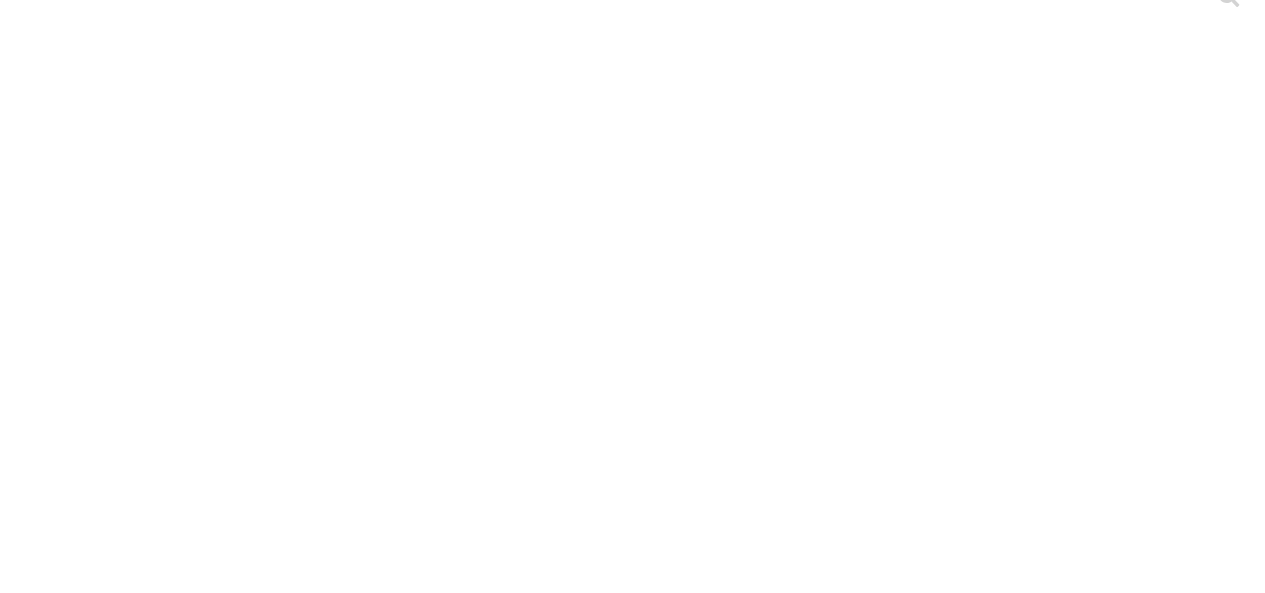 scroll, scrollTop: 0, scrollLeft: 0, axis: both 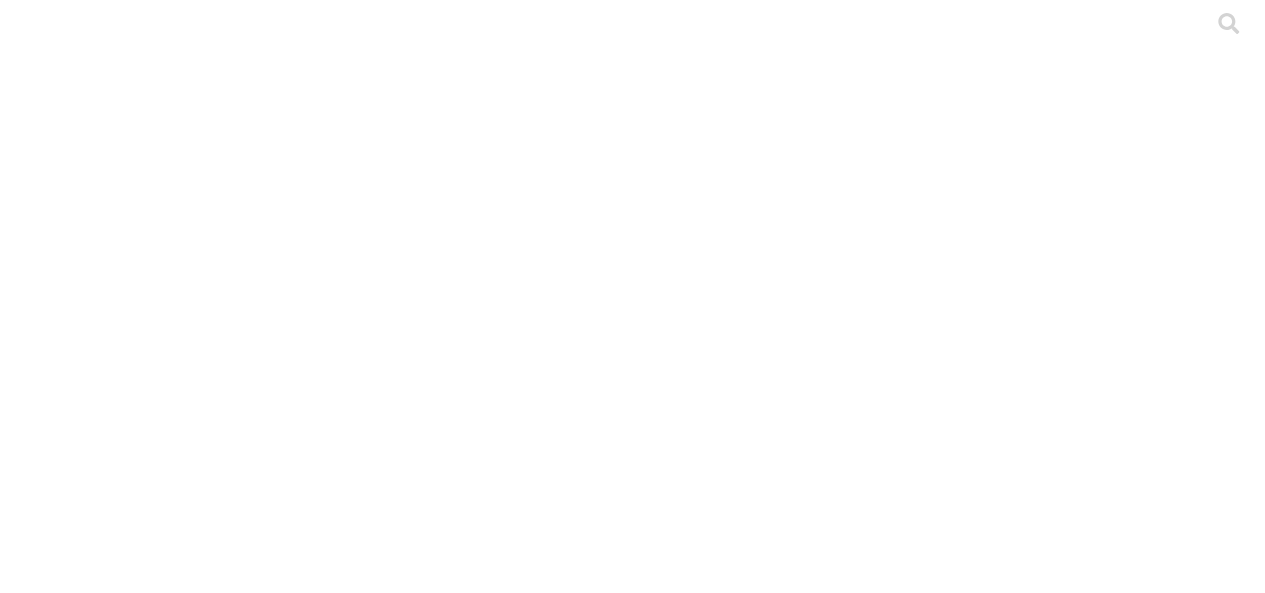 click on "ITAGUI" at bounding box center [122, 2135] 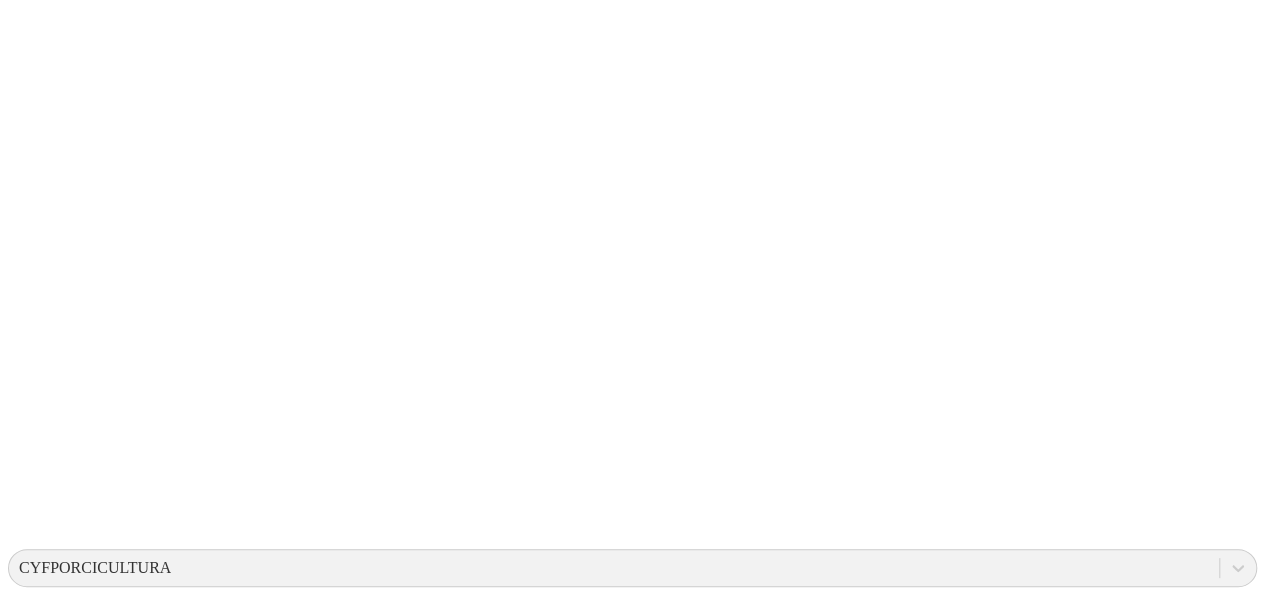 scroll, scrollTop: 264, scrollLeft: 0, axis: vertical 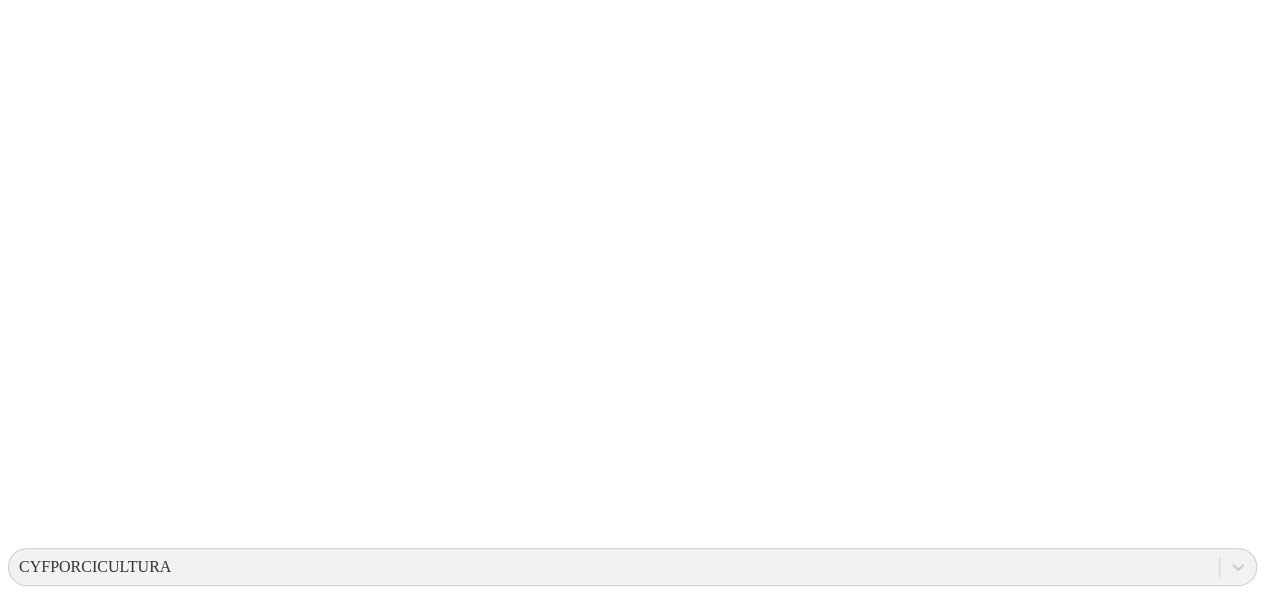 click on "GRANJA LAS CACHAMERAS" at bounding box center [632, 13383] 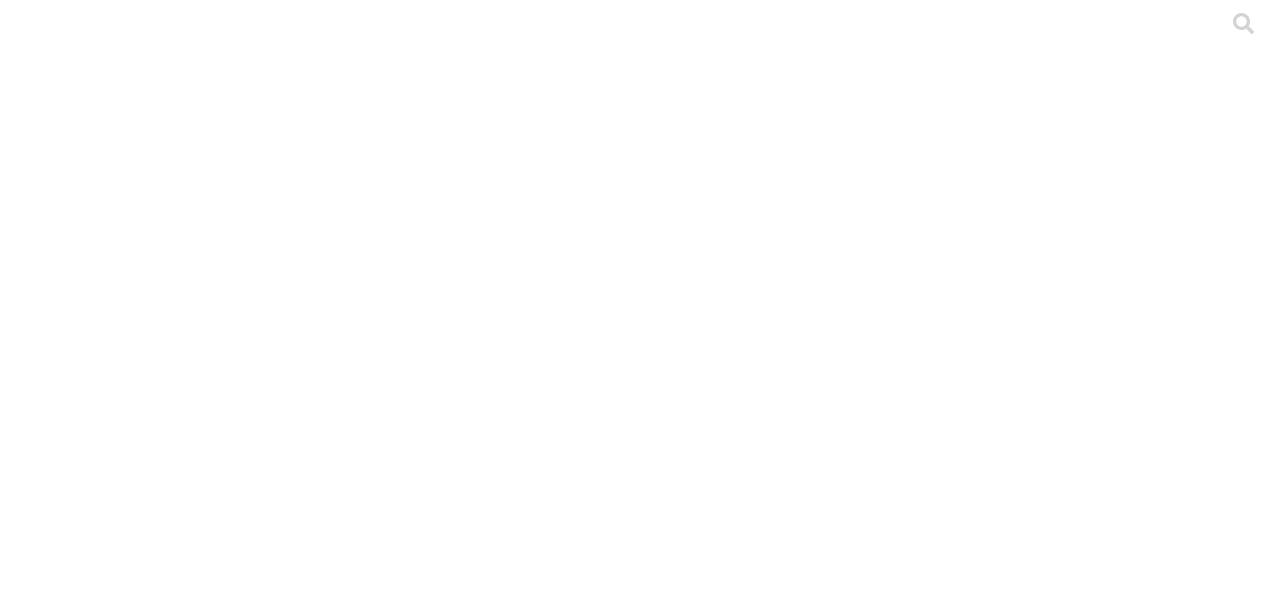 click on ".cls-1 {
fill: #d6d6d6;
}
CEBA" at bounding box center (640, 2872) 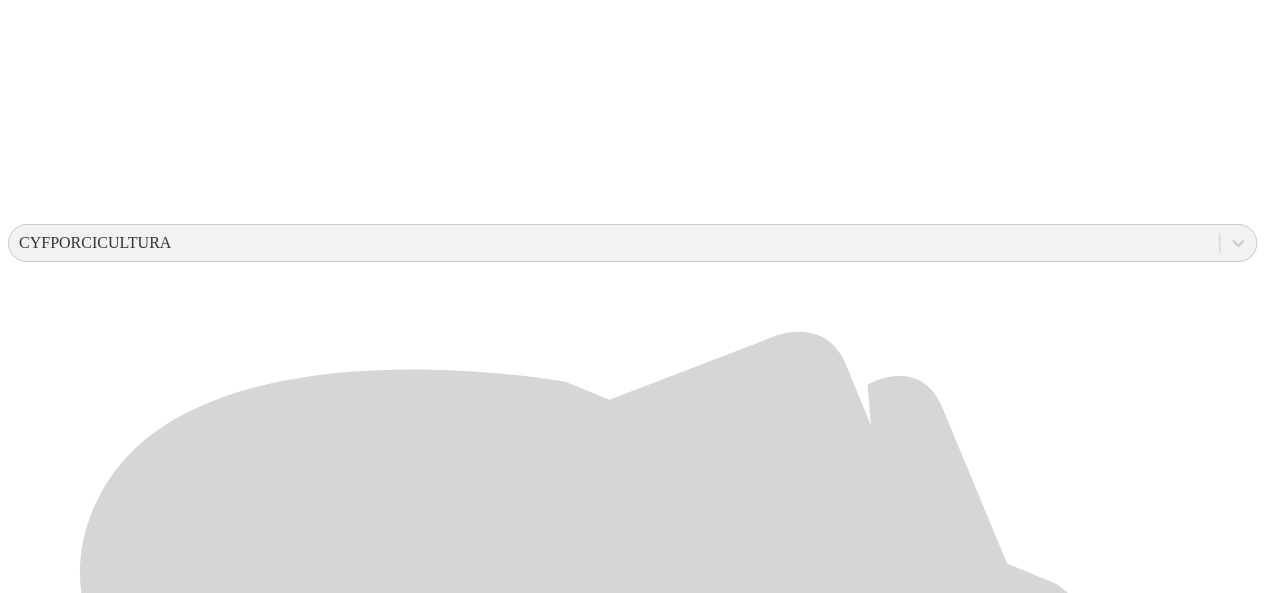 scroll, scrollTop: 590, scrollLeft: 0, axis: vertical 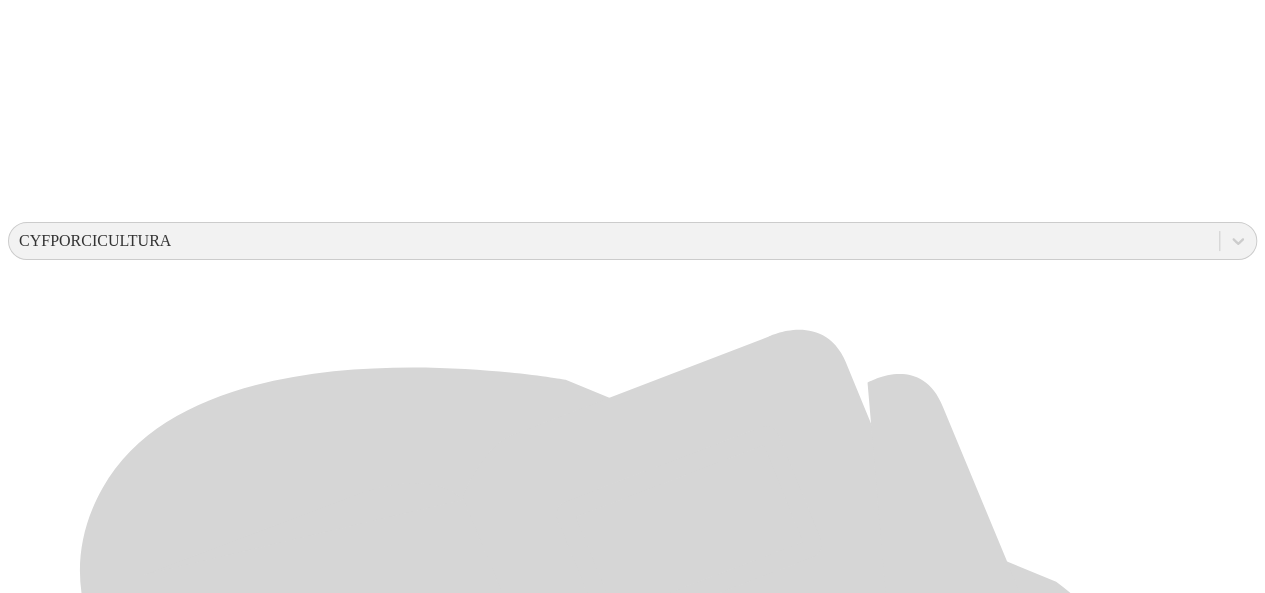 click on "GRUPO ANTURA" at bounding box center [632, 13701] 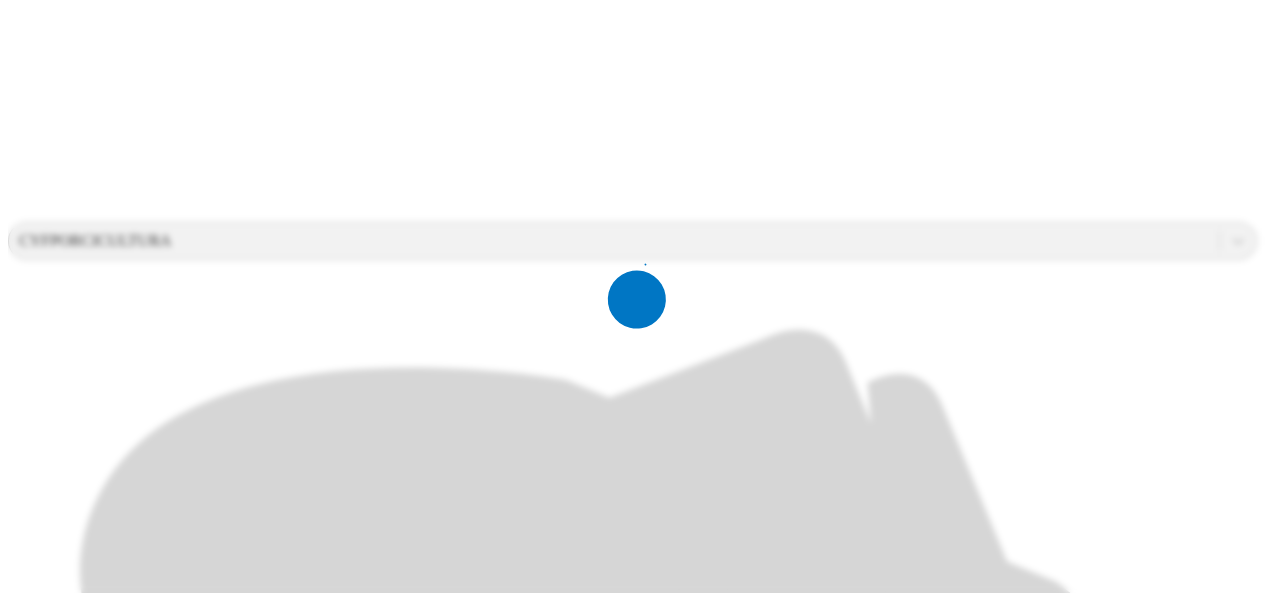 scroll, scrollTop: 0, scrollLeft: 0, axis: both 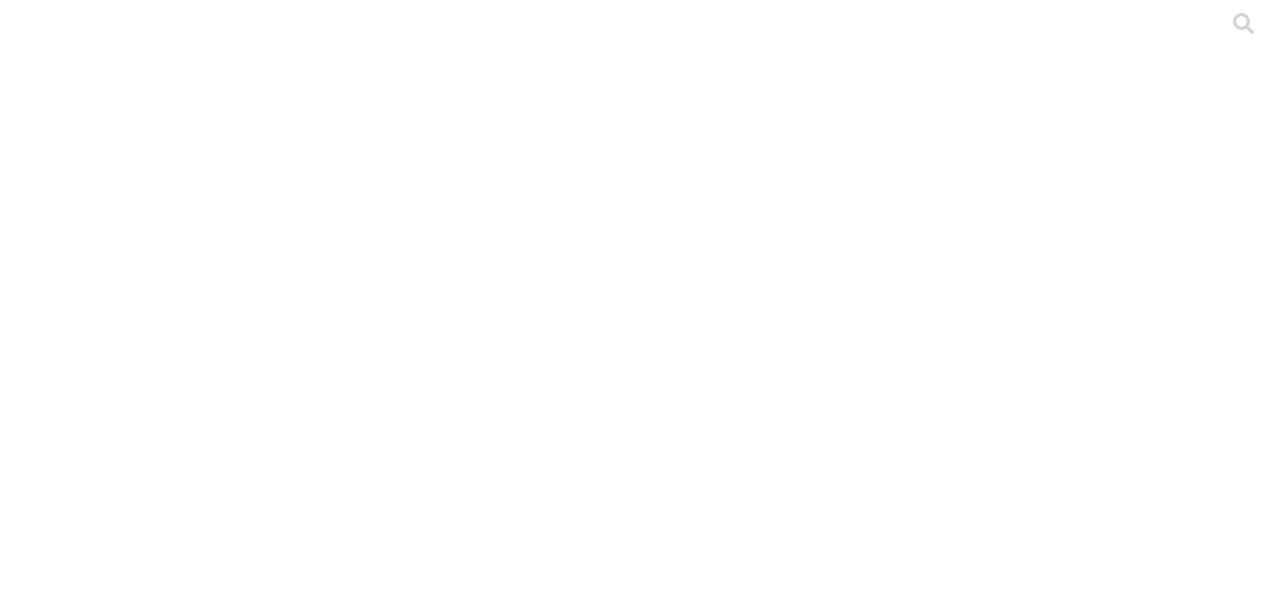 click on "GRUPO ANTURA" at bounding box center (211, 2147) 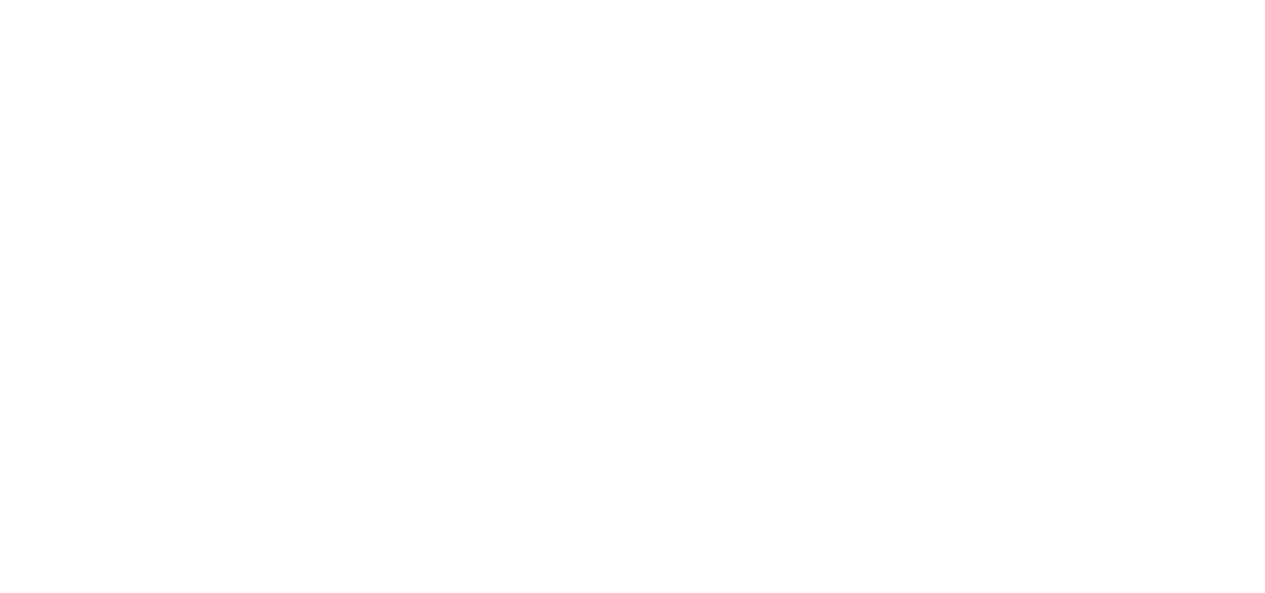 scroll, scrollTop: 0, scrollLeft: 0, axis: both 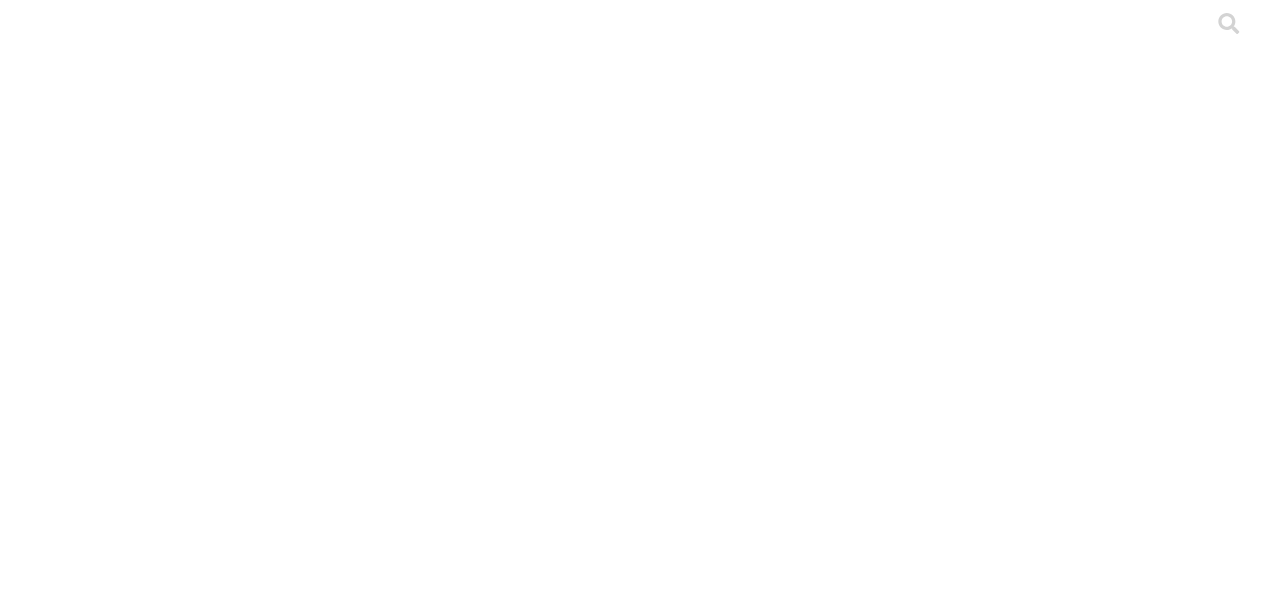 click on "ITAGUI" at bounding box center [122, 2135] 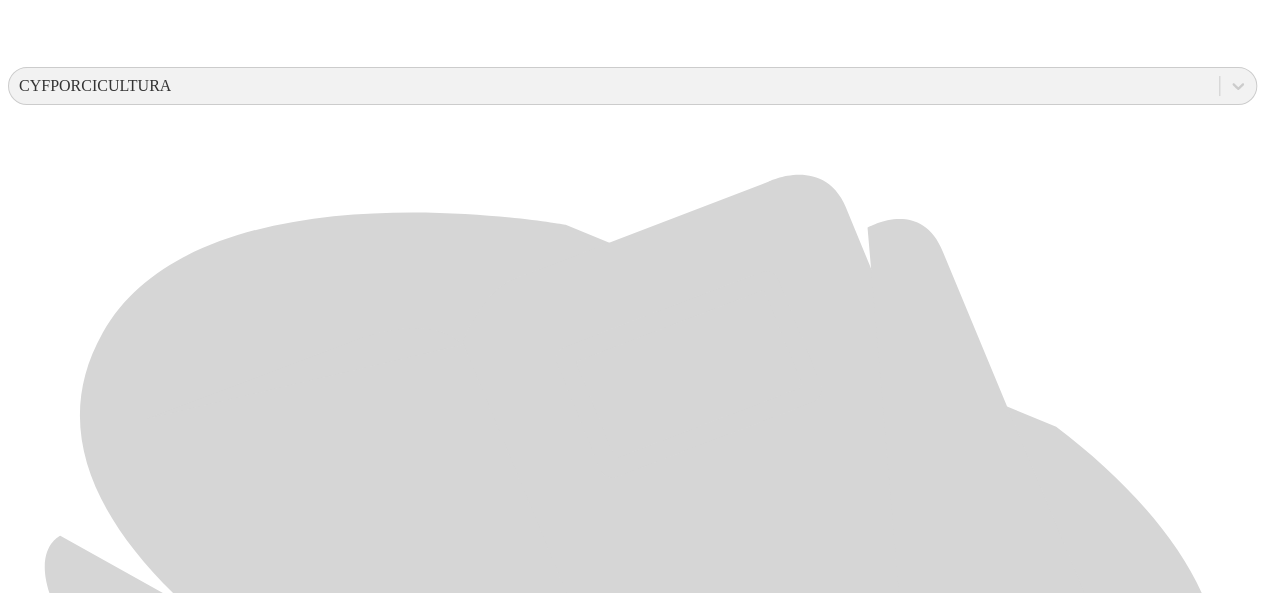 scroll, scrollTop: 750, scrollLeft: 0, axis: vertical 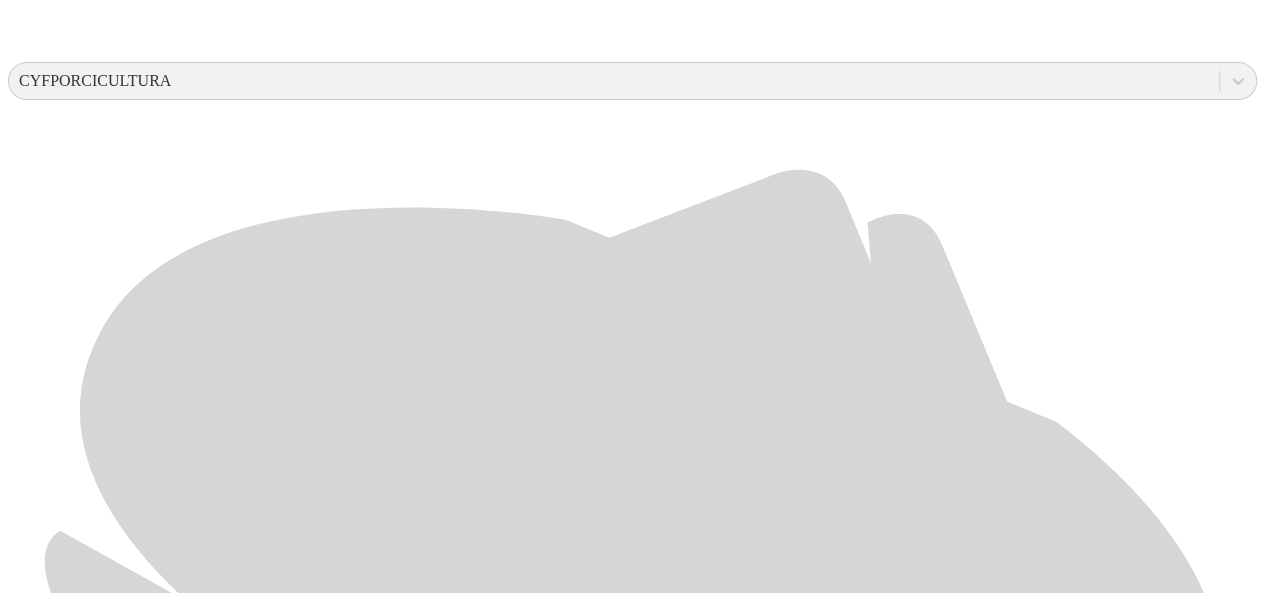 click on ".cls-1 {
fill: #d6d6d6;
}
PORCICOLA LA UNION" at bounding box center (632, 26251) 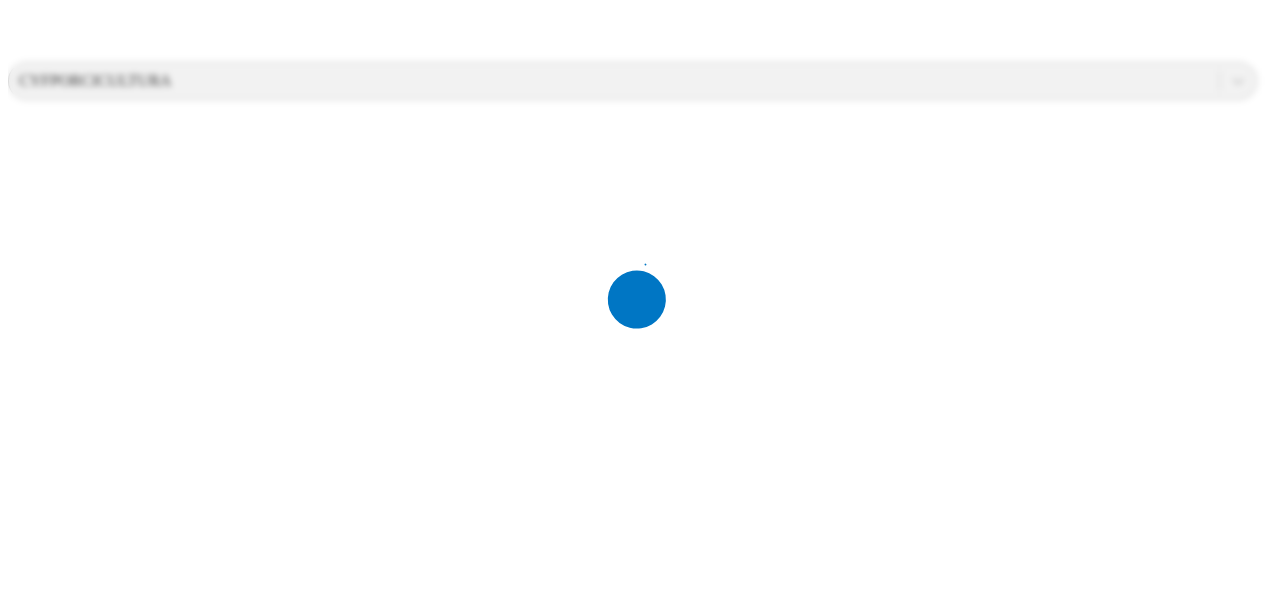 scroll, scrollTop: 0, scrollLeft: 0, axis: both 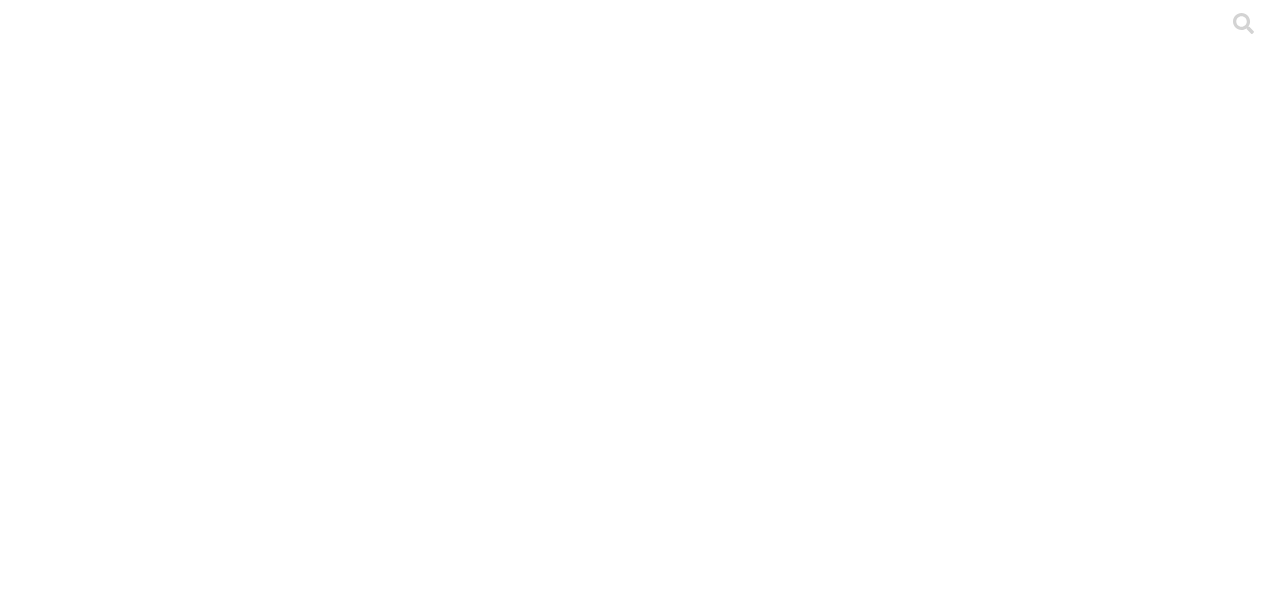 click on "PORCICOLA LA UNION" at bounding box center [234, 2147] 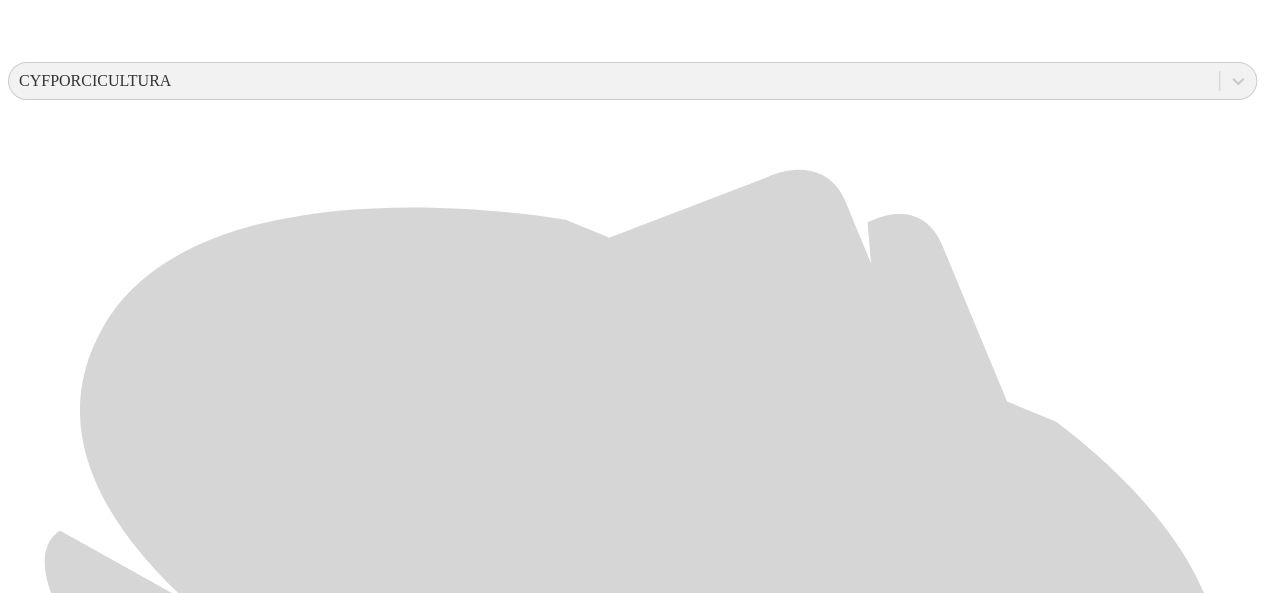scroll, scrollTop: 746, scrollLeft: 0, axis: vertical 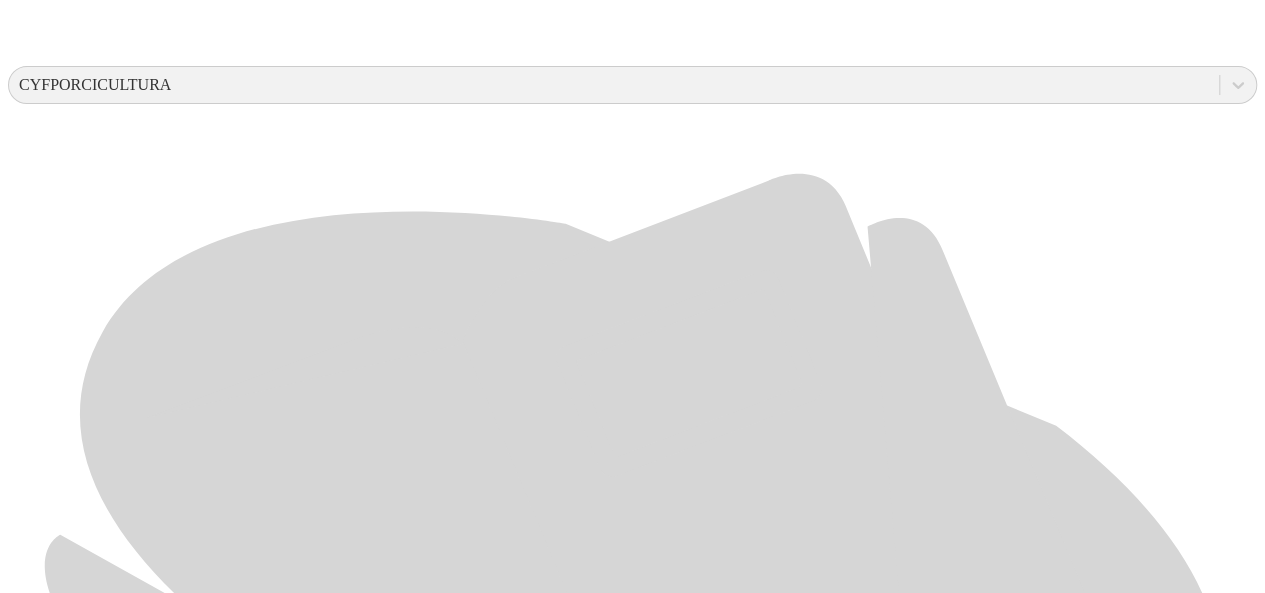 click on "PORCICOLA LA UNION" at bounding box center [632, 26882] 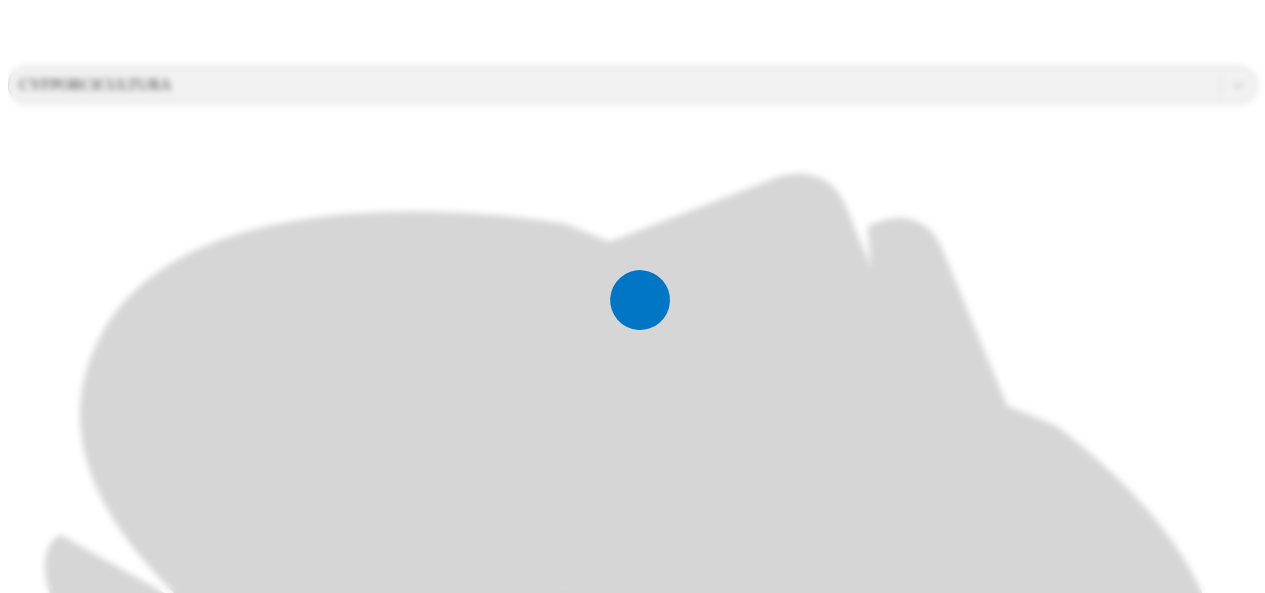scroll, scrollTop: 0, scrollLeft: 0, axis: both 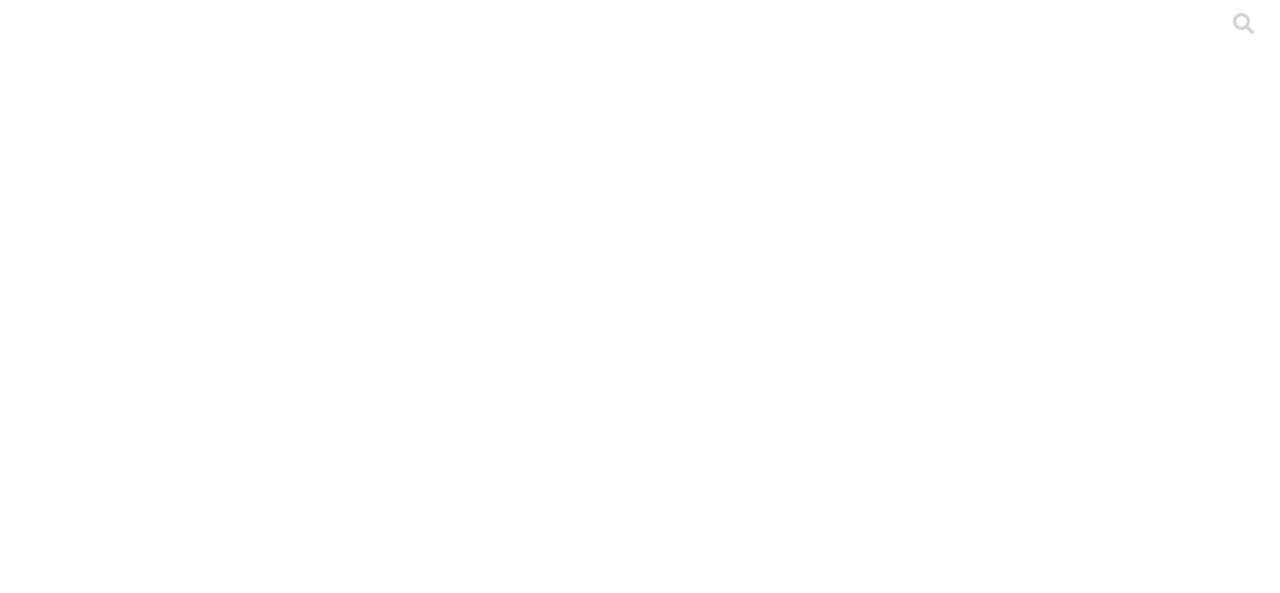 click on ".cls-1 {
fill: #d6d6d6;
}
CEBA" at bounding box center [640, 2872] 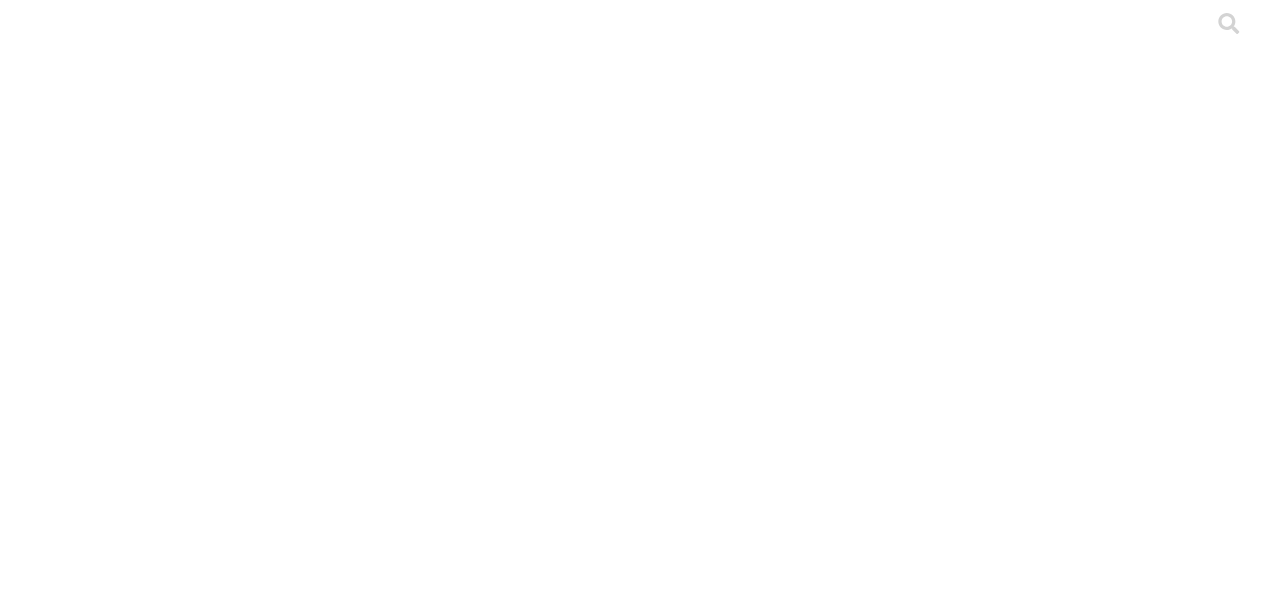 click on ".cls-1 {
fill: #d6d6d6;
}
CIENAGA" at bounding box center [632, 7936] 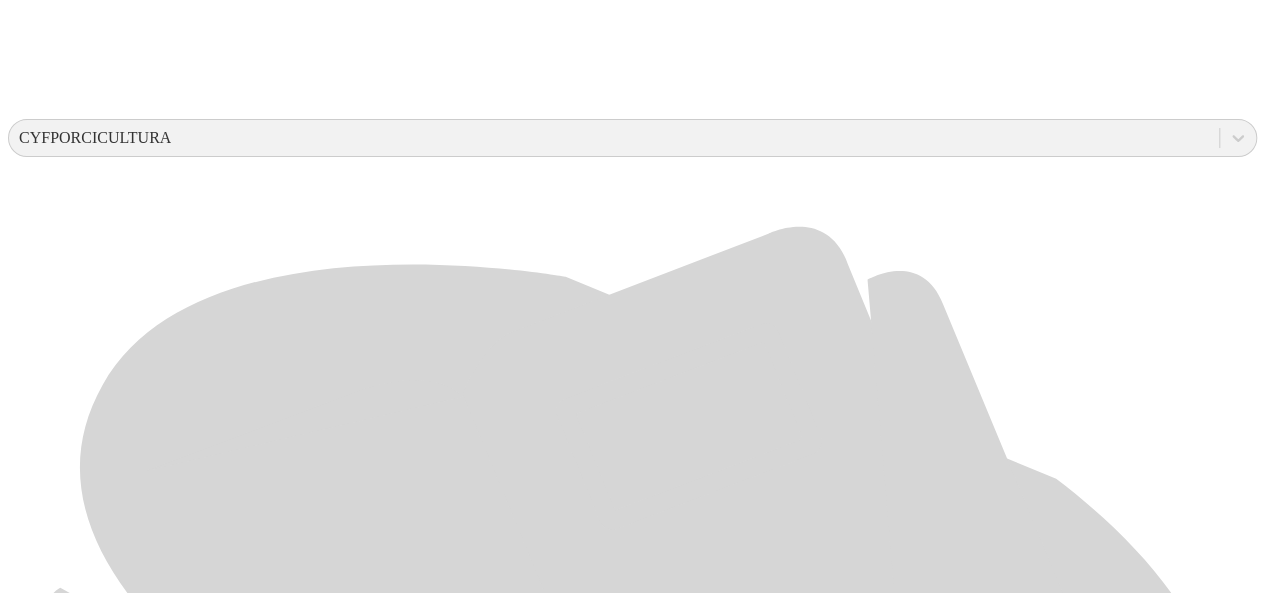 scroll, scrollTop: 696, scrollLeft: 0, axis: vertical 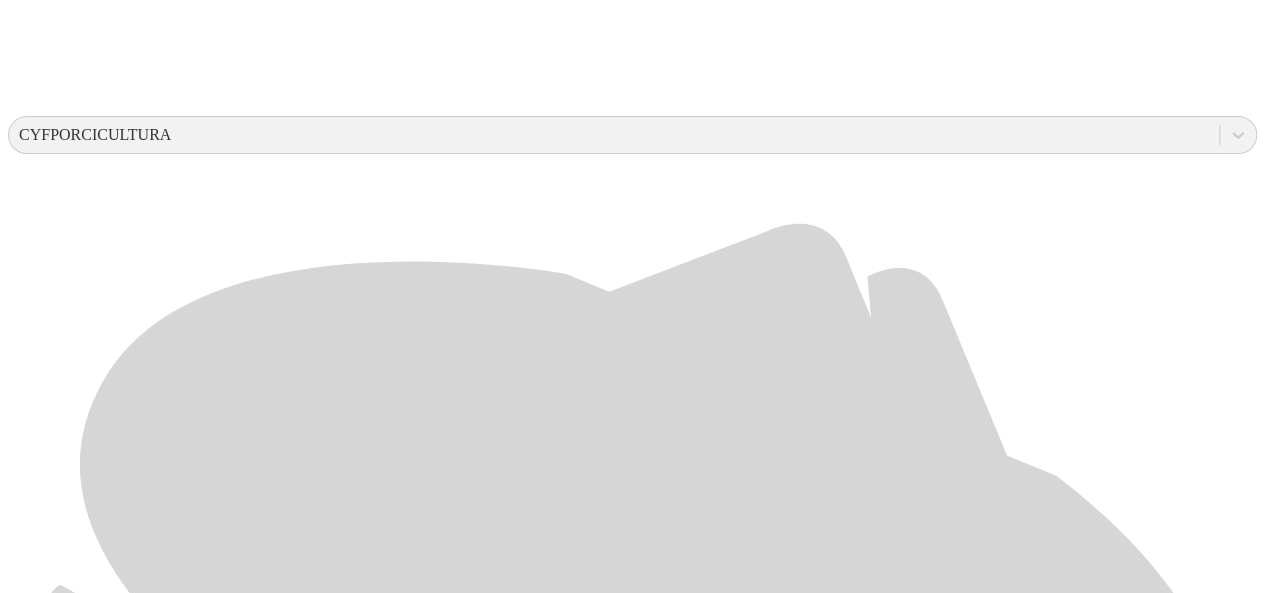 click on ".cls-1 {
fill: #d6d6d6;
}
PCC ENERGY" at bounding box center (632, 19950) 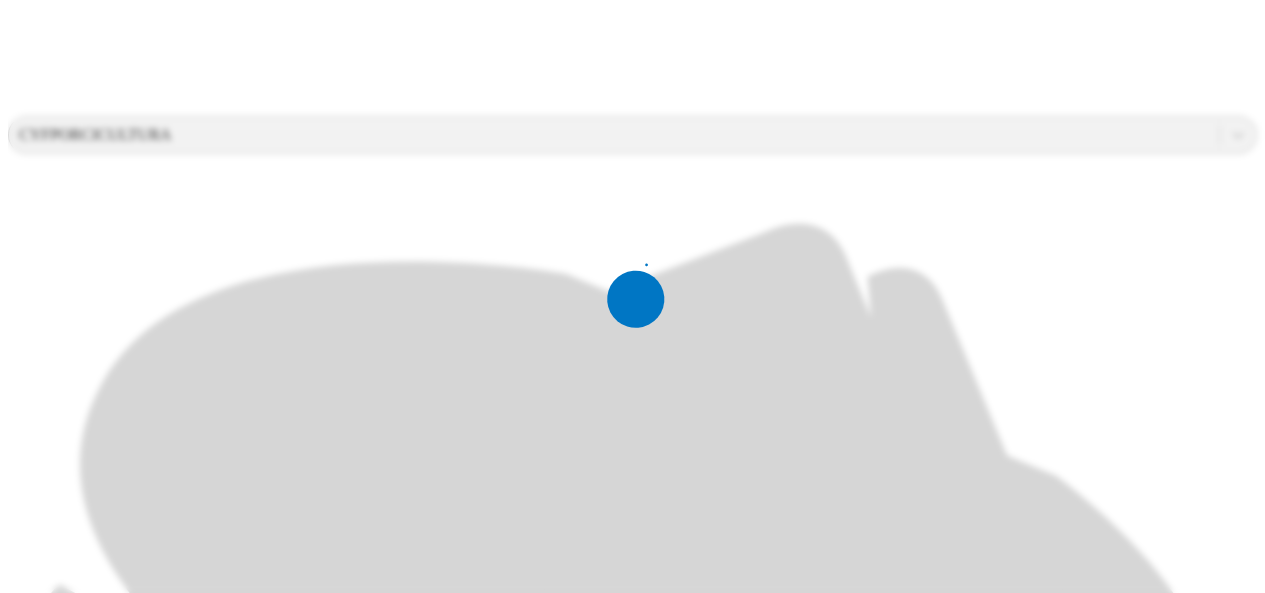 scroll, scrollTop: 0, scrollLeft: 0, axis: both 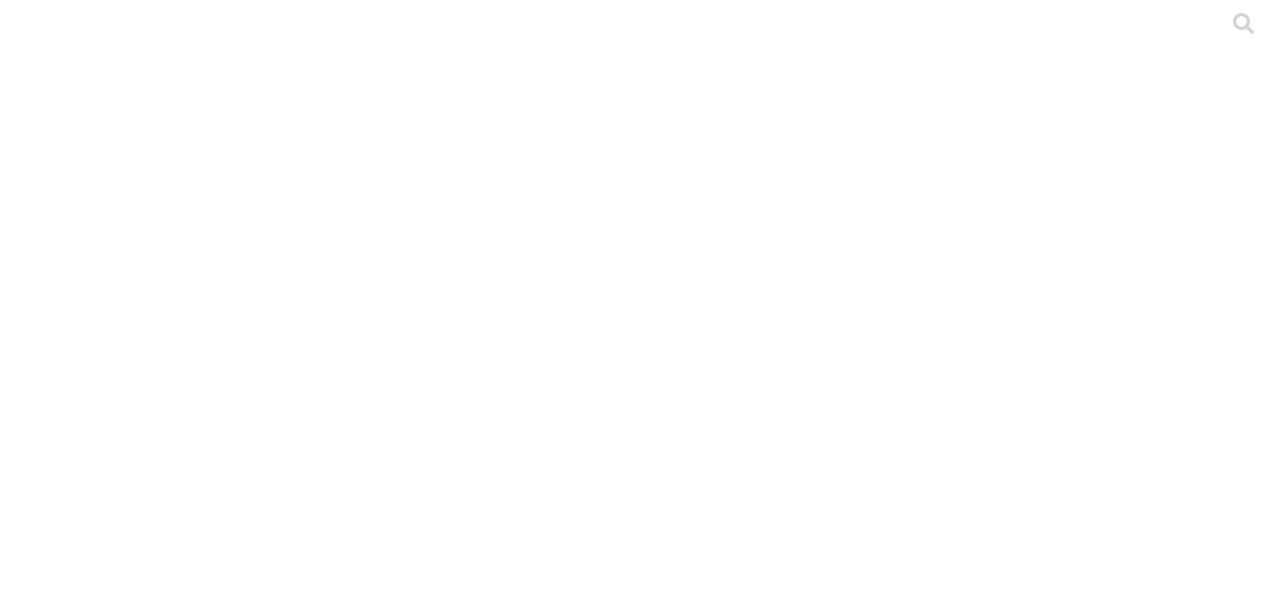 click on ".cls-1 {
fill: #d6d6d6;
}
CEBA" at bounding box center [640, 2872] 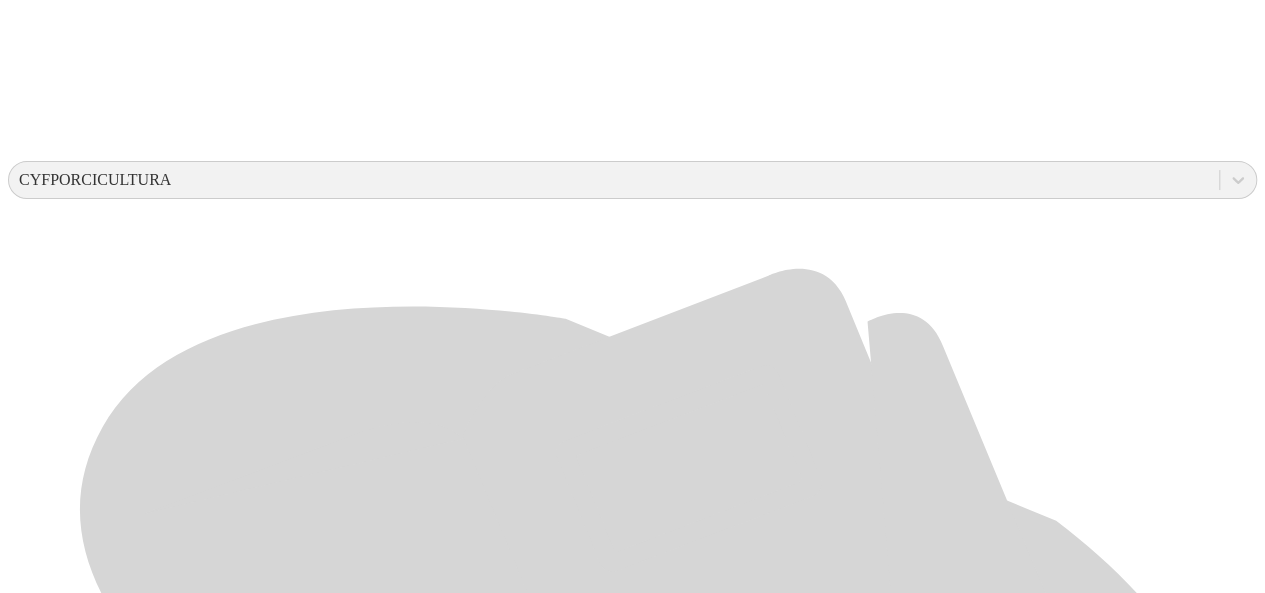 scroll, scrollTop: 704, scrollLeft: 0, axis: vertical 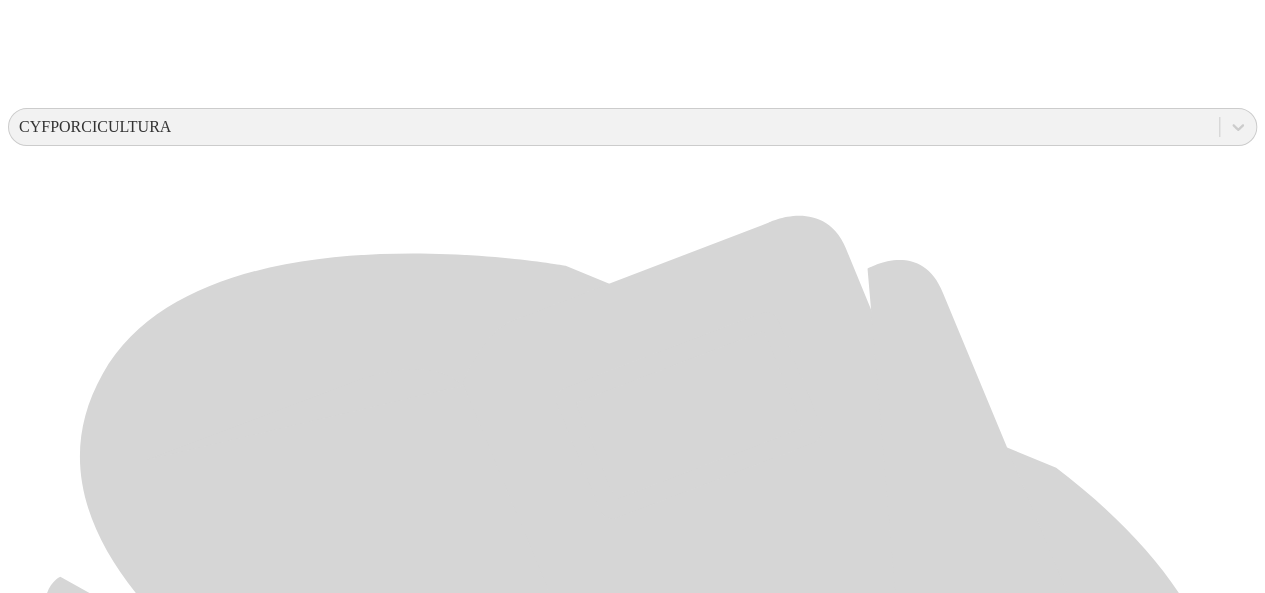 click on ".cls-1 {
fill: #d6d6d6;
}
PCC ENERGY" at bounding box center (632, 19942) 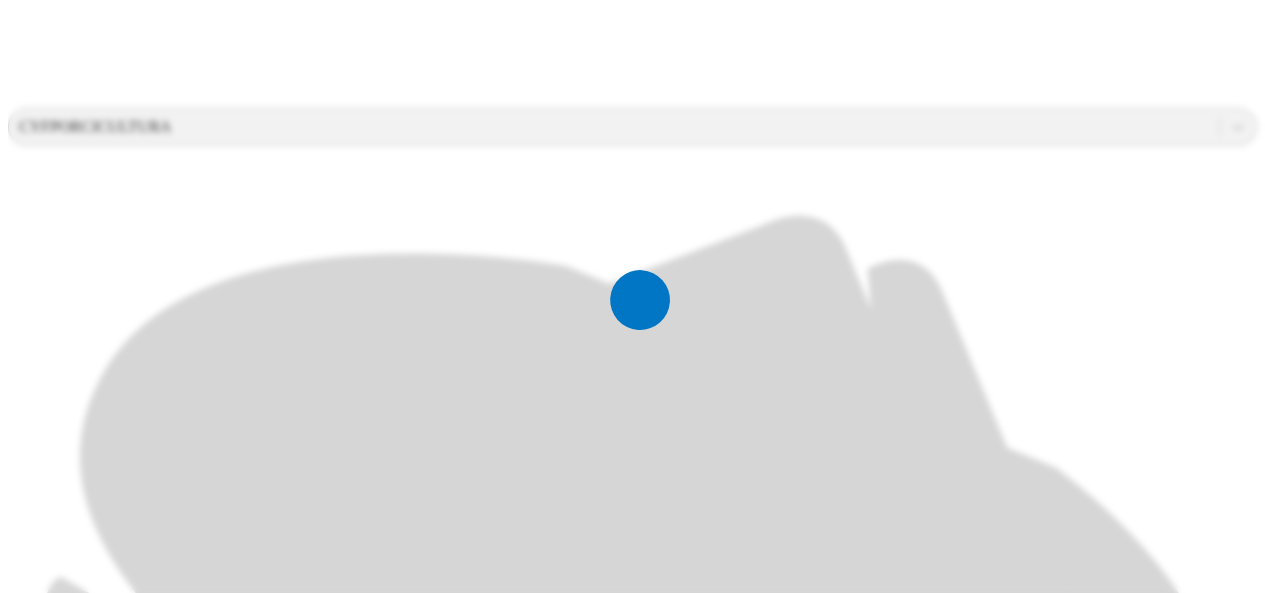 scroll, scrollTop: 0, scrollLeft: 0, axis: both 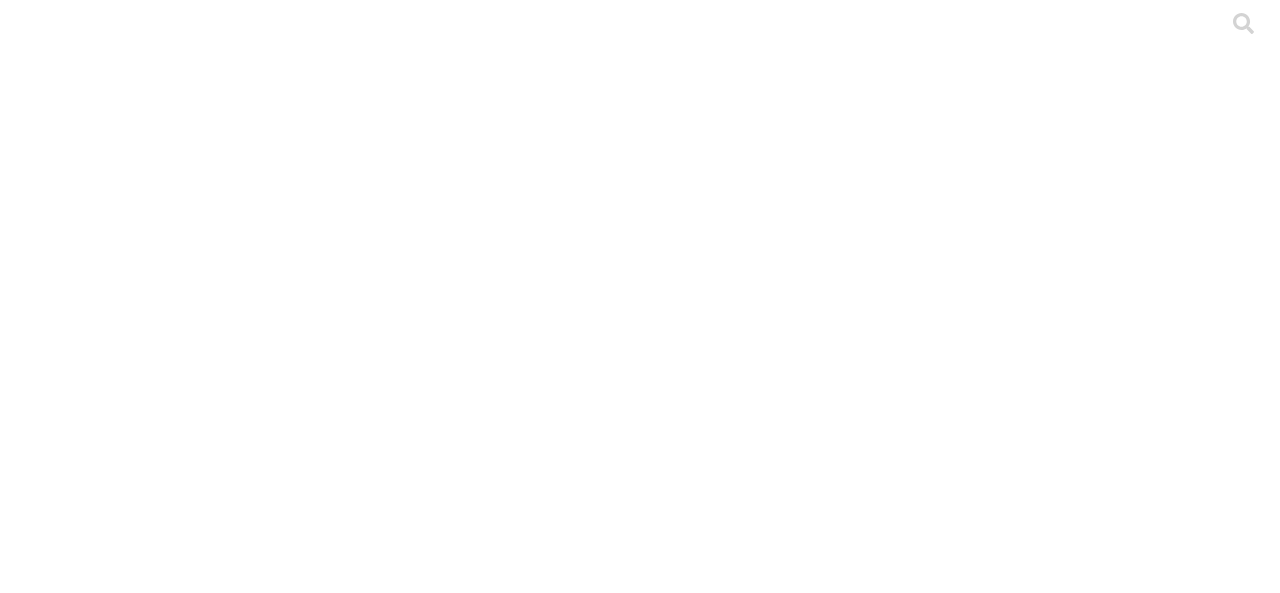 click on ".cls-1 {
fill: #d6d6d6;
}
CEBA" at bounding box center (640, 2872) 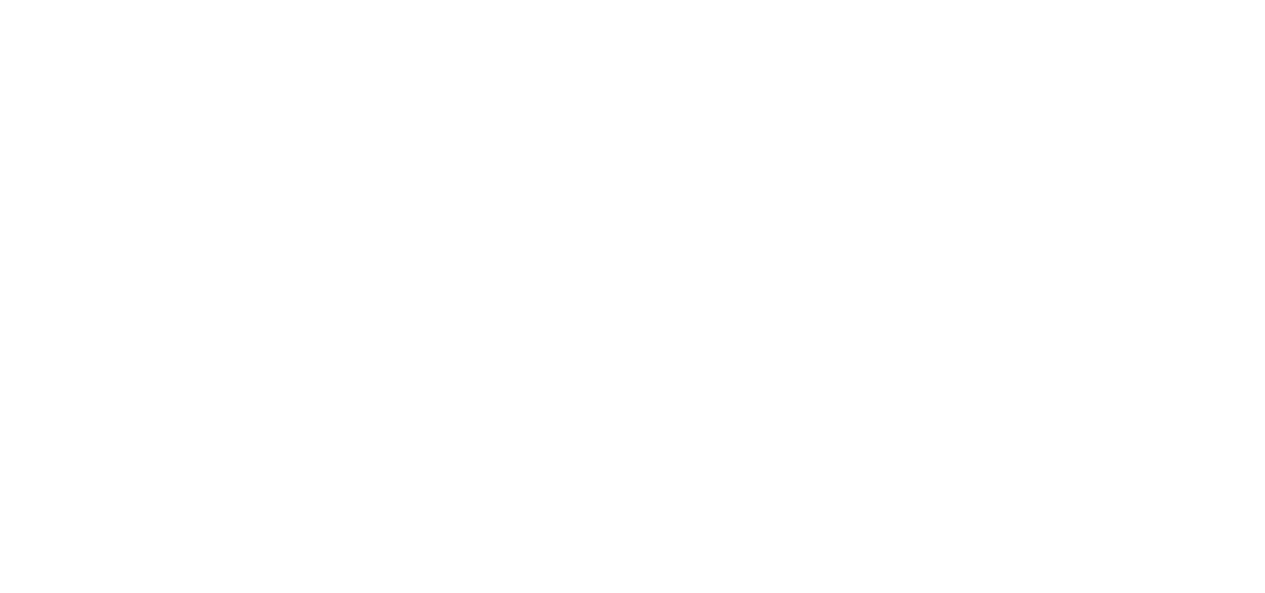 scroll, scrollTop: 132, scrollLeft: 0, axis: vertical 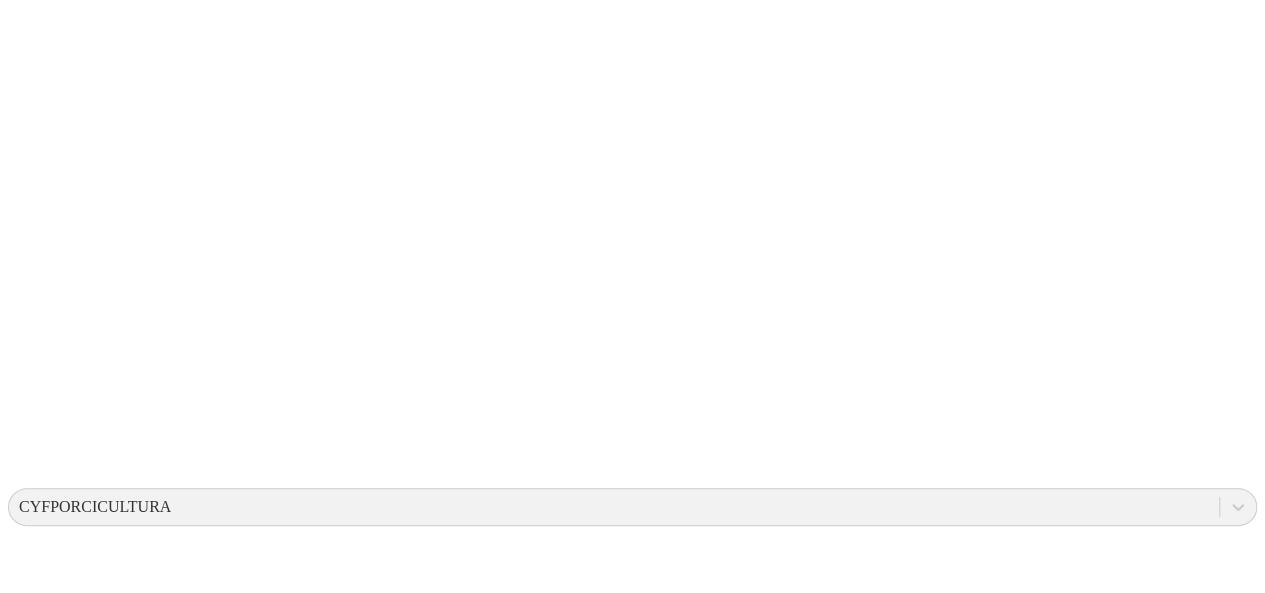 click on "GPA LOGISTIC TRADE" at bounding box center [632, 12052] 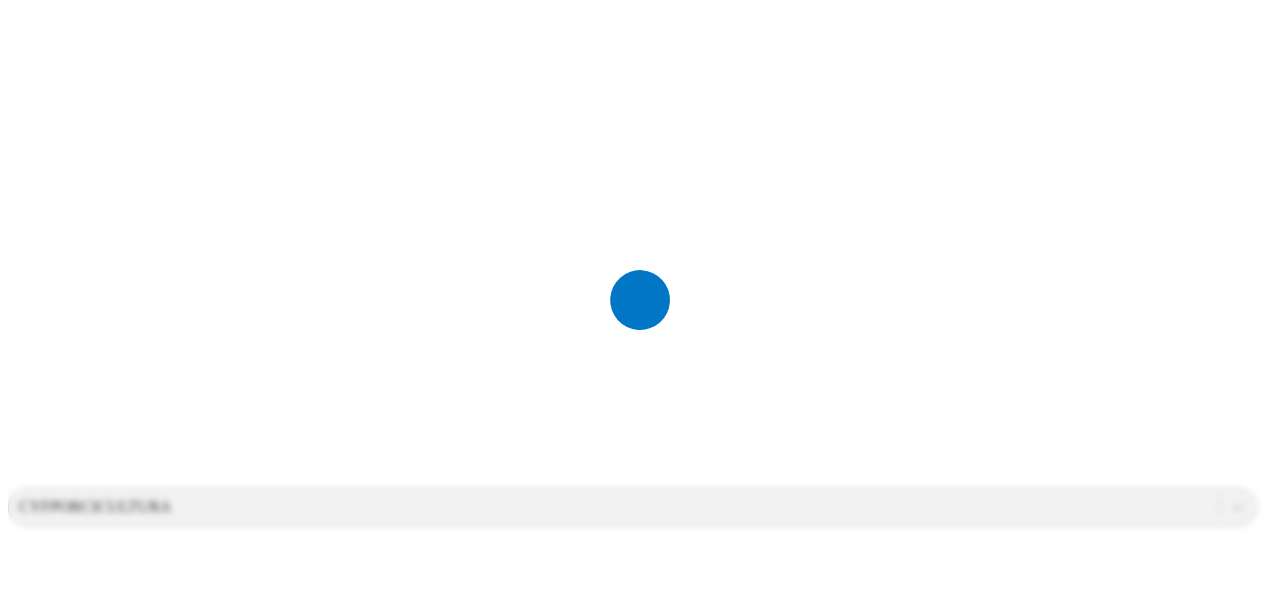 scroll, scrollTop: 0, scrollLeft: 0, axis: both 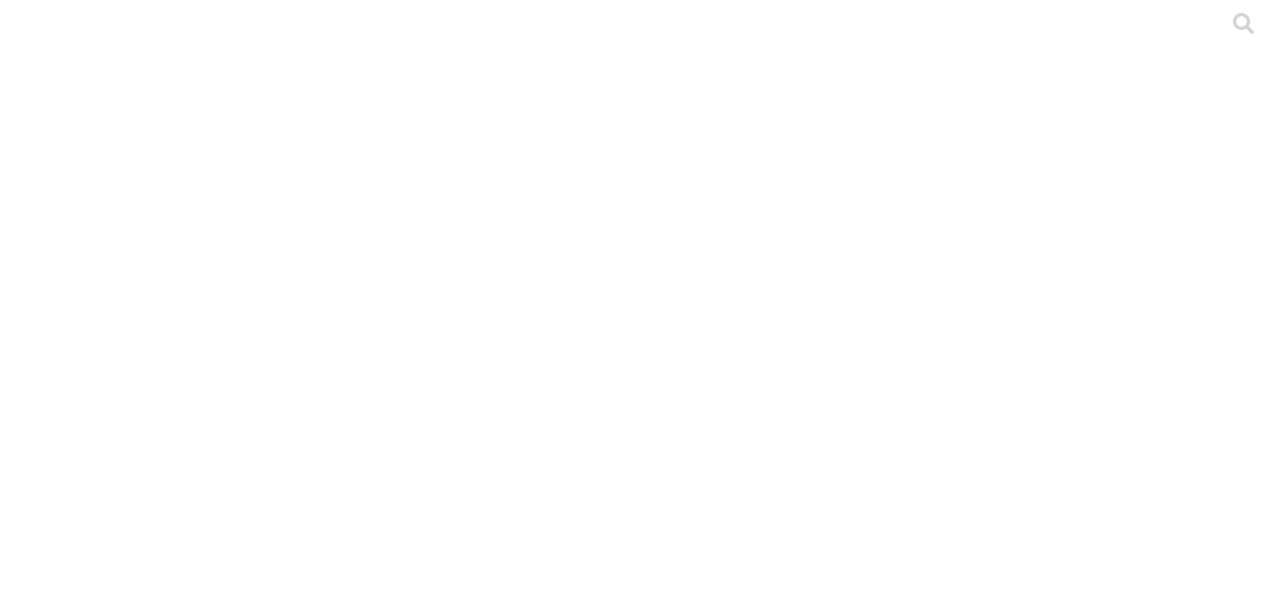 click on ".cls-1 {
fill: #d6d6d6;
}
CEBA" at bounding box center (640, 2872) 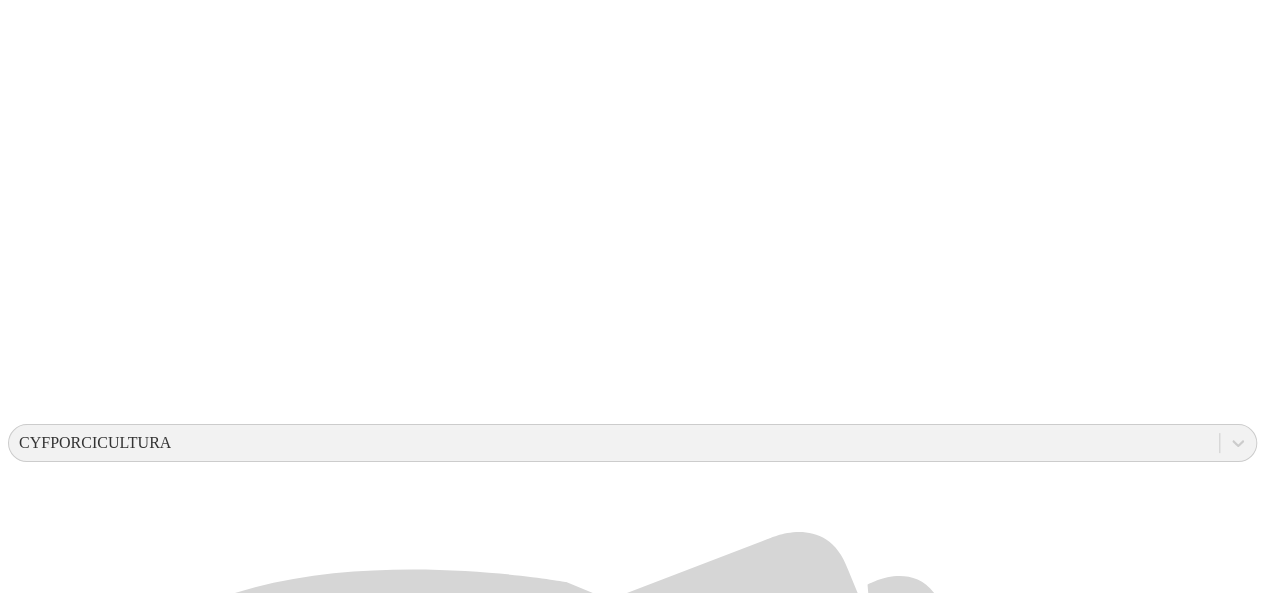 scroll, scrollTop: 389, scrollLeft: 0, axis: vertical 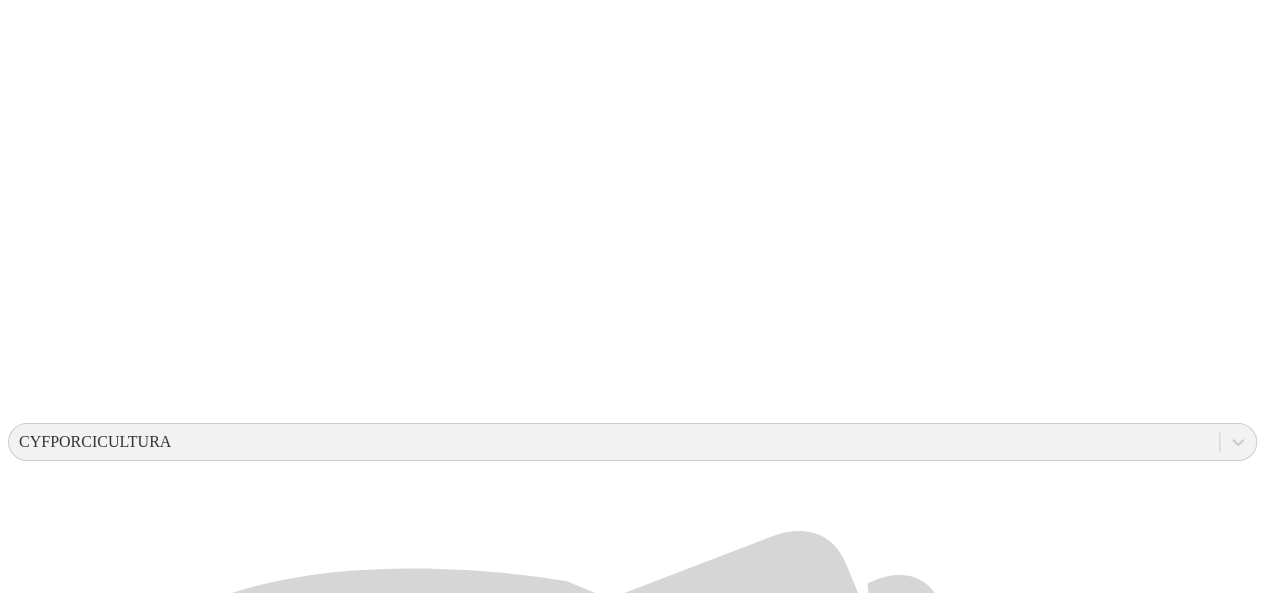 click on ".cls-1 {
fill: #d6d6d6;
}
GPA LOGISTIC TRADE" at bounding box center (632, 11360) 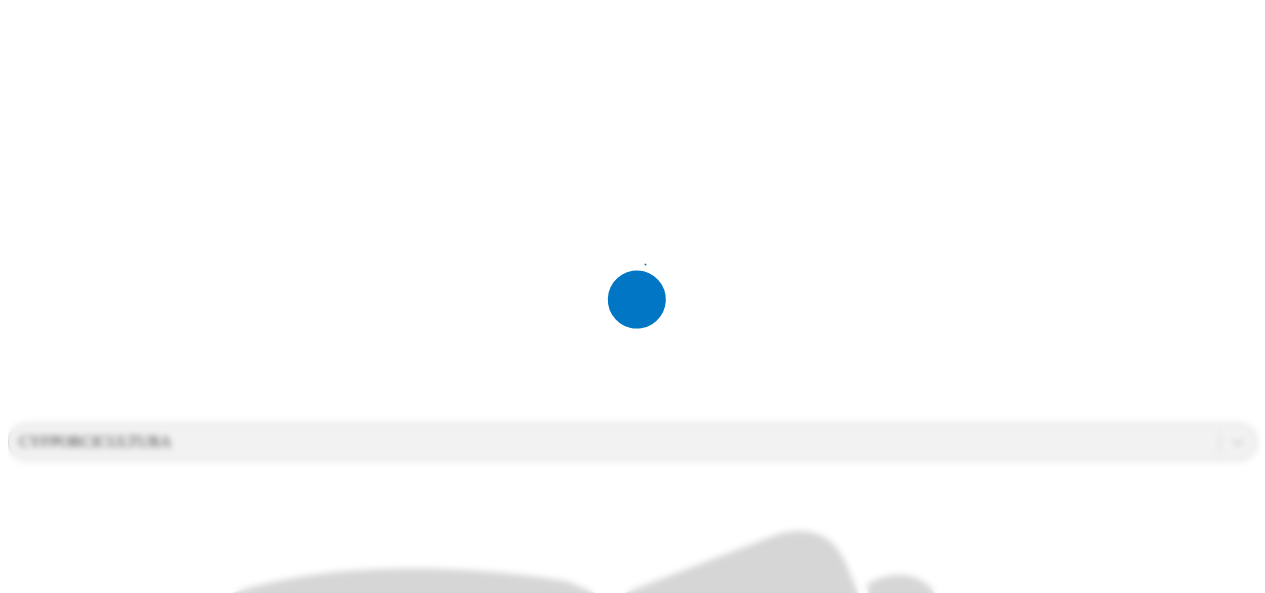 scroll, scrollTop: 0, scrollLeft: 0, axis: both 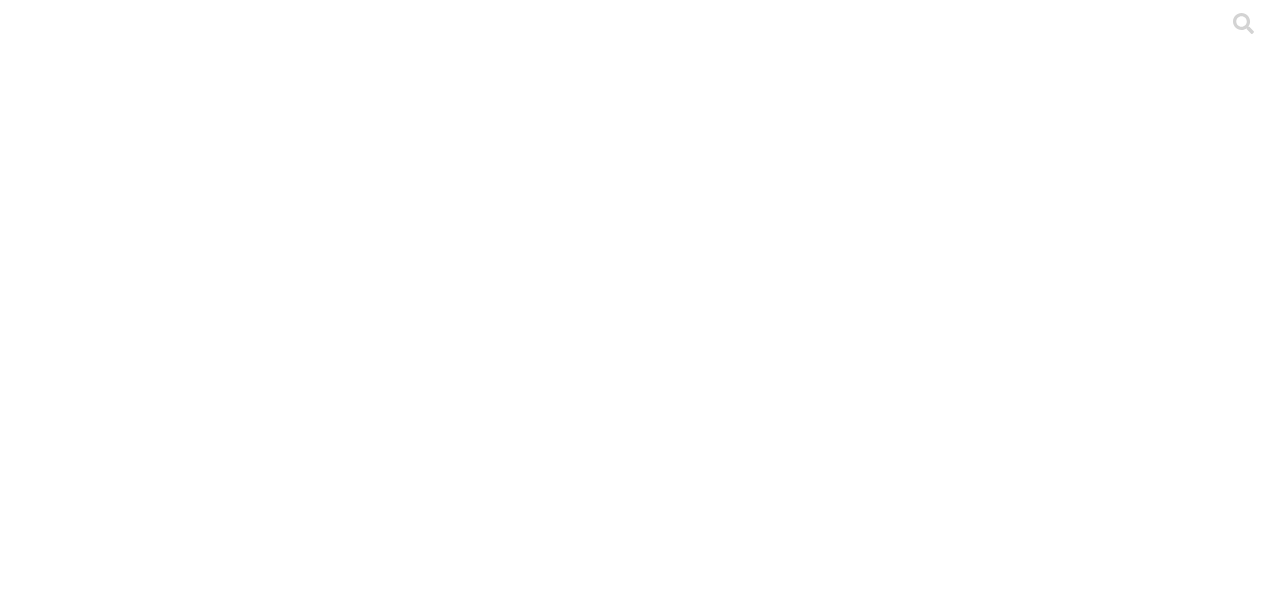 click on ".cls-1 {
fill: #d6d6d6;
}
CEBA" at bounding box center [640, 2872] 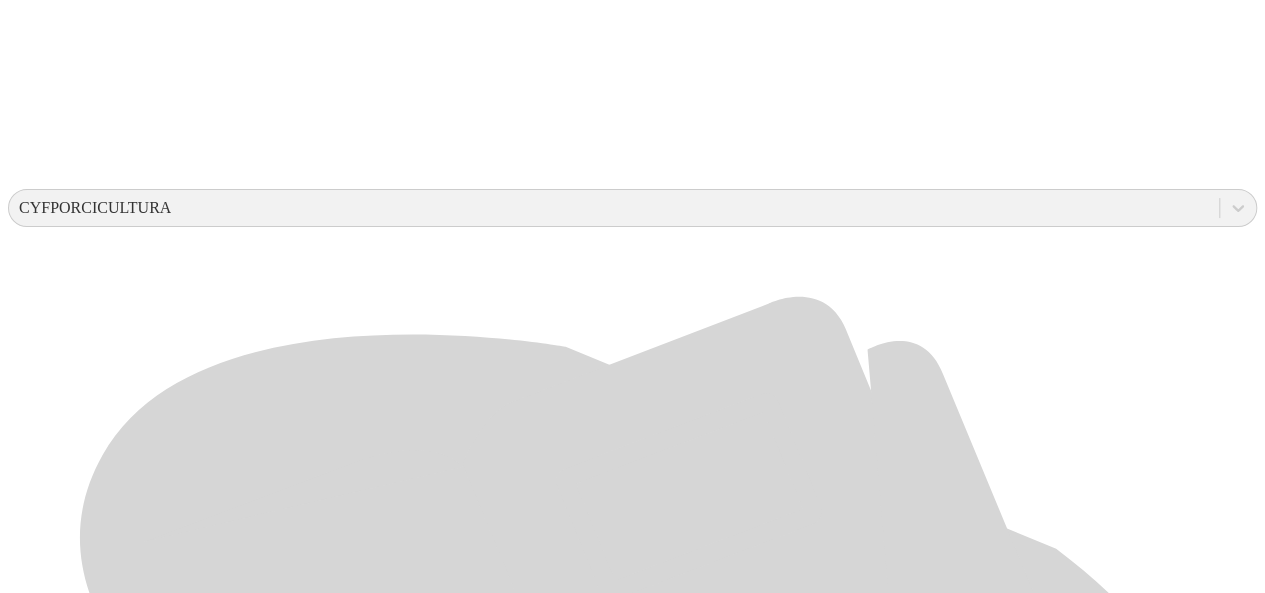 scroll, scrollTop: 630, scrollLeft: 0, axis: vertical 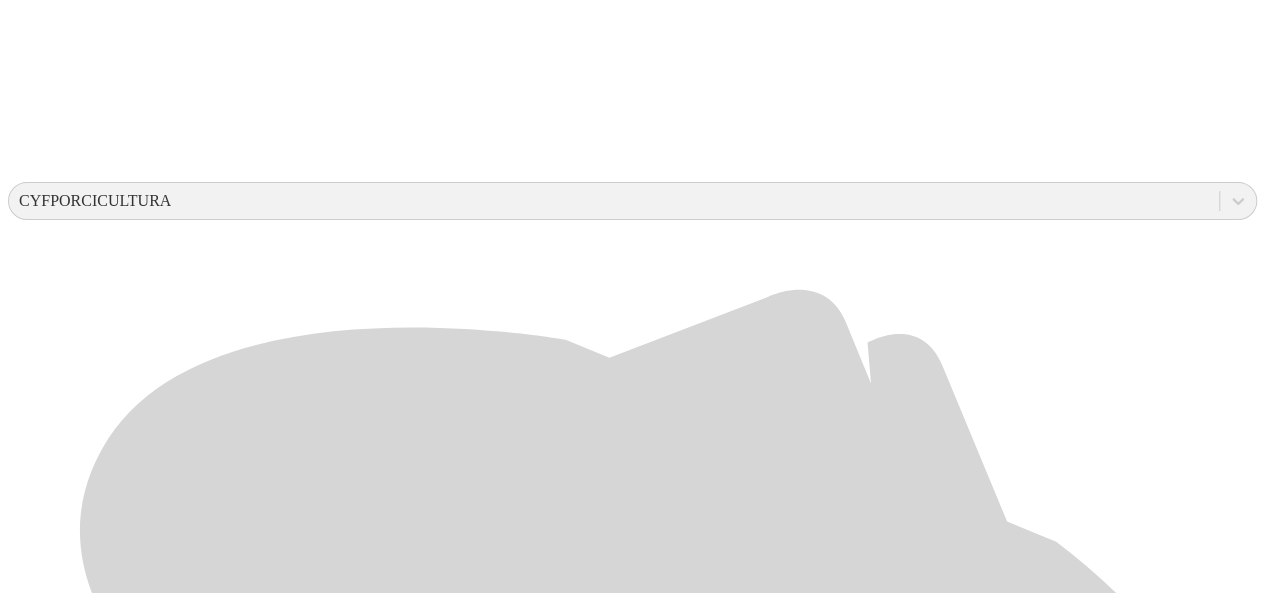 click on ".cls-1 {
fill: #d6d6d6;
}
PCC ENERGY" at bounding box center [632, 21287] 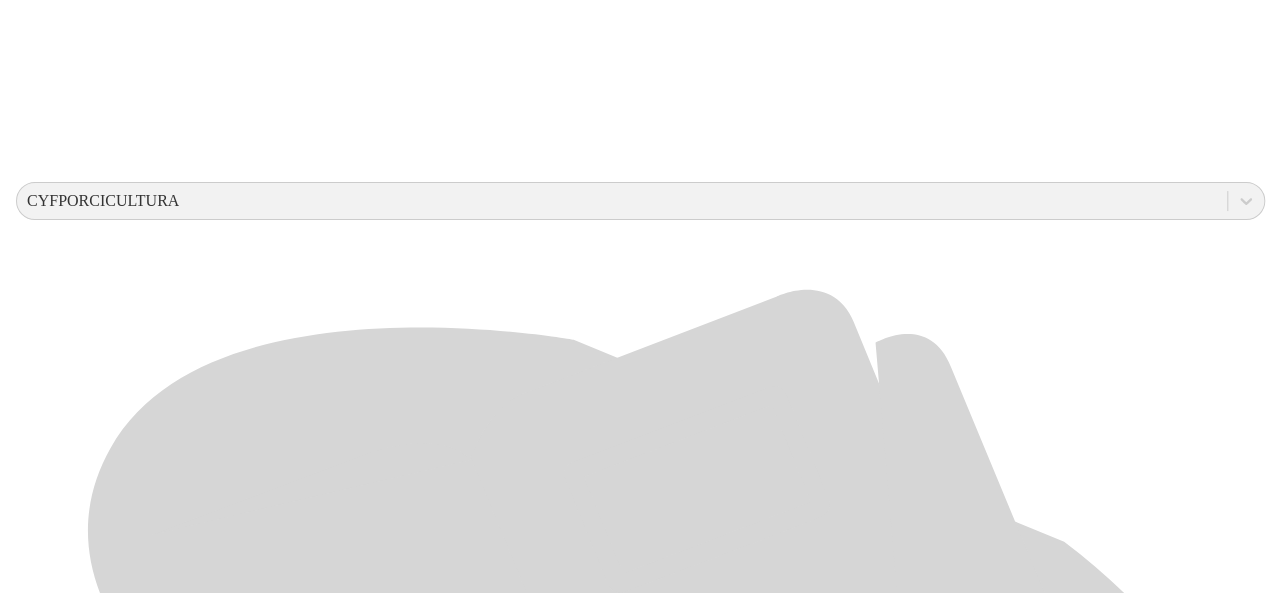 scroll, scrollTop: 0, scrollLeft: 0, axis: both 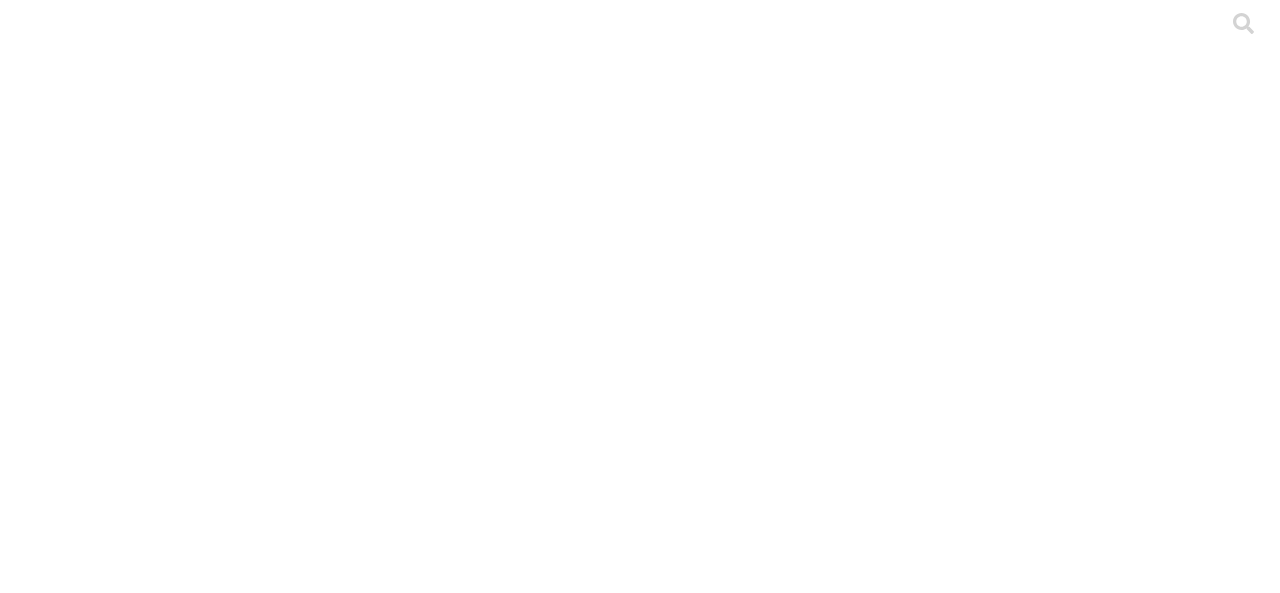 click on ".cls-1 {
fill: #d6d6d6;
}
CEBA" at bounding box center (640, 2872) 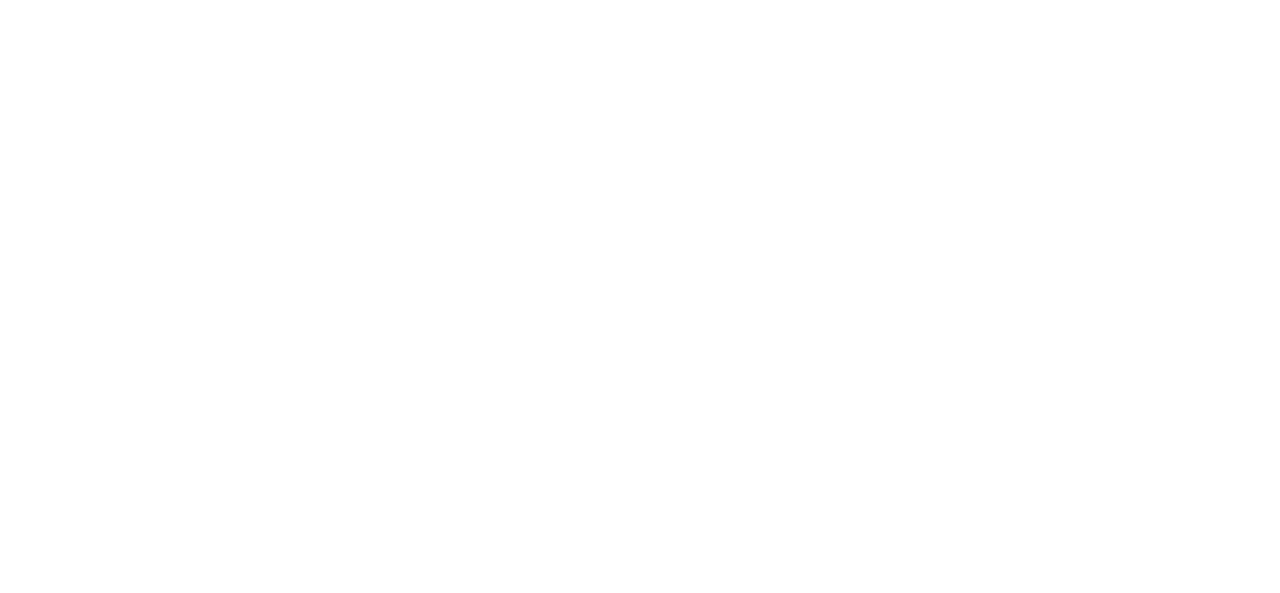 click at bounding box center [96, 2297] 